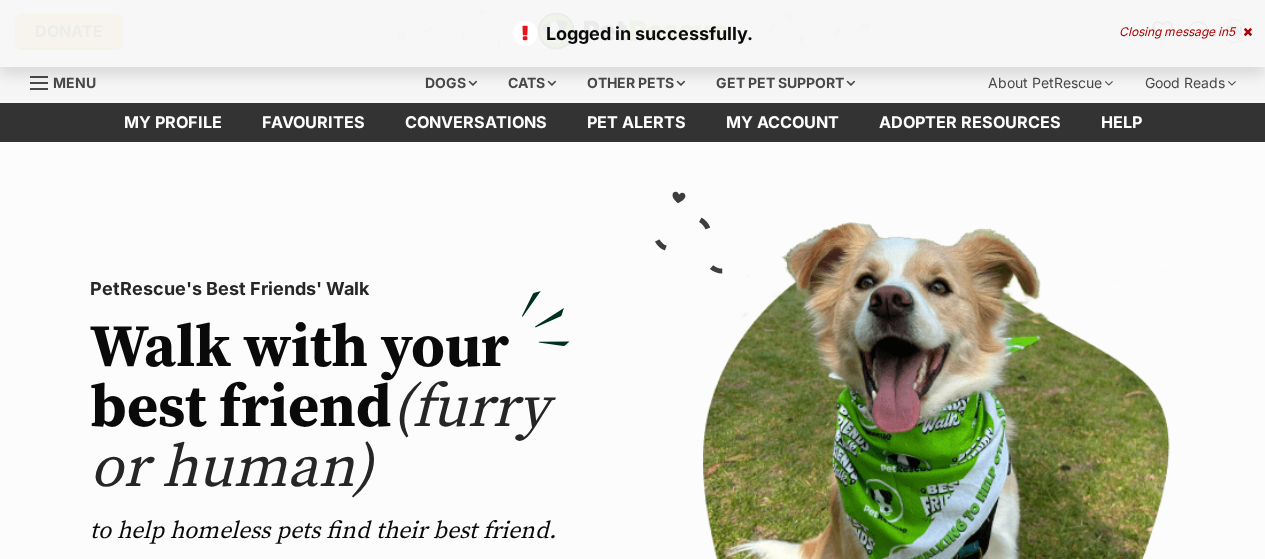 scroll, scrollTop: 3, scrollLeft: 0, axis: vertical 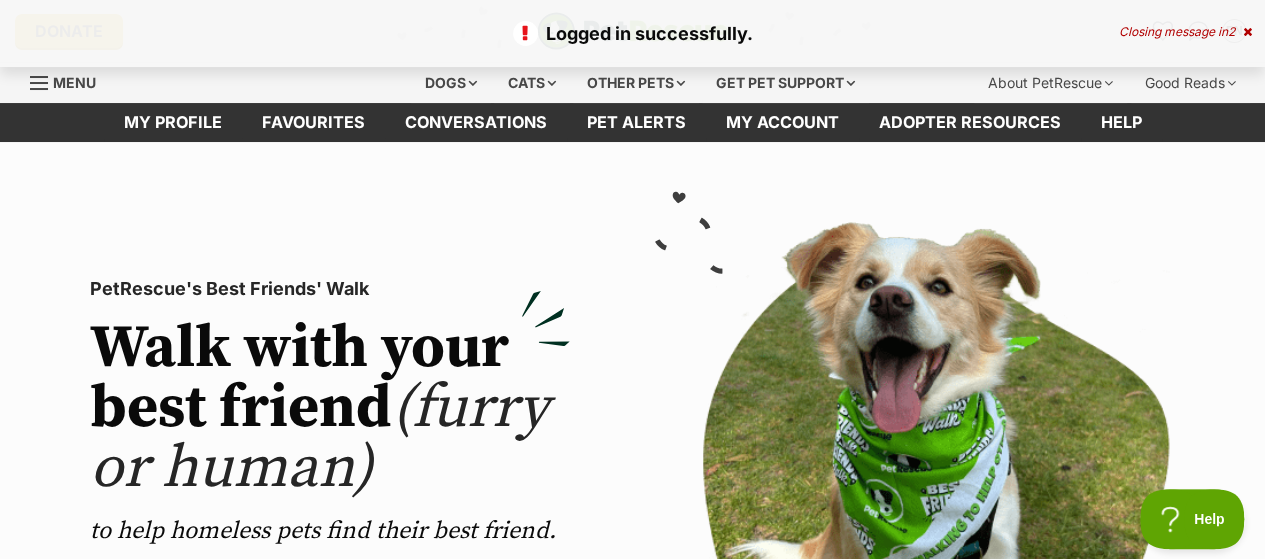 click on "Closing message in
2" at bounding box center [1185, 32] 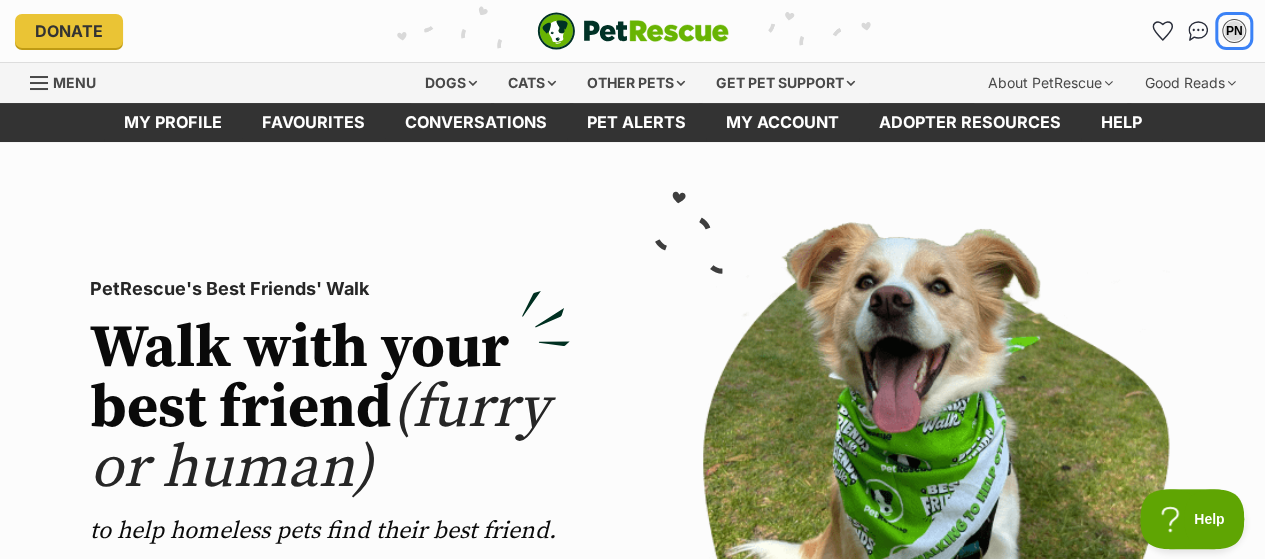 click on "PN" at bounding box center [1234, 31] 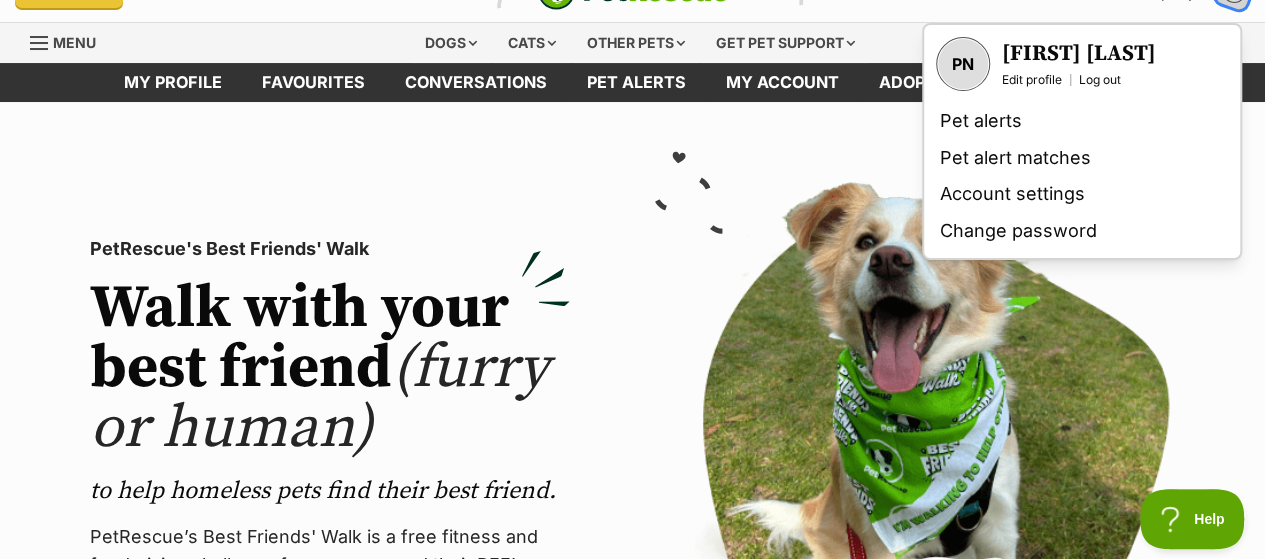 scroll, scrollTop: 40, scrollLeft: 0, axis: vertical 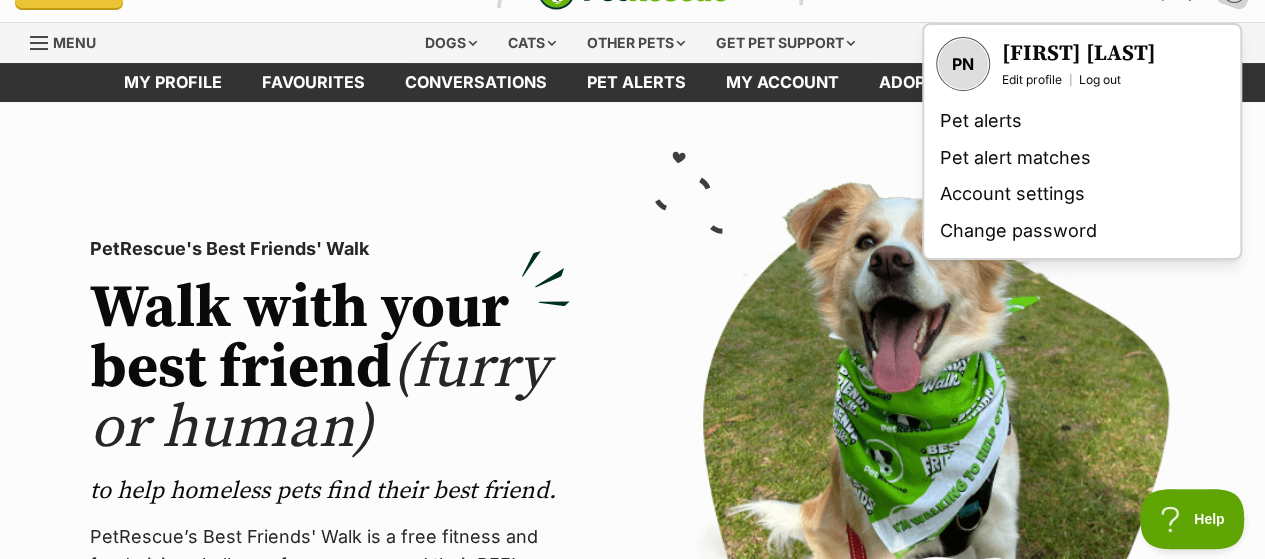 click on "Conversations" at bounding box center [476, 82] 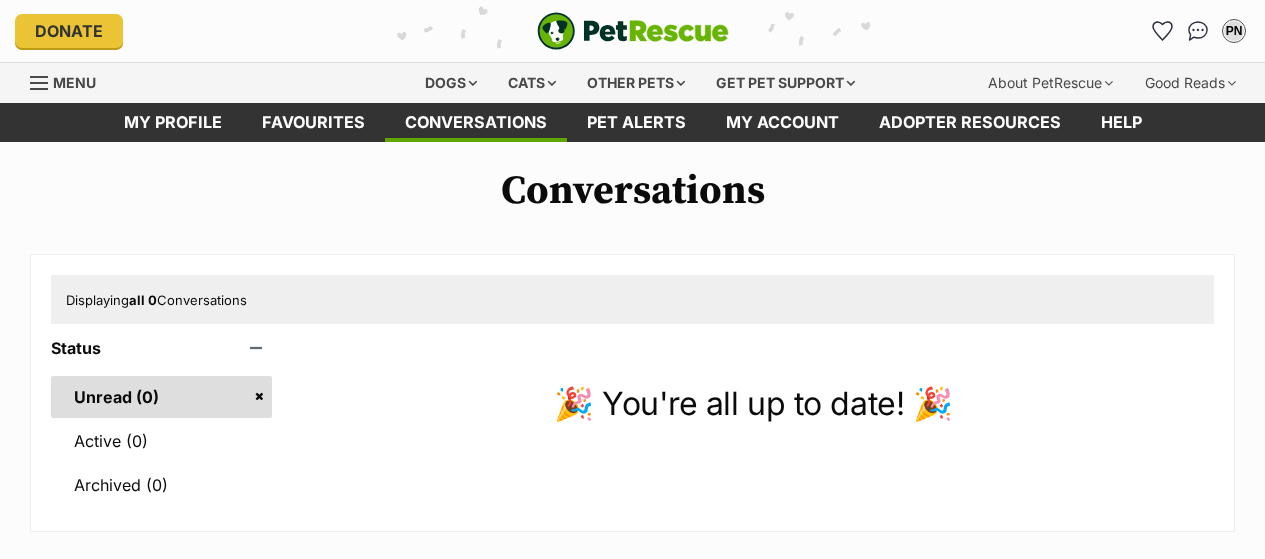 scroll, scrollTop: 0, scrollLeft: 0, axis: both 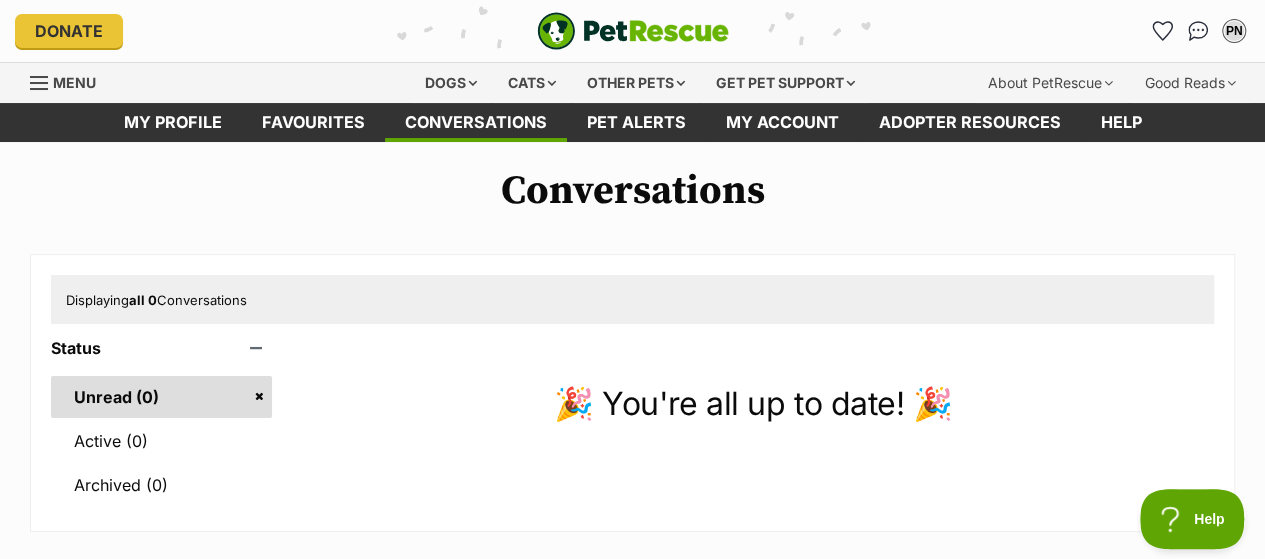click on "Dogs" at bounding box center (451, 83) 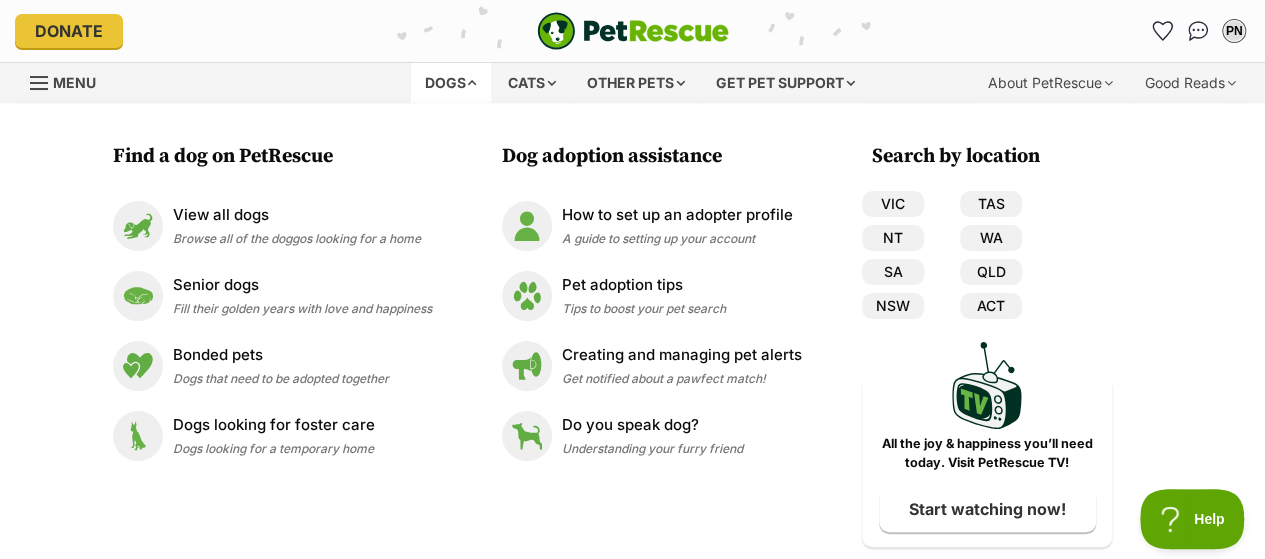 click on "Dogs looking for foster care
Dogs looking for a temporary home" at bounding box center [272, 436] 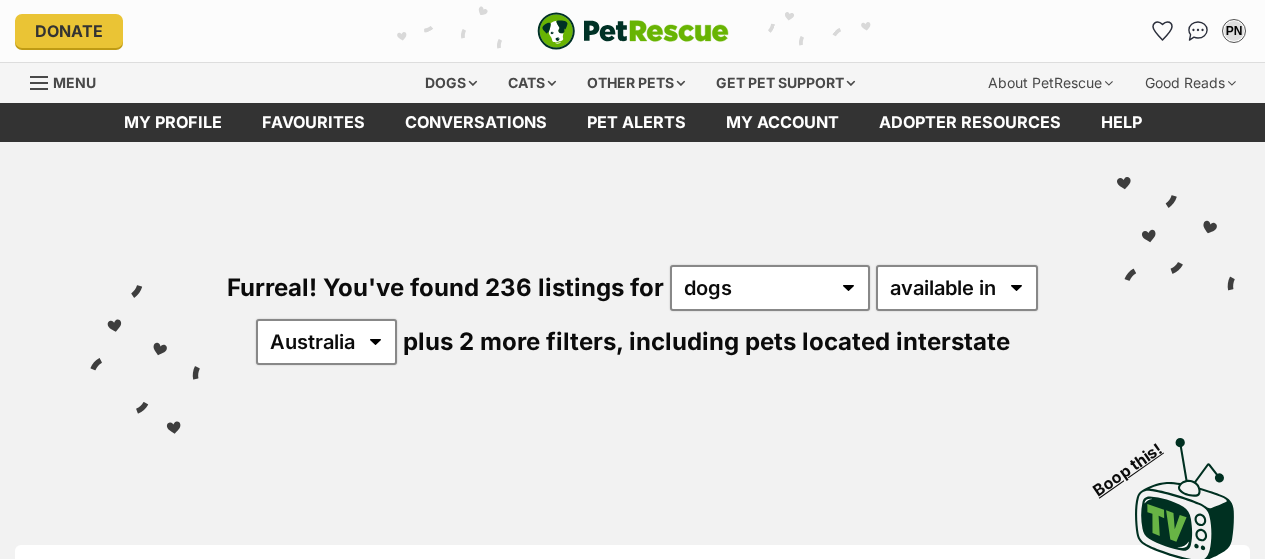 scroll, scrollTop: 45, scrollLeft: 0, axis: vertical 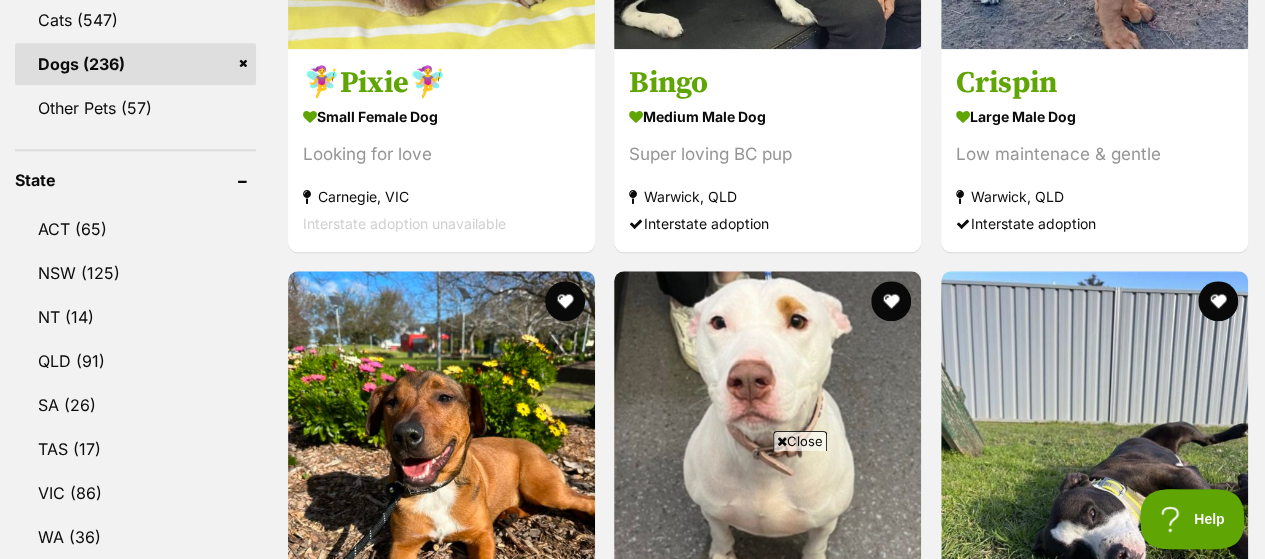 click on "VIC (86)" at bounding box center [135, 493] 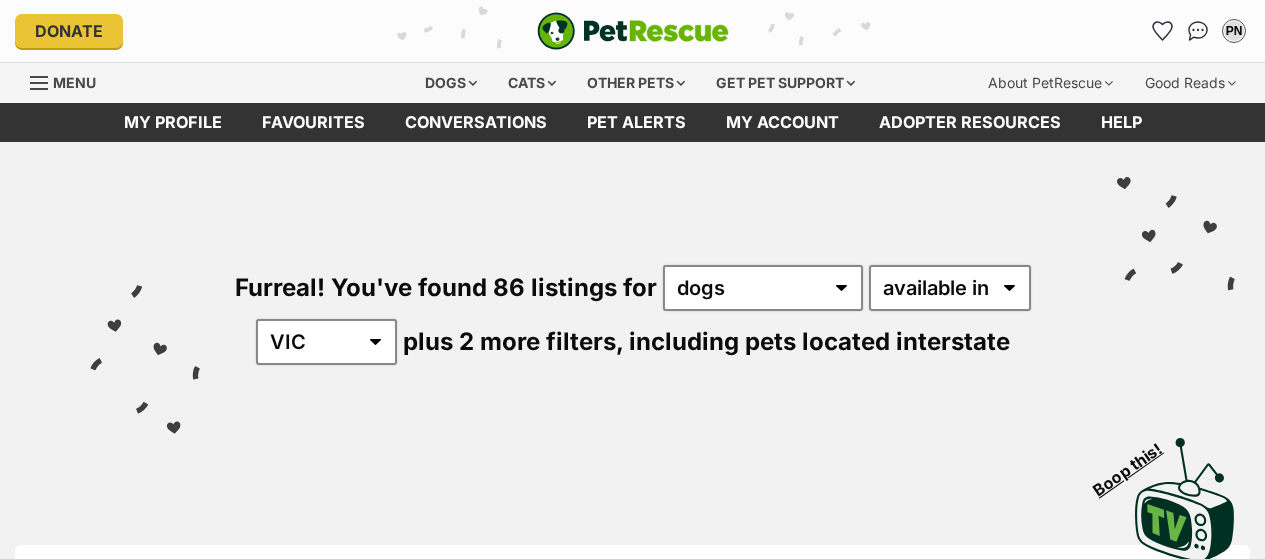 scroll, scrollTop: 451, scrollLeft: 0, axis: vertical 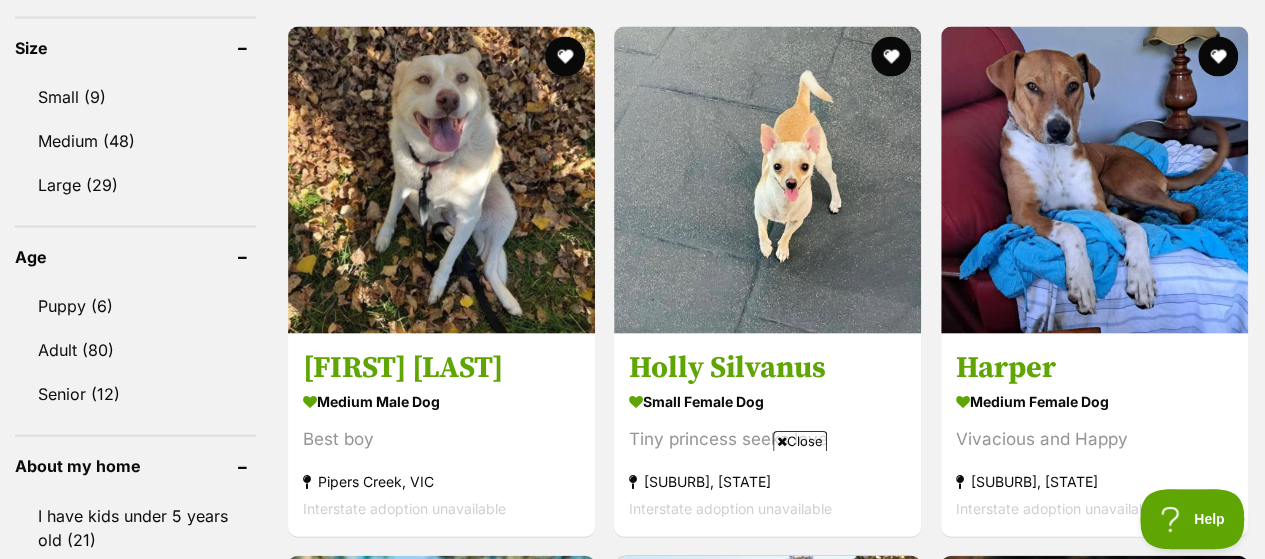 click on "Refine your search
Search for a pet
Search
Species
Cats (144)
Dogs (86)
Other Pets (36)
State
ACT (65)
NSW (125)
NT (14)
QLD (91)
SA (26)
TAS (17)
VIC (86)
WA (36)
Include pets available for interstate adoption
Pets near me within
10km
25km
50km
100km
250km
50km
of
Update
Gender
Male (47)
Female (39)
Size
Small (9)
Medium (48)
Large (29)
Age
Puppy (6)
Adult (80)
Senior (12)
About my home
I have kids under 5 years old (21)
I have kids under 12 years old (47)
I have resident dogs (57)
I have resident cats (36)
Pets will be alone during work hours (61)
Advanced" at bounding box center [135, 154] 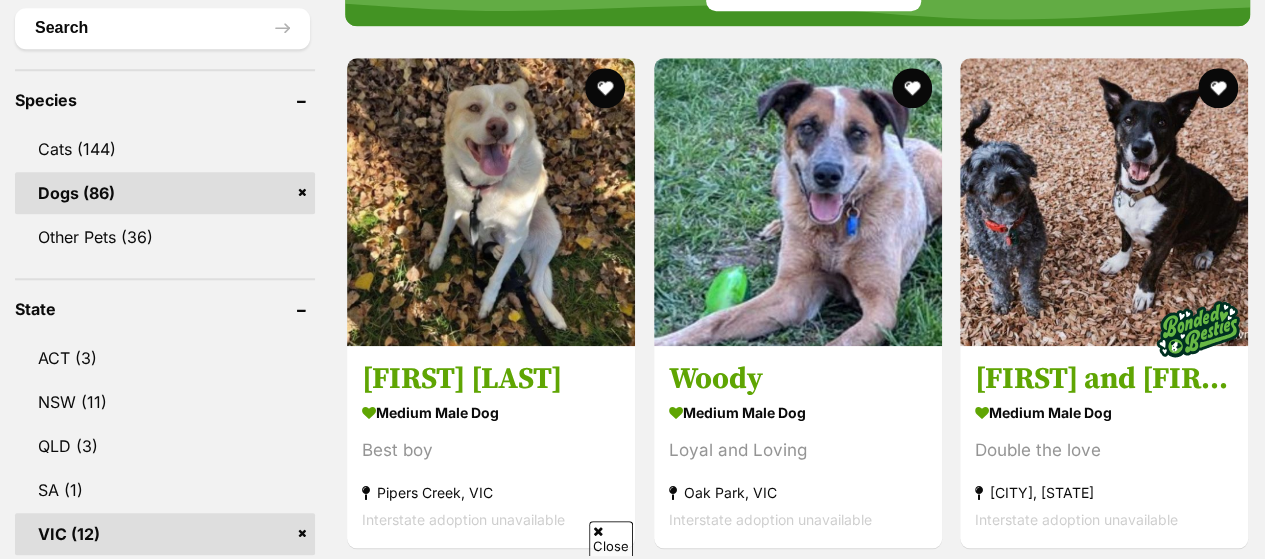 scroll, scrollTop: 901, scrollLeft: 0, axis: vertical 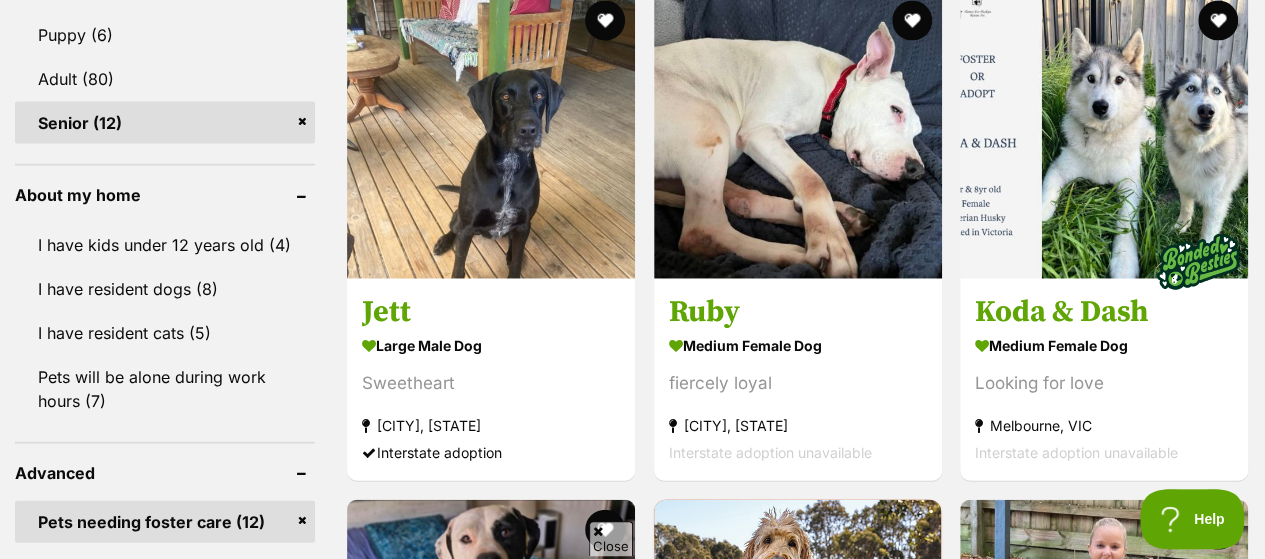 click on "Jett
large male Dog
Sweetheart
Yarrahapinni, NSW
Interstate adoption" at bounding box center [491, 379] 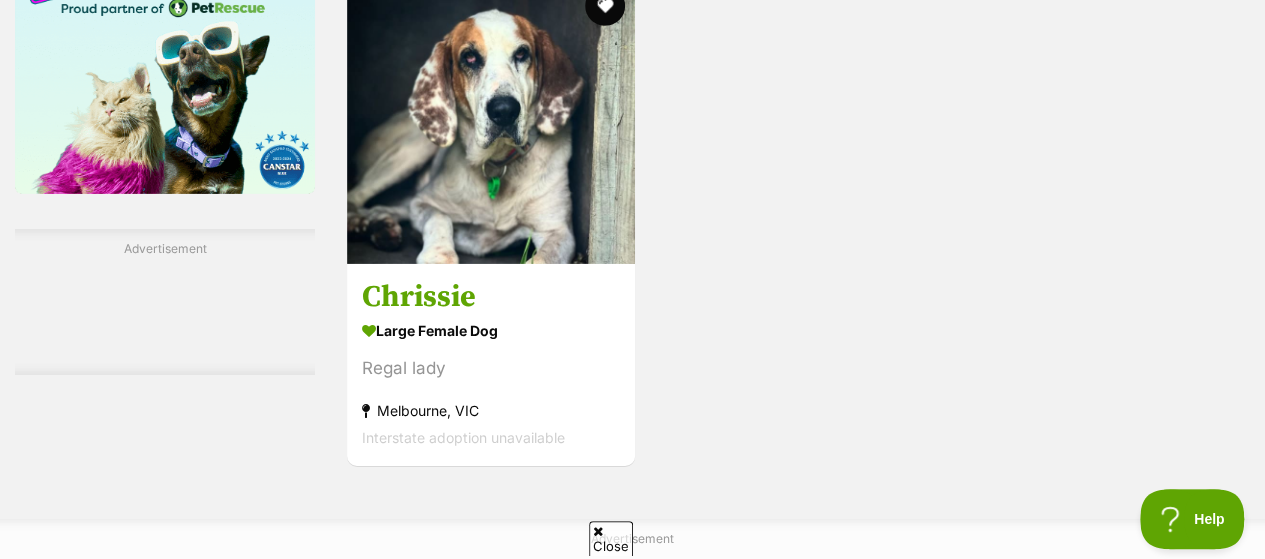 scroll, scrollTop: 3140, scrollLeft: 0, axis: vertical 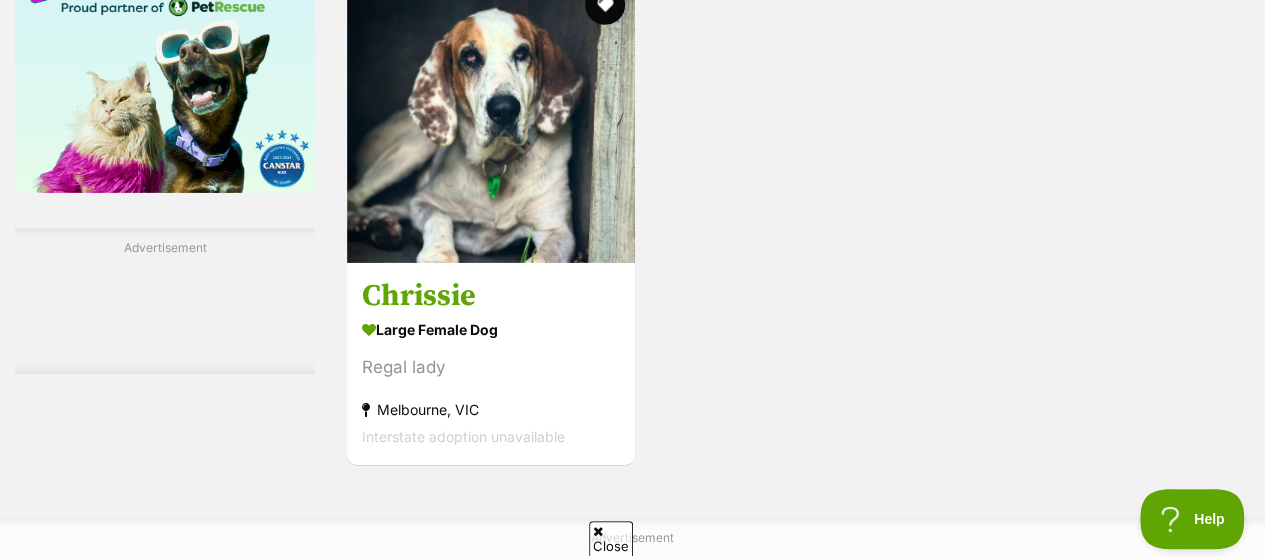 click on "Regal lady" at bounding box center [491, 368] 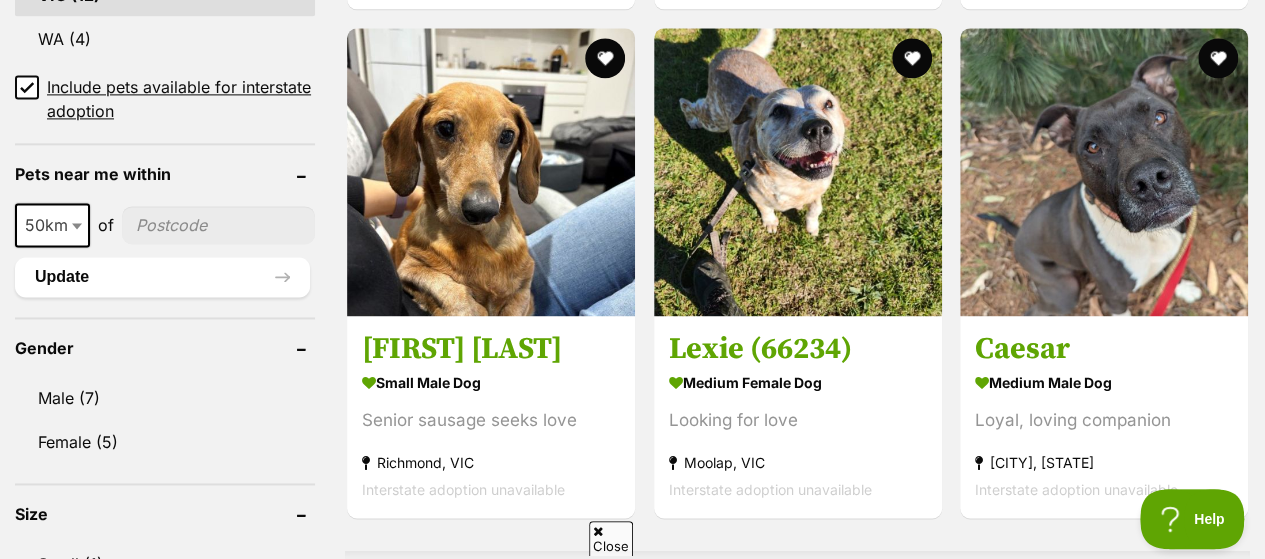 scroll, scrollTop: 1368, scrollLeft: 0, axis: vertical 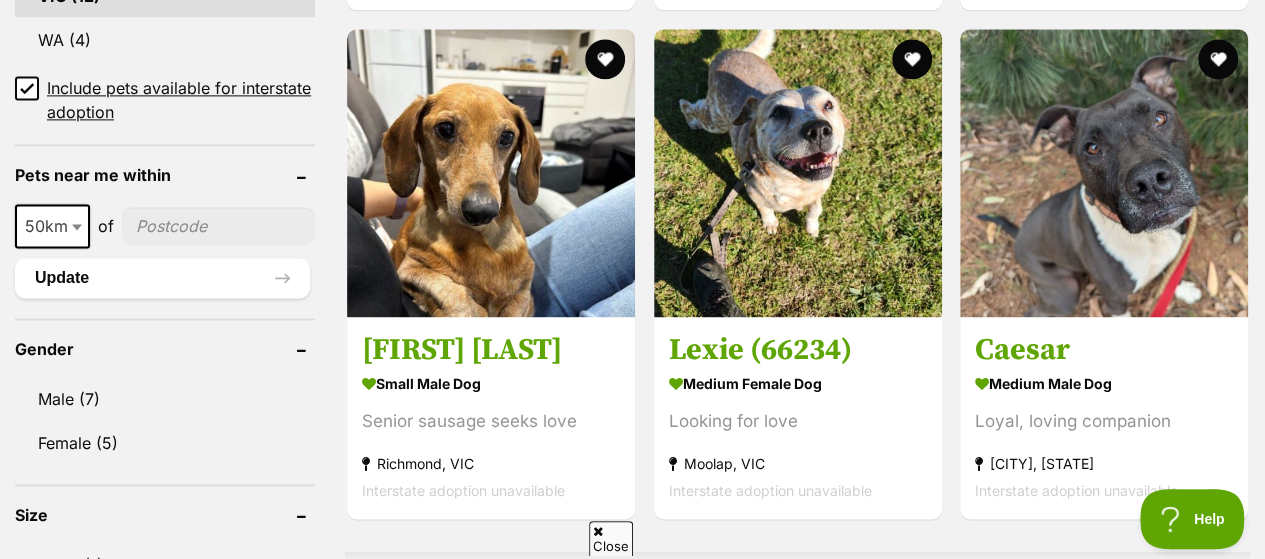 click at bounding box center (605, 59) 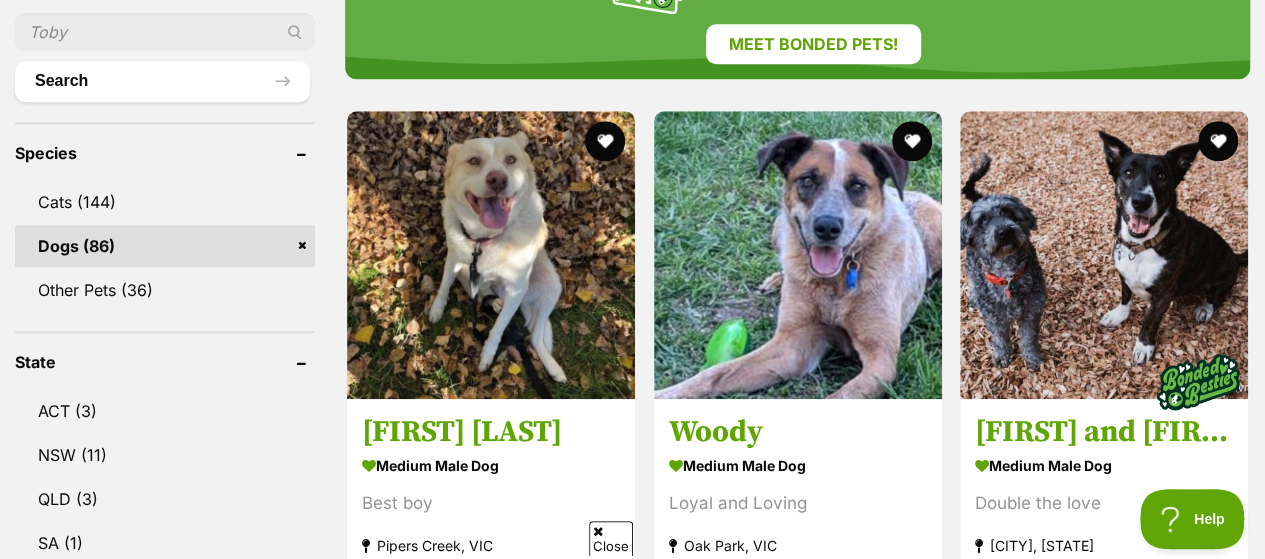 scroll, scrollTop: 0, scrollLeft: 0, axis: both 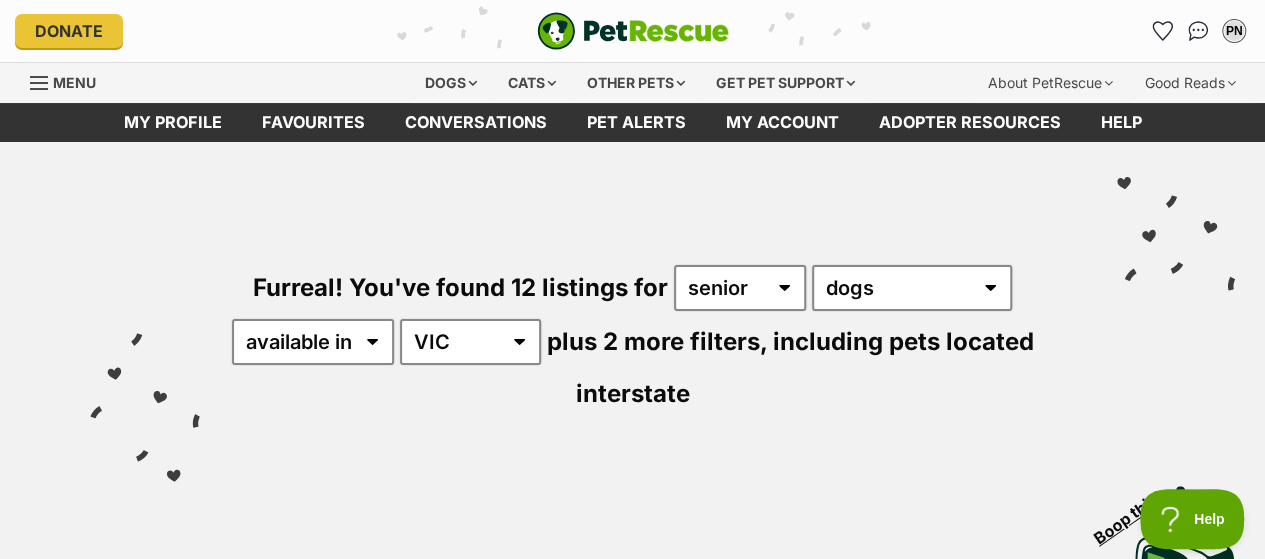 click on "Cats" at bounding box center (532, 83) 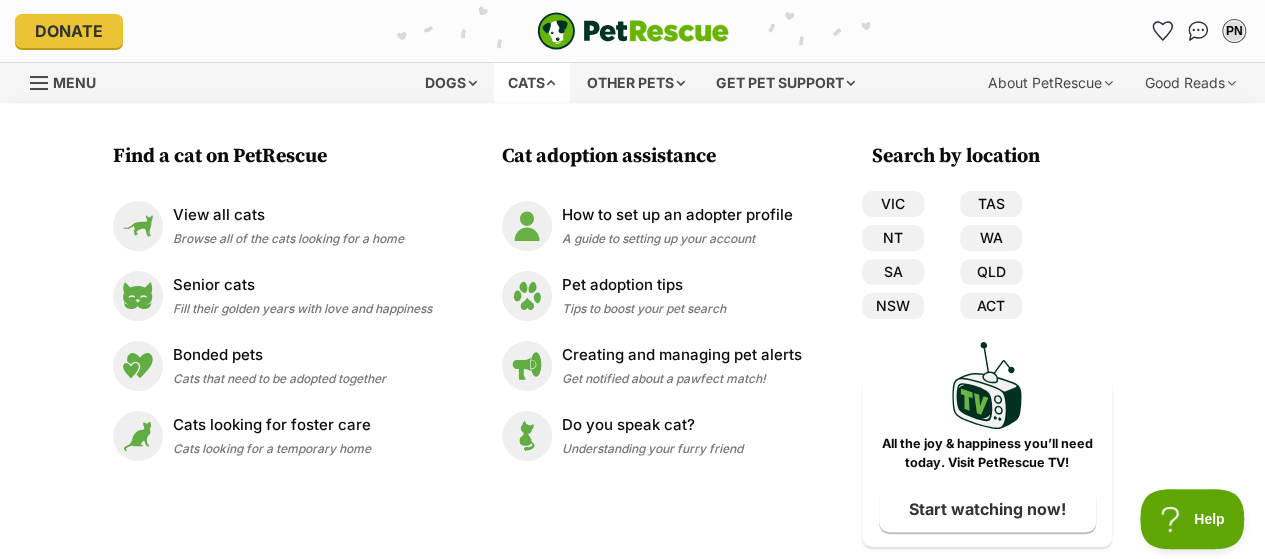 click on "Senior cats
Fill their golden years with love and happiness" at bounding box center (272, 296) 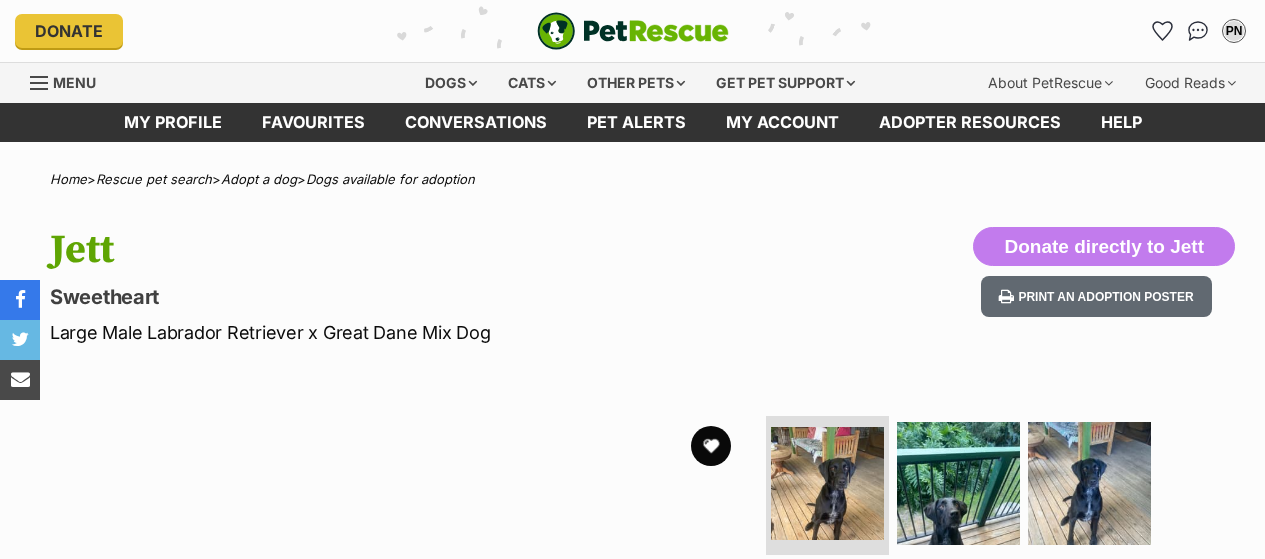 scroll, scrollTop: 0, scrollLeft: 0, axis: both 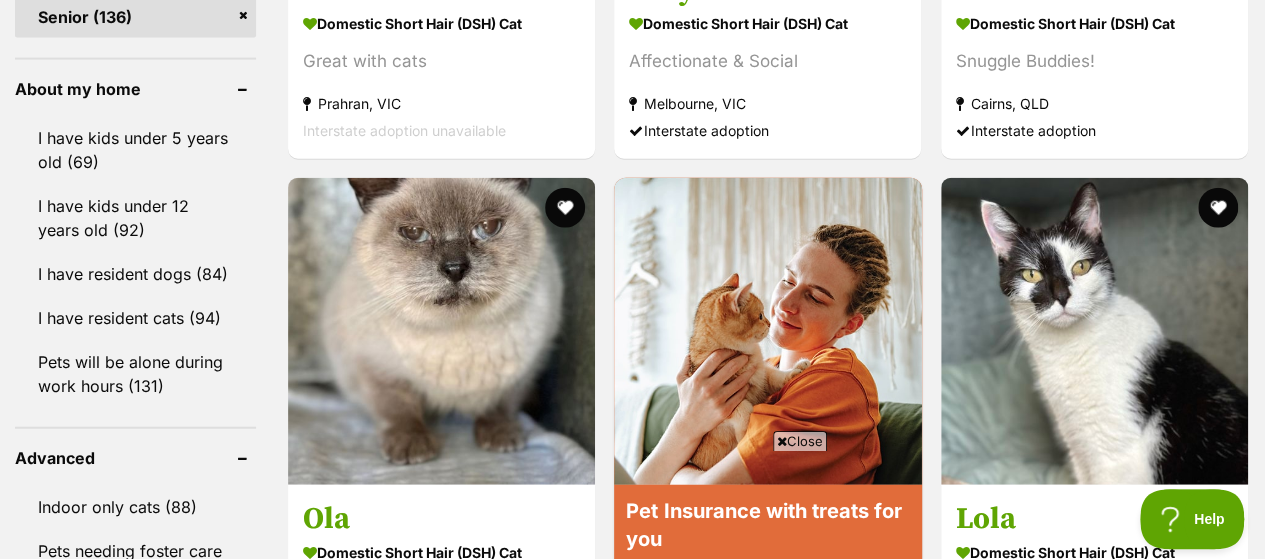 click on "I have resident dogs (84)" at bounding box center [135, 274] 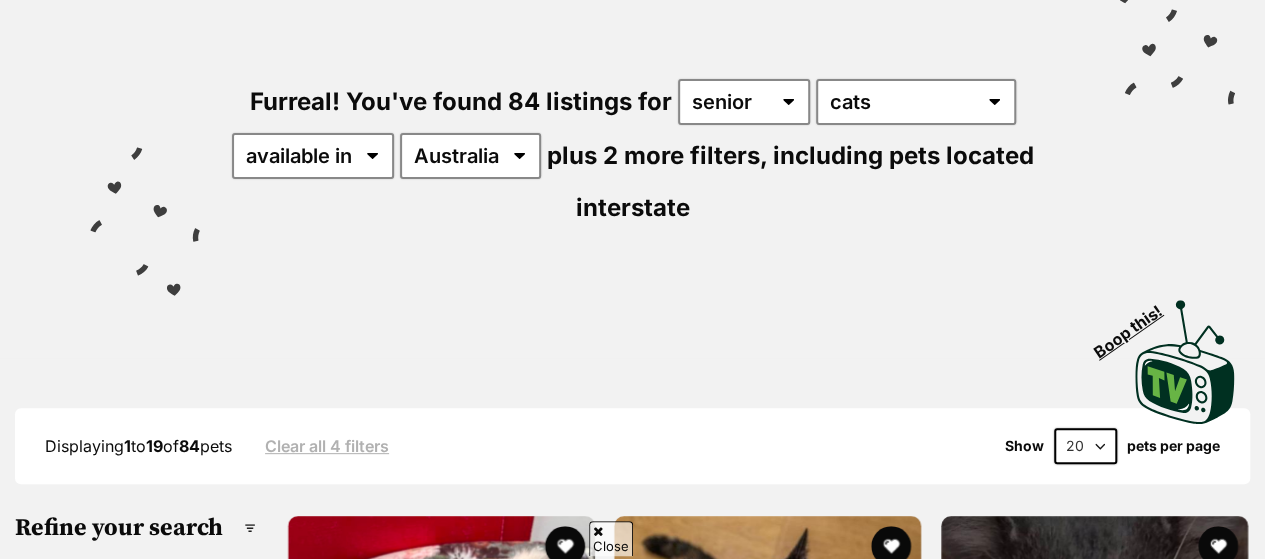 scroll, scrollTop: 467, scrollLeft: 0, axis: vertical 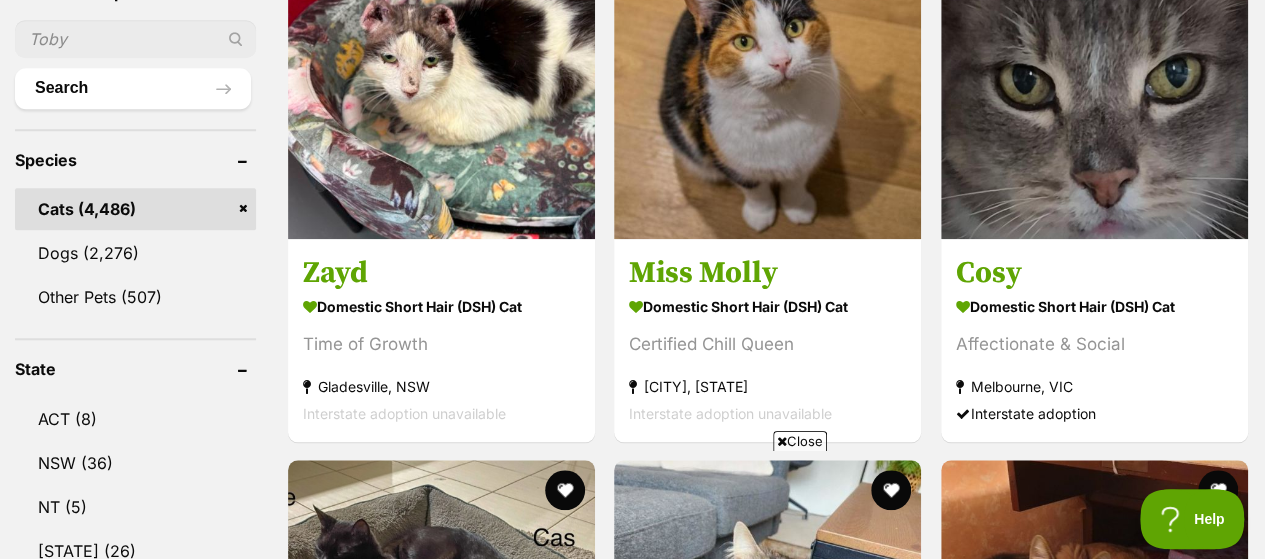 click on "Zayd
Domestic Short Hair (DSH) Cat
Time of Growth
Gladesville, NSW
Interstate adoption unavailable" at bounding box center (441, 339) 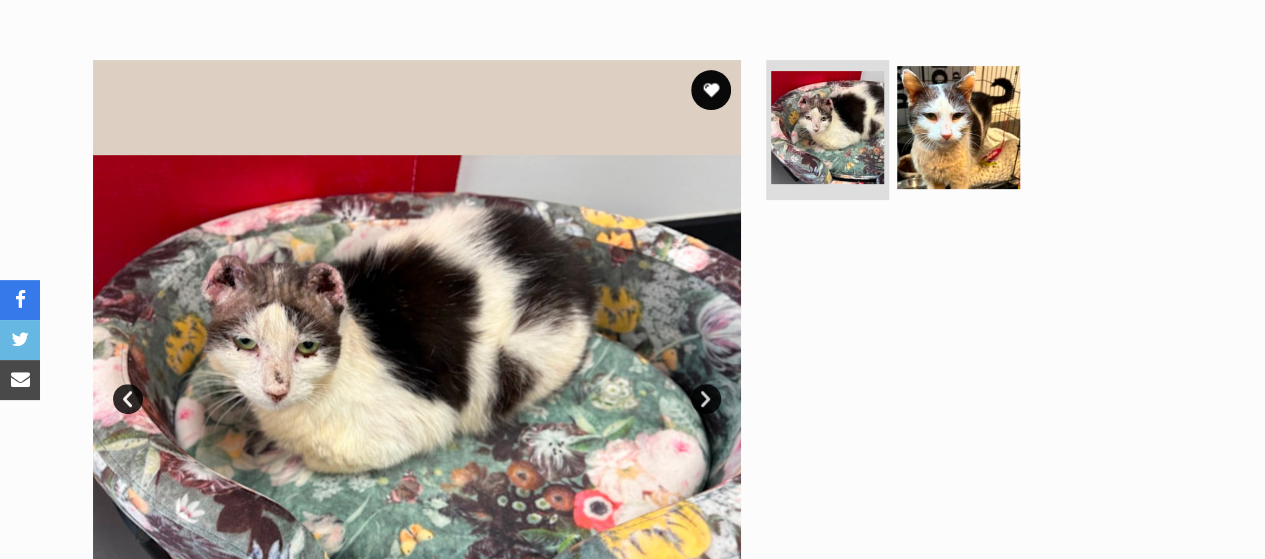 scroll, scrollTop: 356, scrollLeft: 0, axis: vertical 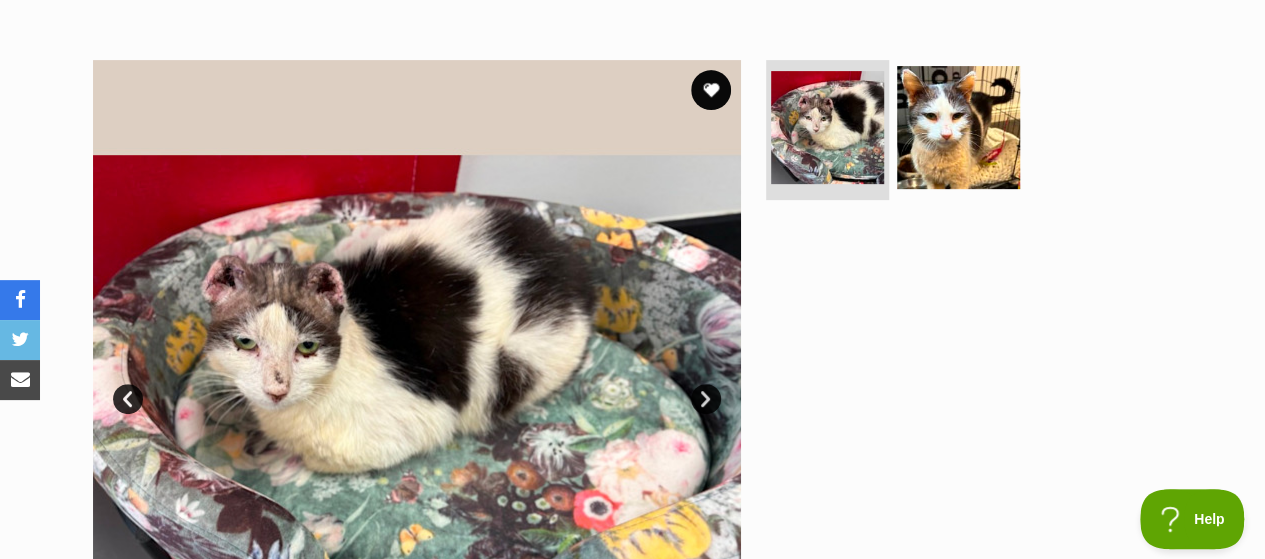 click at bounding box center [958, 127] 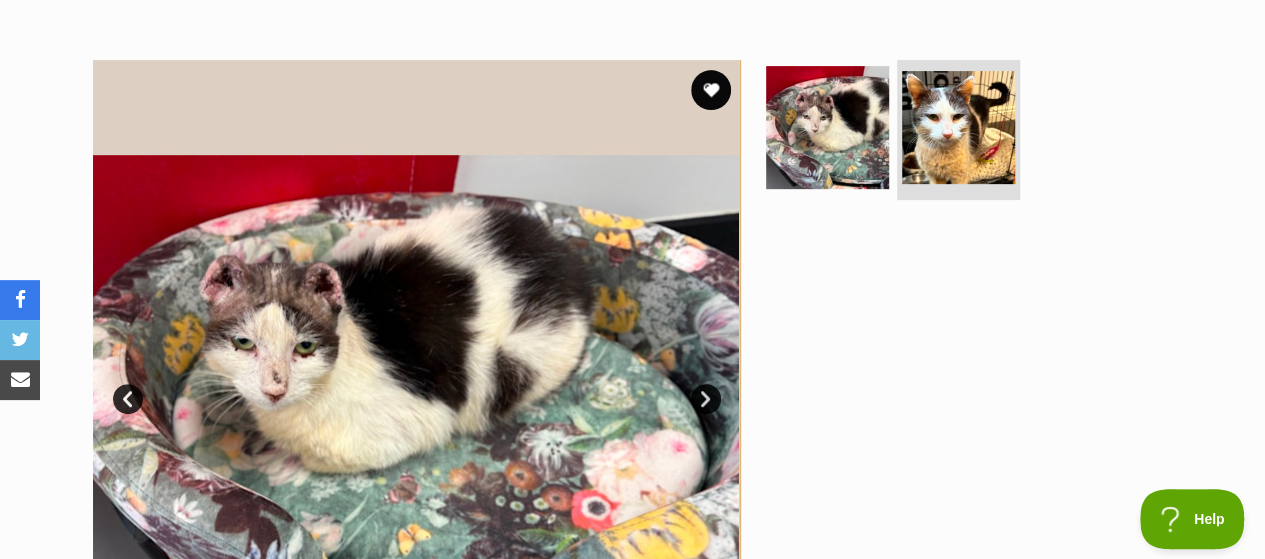 scroll, scrollTop: 0, scrollLeft: 0, axis: both 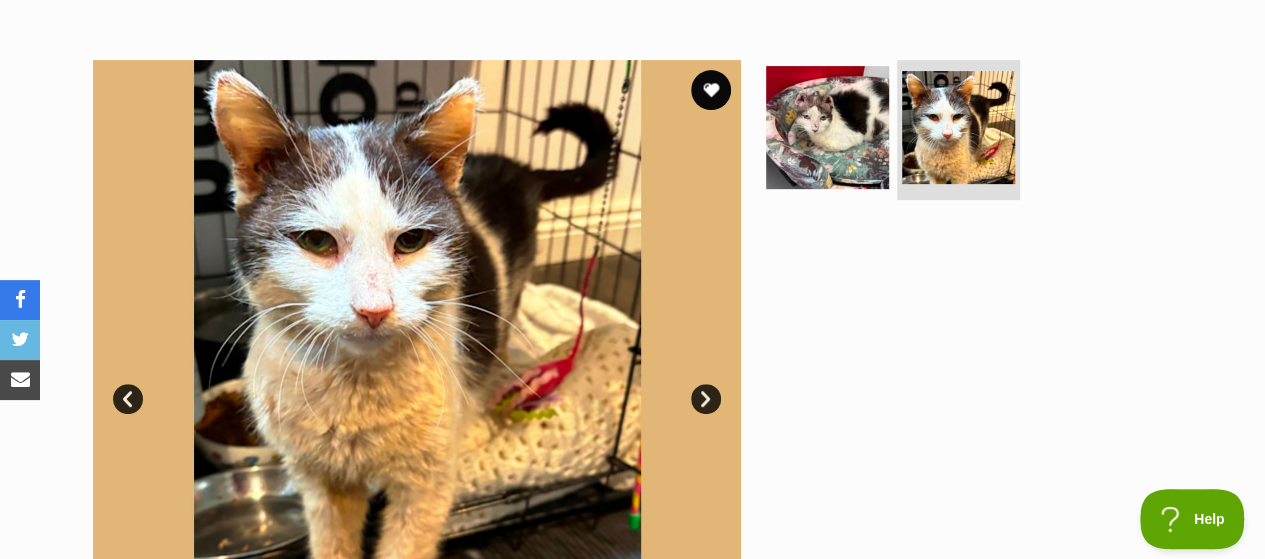 click at bounding box center [827, 127] 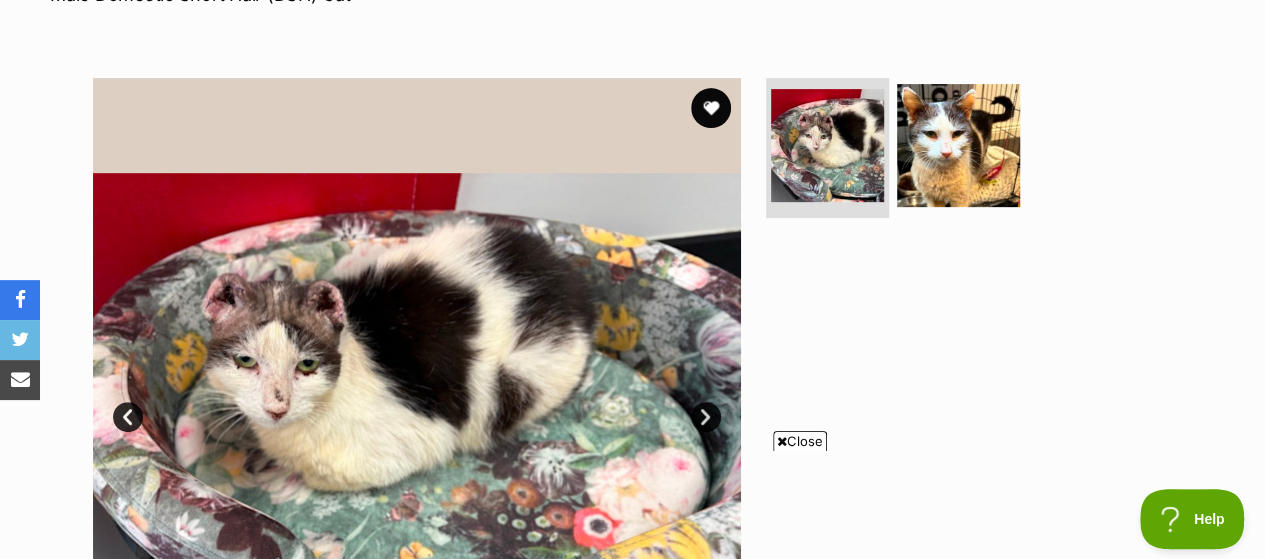 scroll, scrollTop: 357, scrollLeft: 0, axis: vertical 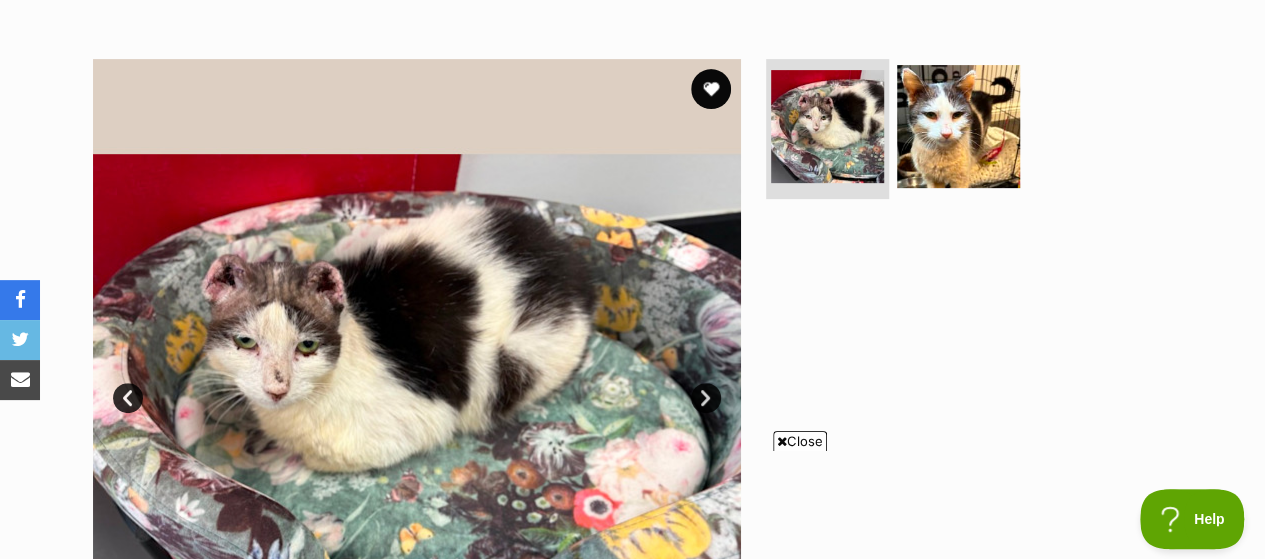 click at bounding box center (711, 89) 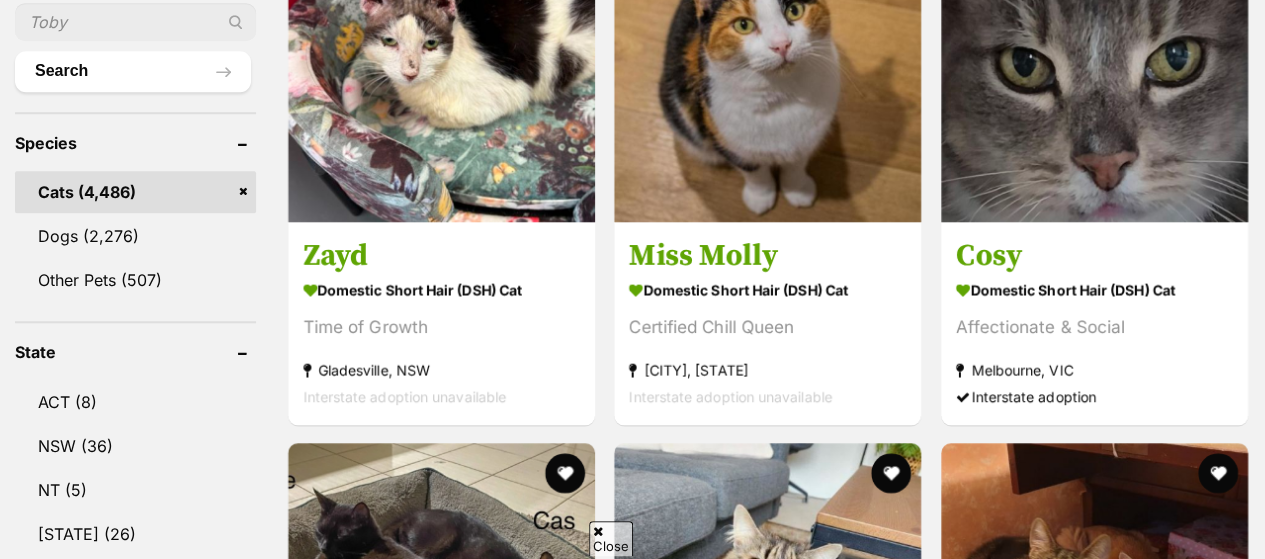 scroll, scrollTop: 787, scrollLeft: 0, axis: vertical 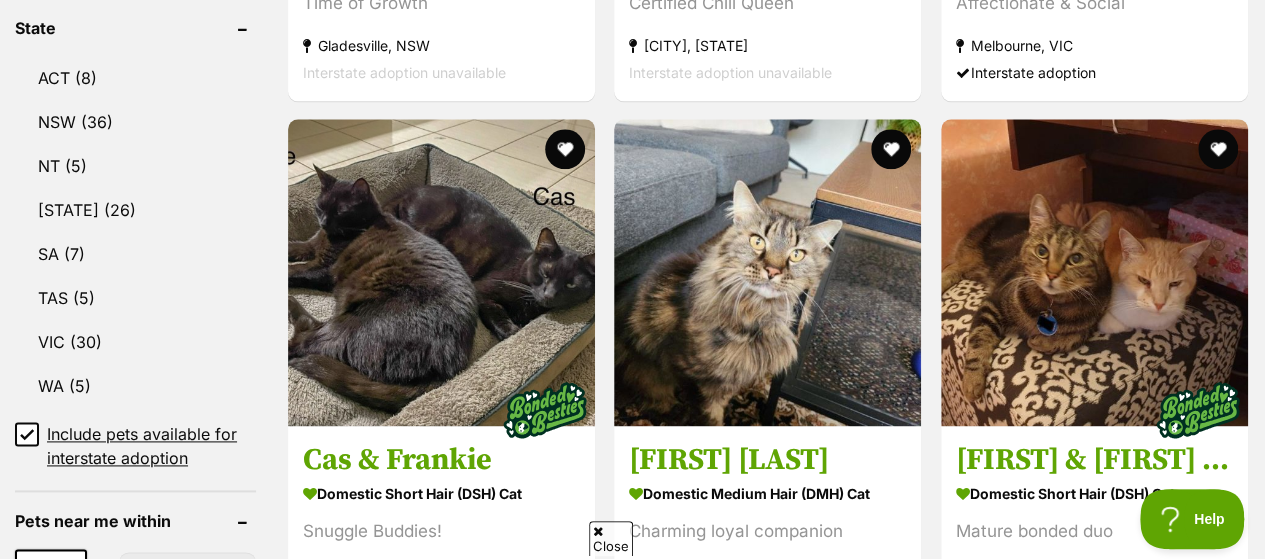 click on "VIC (30)" at bounding box center [135, 342] 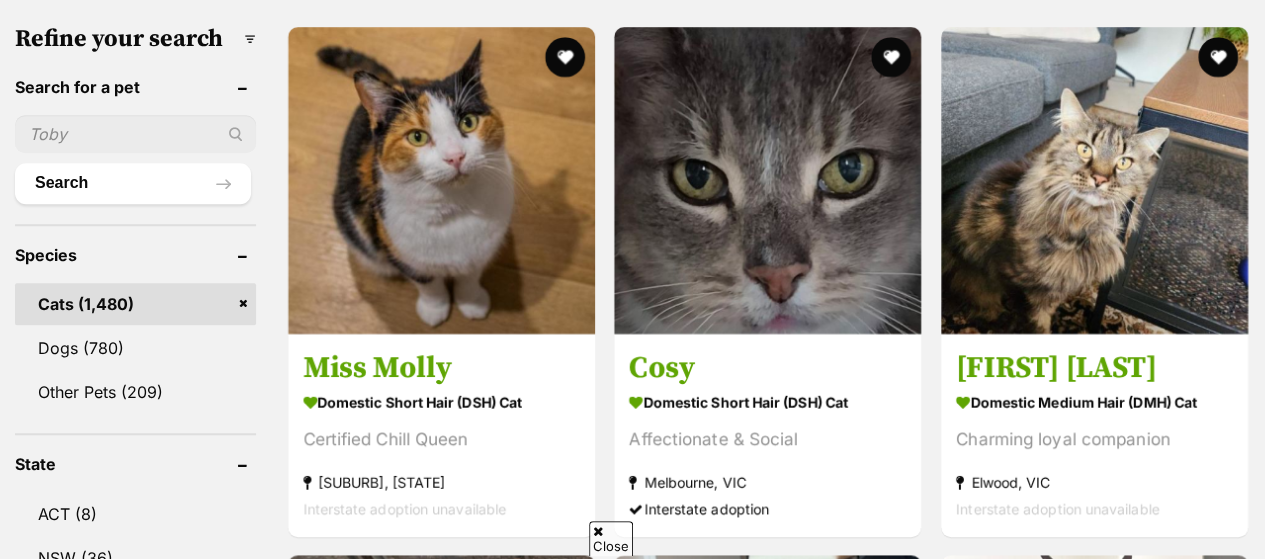 scroll, scrollTop: 723, scrollLeft: 0, axis: vertical 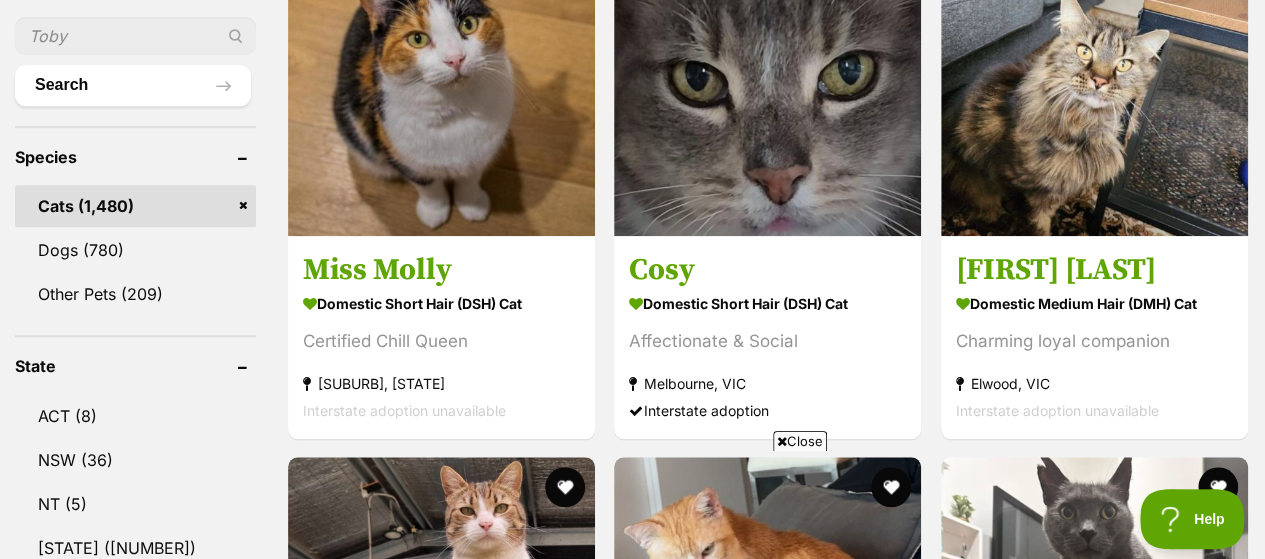 click on "[FIRST] [LAST]" at bounding box center [1094, 269] 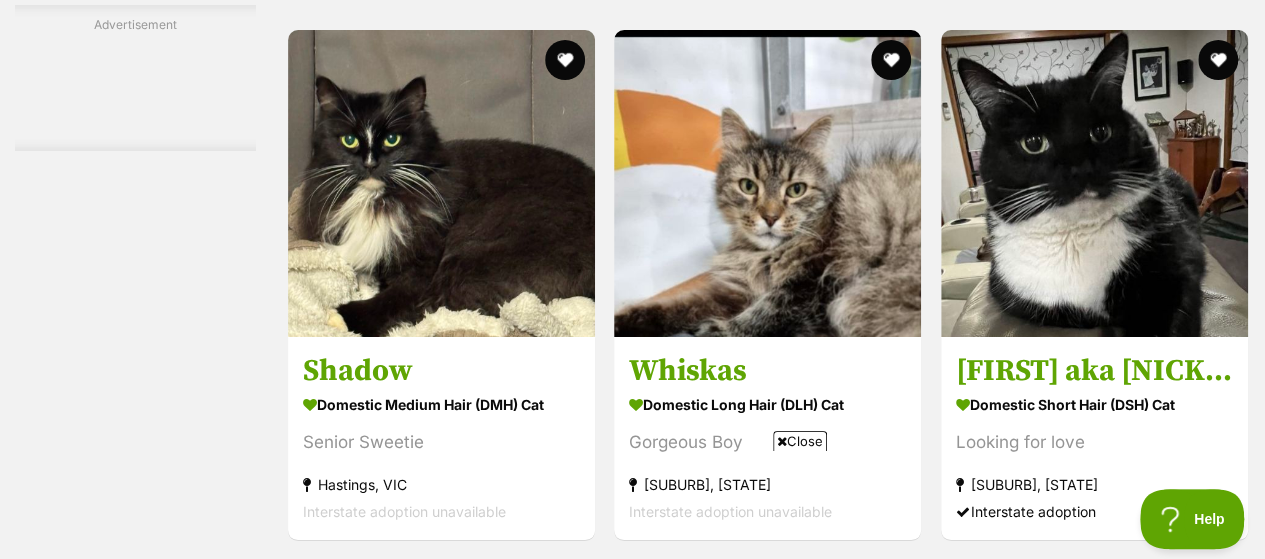 scroll, scrollTop: 3699, scrollLeft: 0, axis: vertical 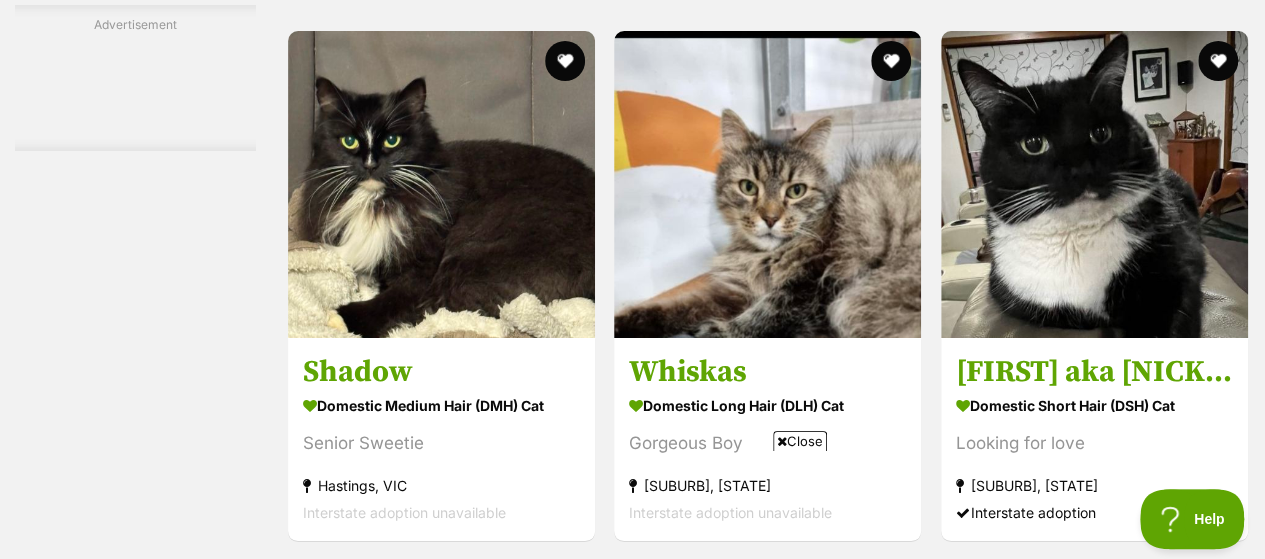 click at bounding box center [441, 184] 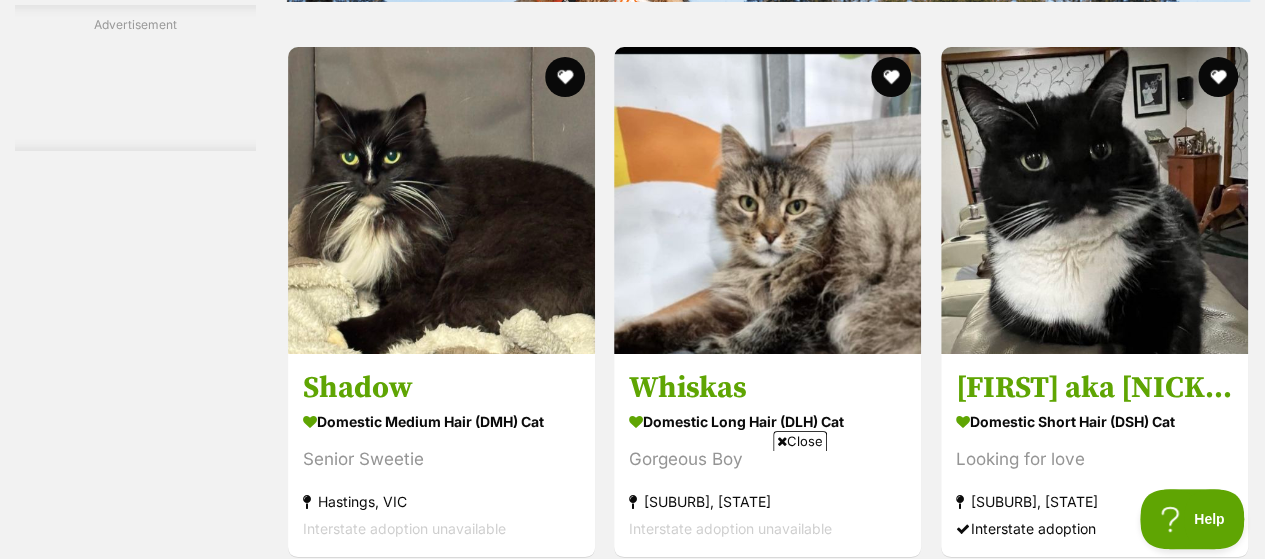 scroll, scrollTop: 3610, scrollLeft: 0, axis: vertical 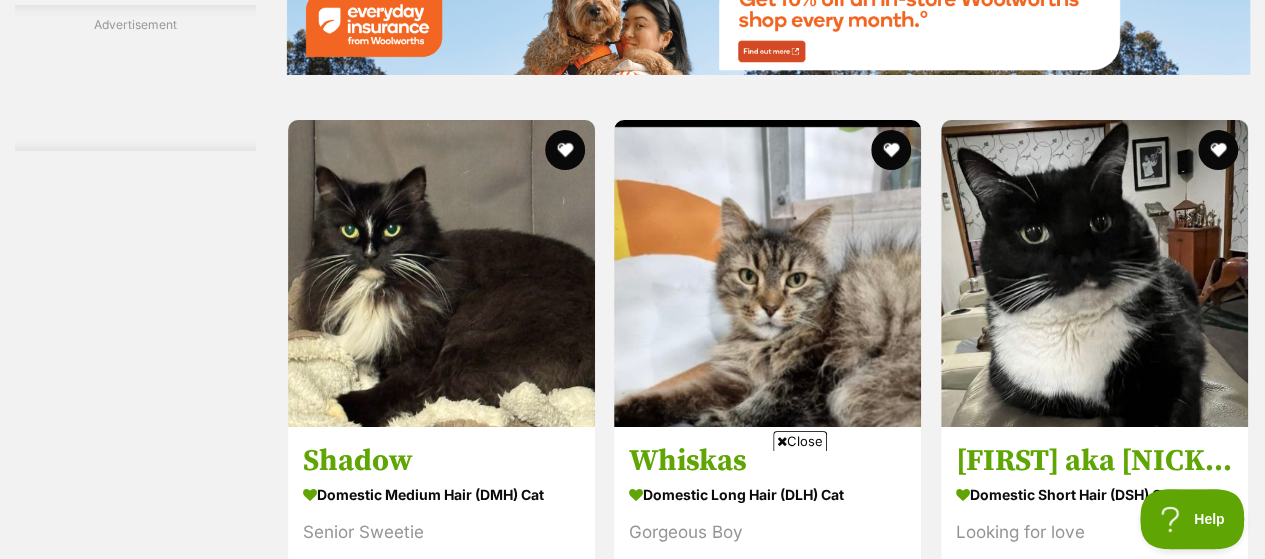 click at bounding box center (565, 150) 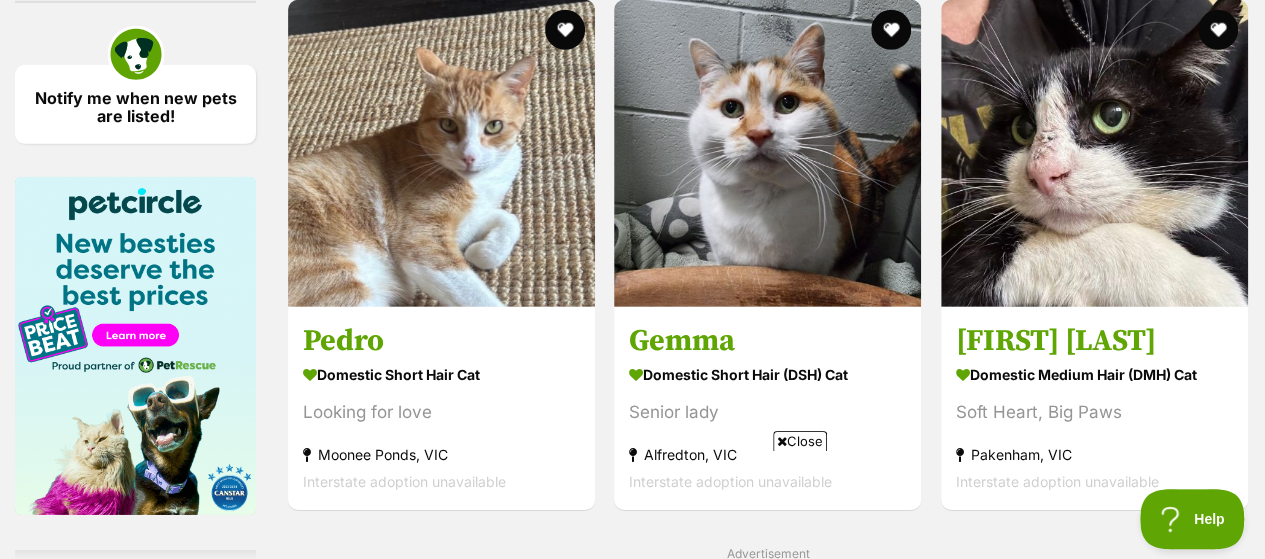 scroll, scrollTop: 3006, scrollLeft: 0, axis: vertical 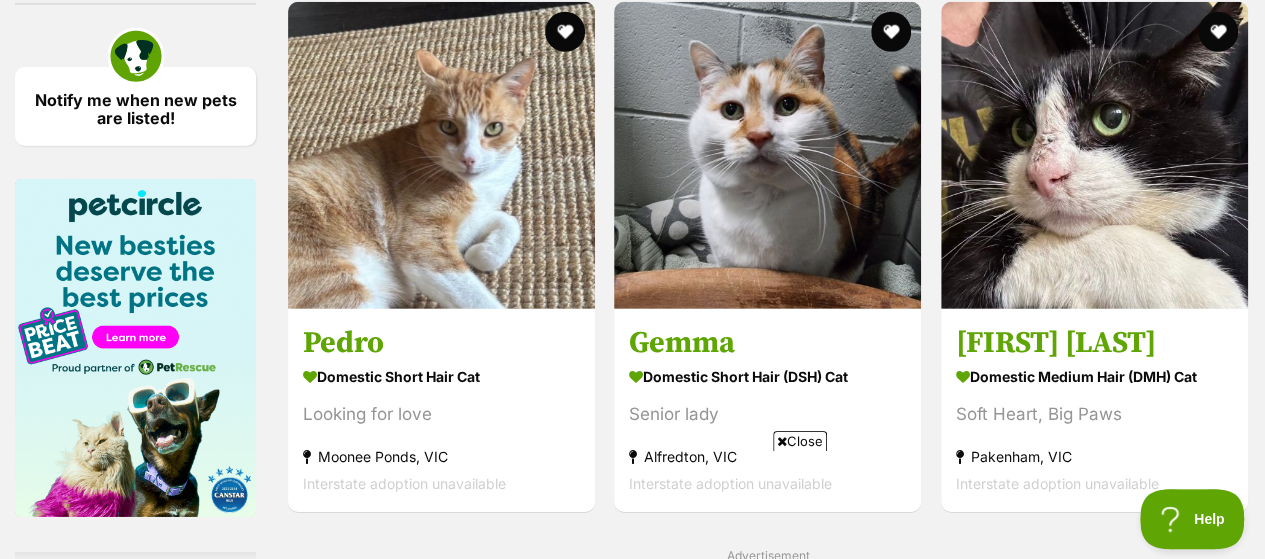 click at bounding box center [767, 155] 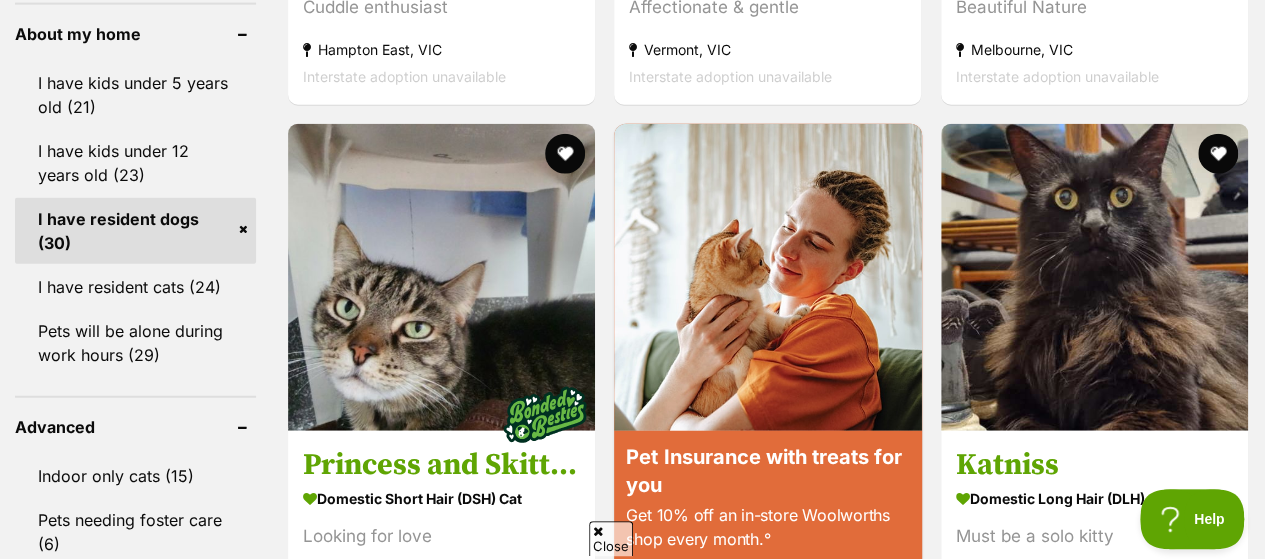 scroll, scrollTop: 2358, scrollLeft: 0, axis: vertical 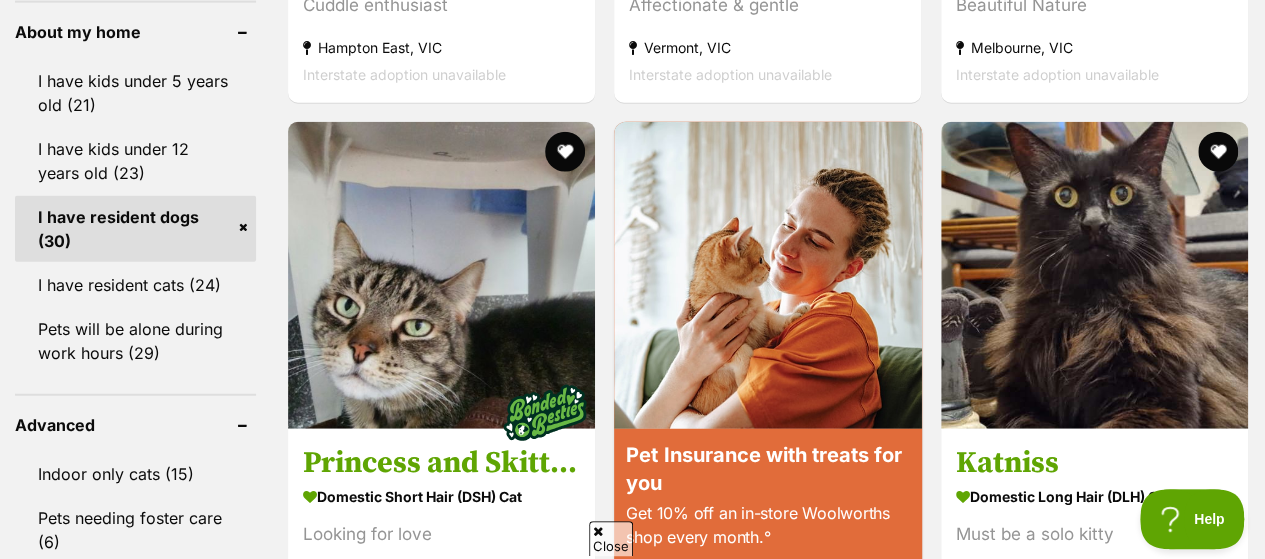 click at bounding box center (1094, 275) 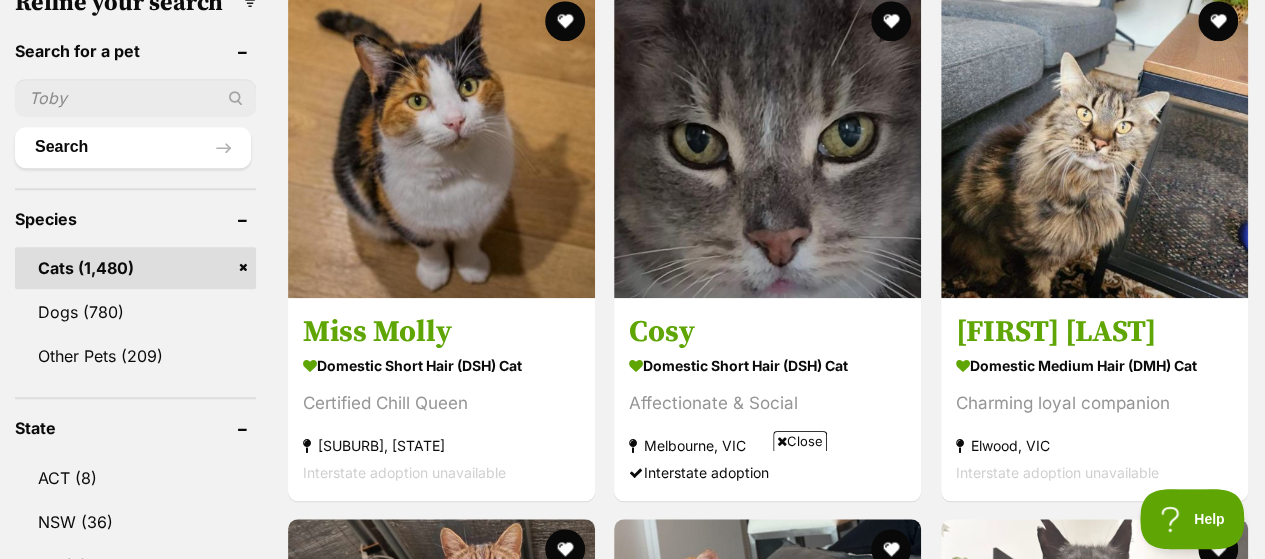 scroll, scrollTop: 710, scrollLeft: 0, axis: vertical 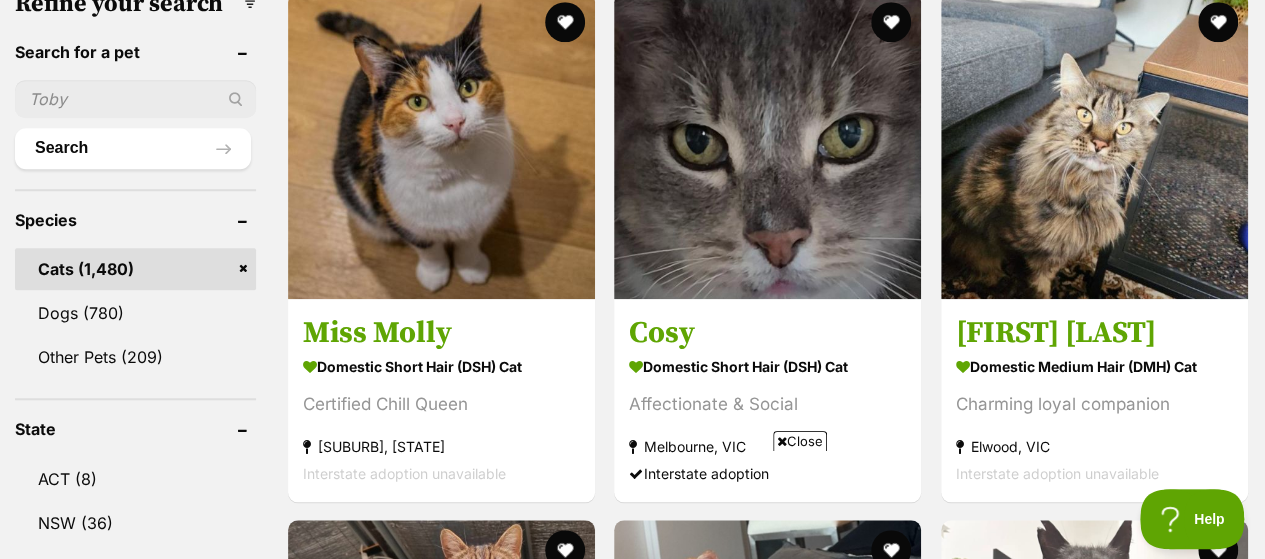 click at bounding box center (1094, 145) 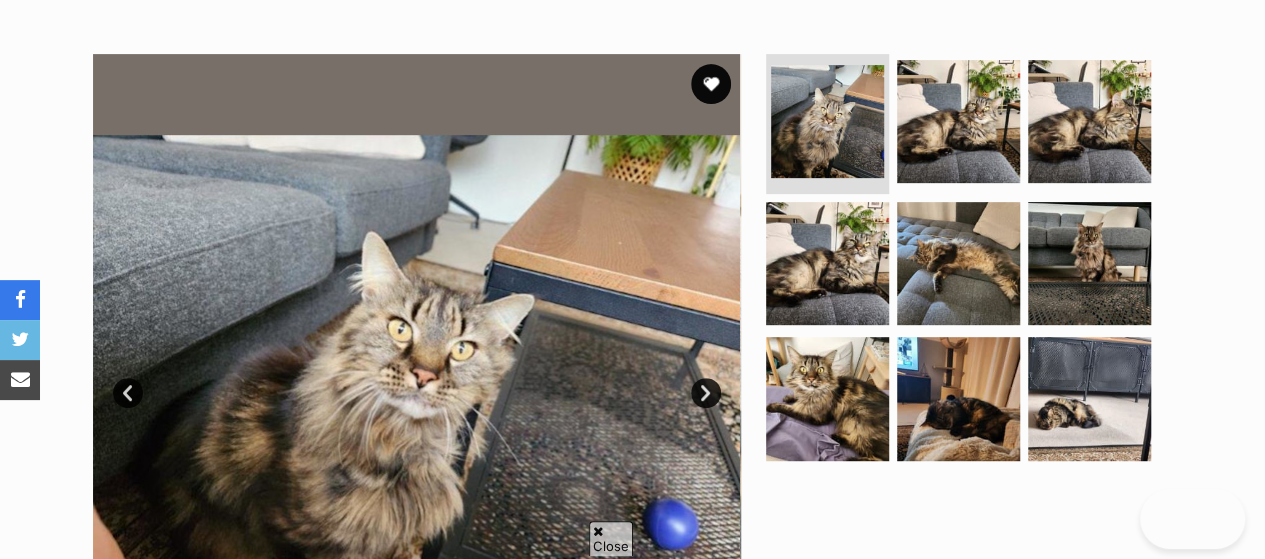 scroll, scrollTop: 891, scrollLeft: 0, axis: vertical 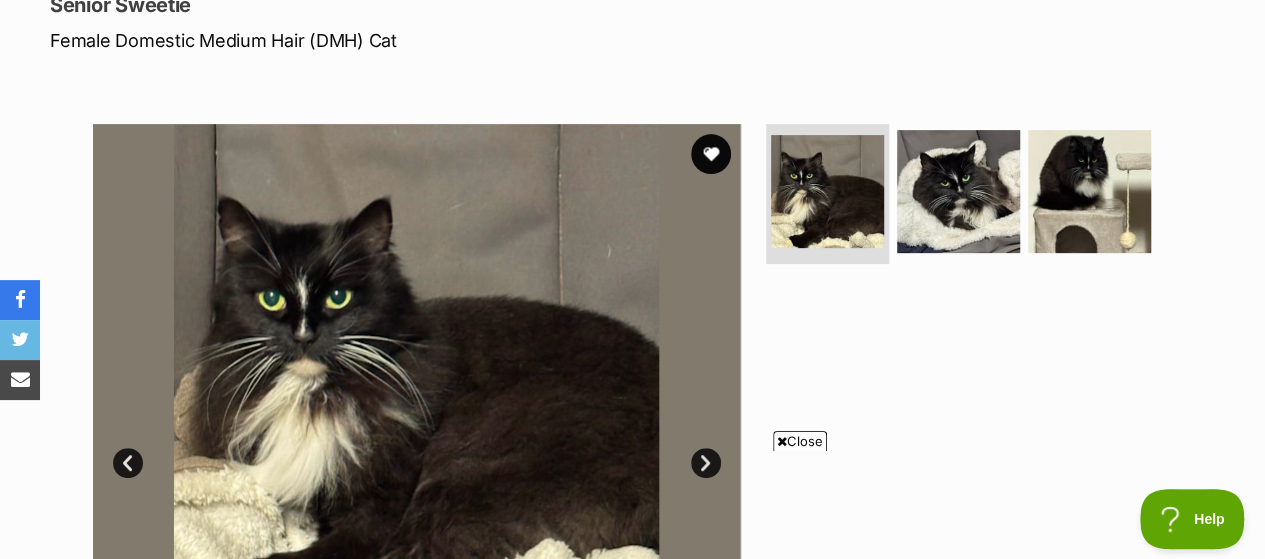 click at bounding box center [711, 154] 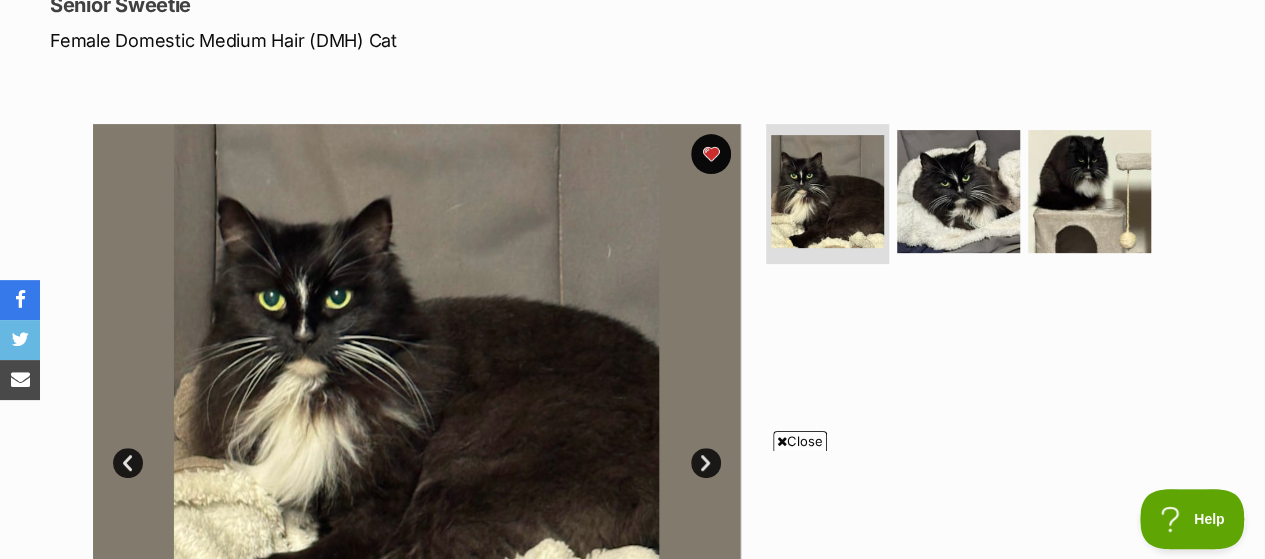 click at bounding box center [958, 191] 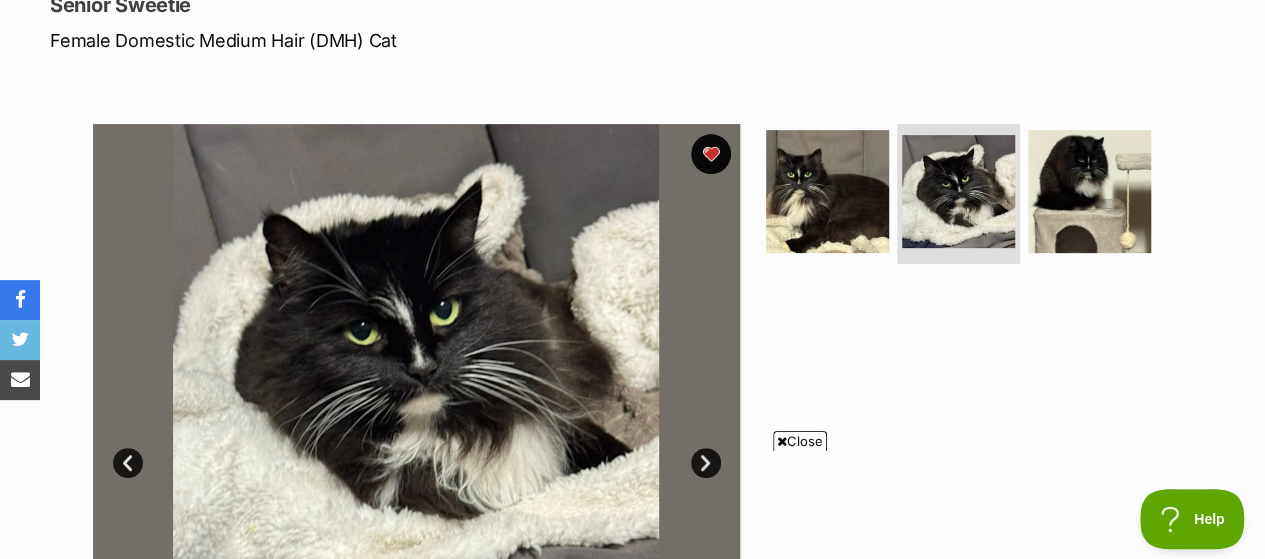 click at bounding box center (1089, 191) 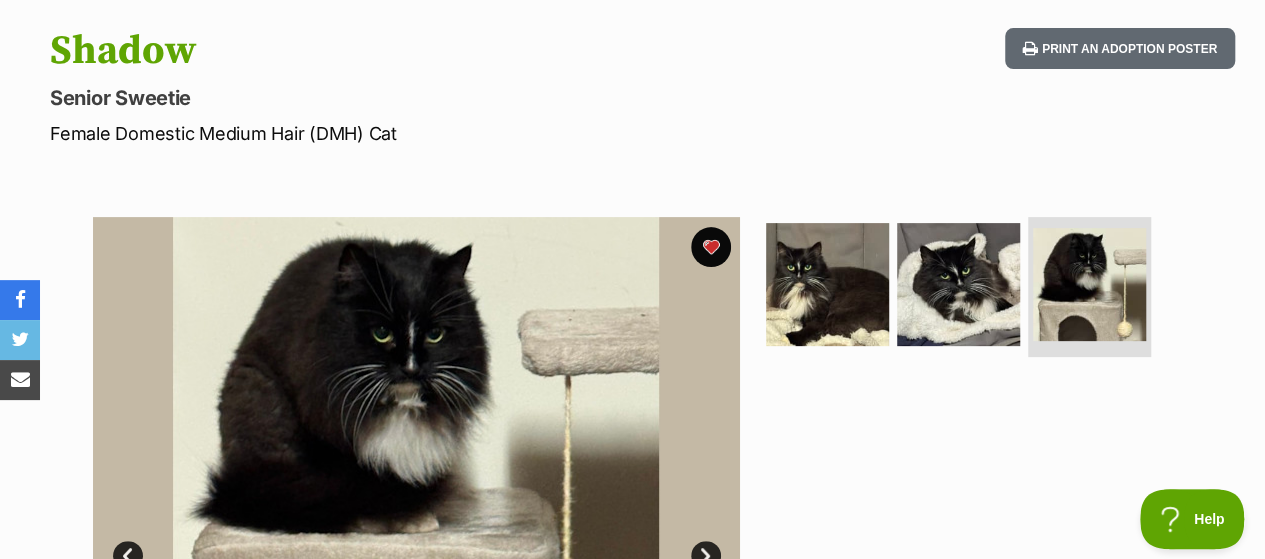 scroll, scrollTop: 0, scrollLeft: 0, axis: both 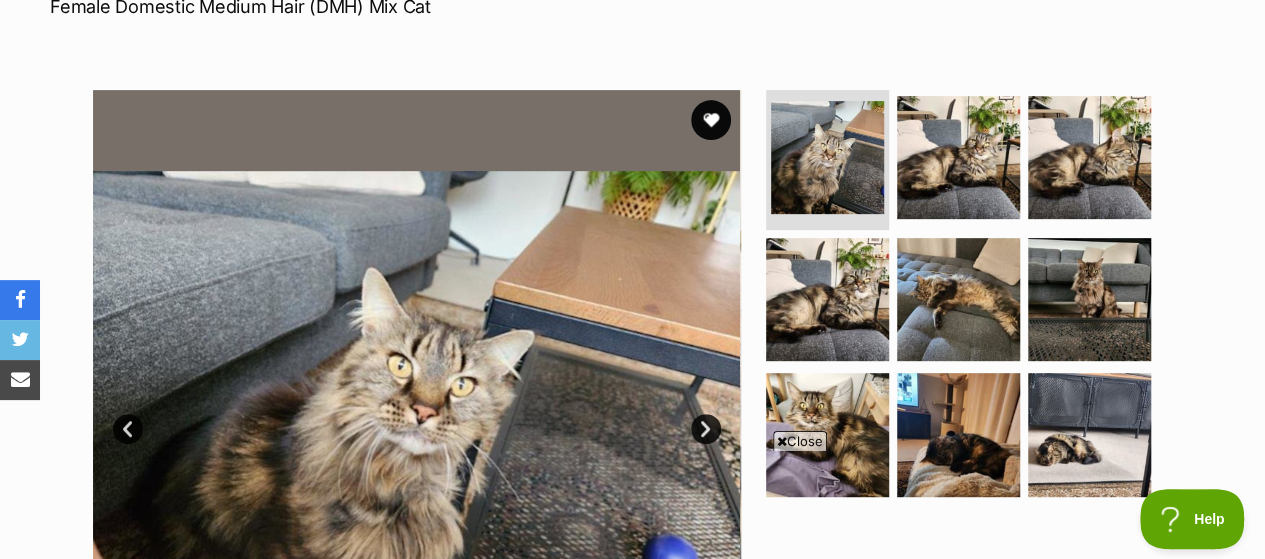 click at bounding box center (958, 299) 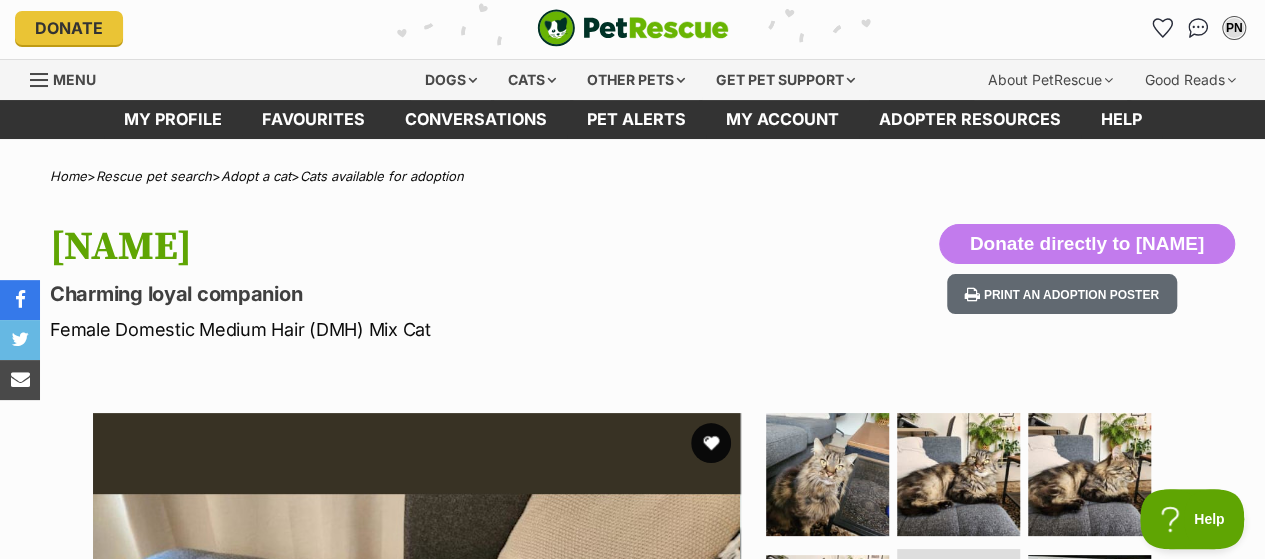 scroll, scrollTop: 0, scrollLeft: 0, axis: both 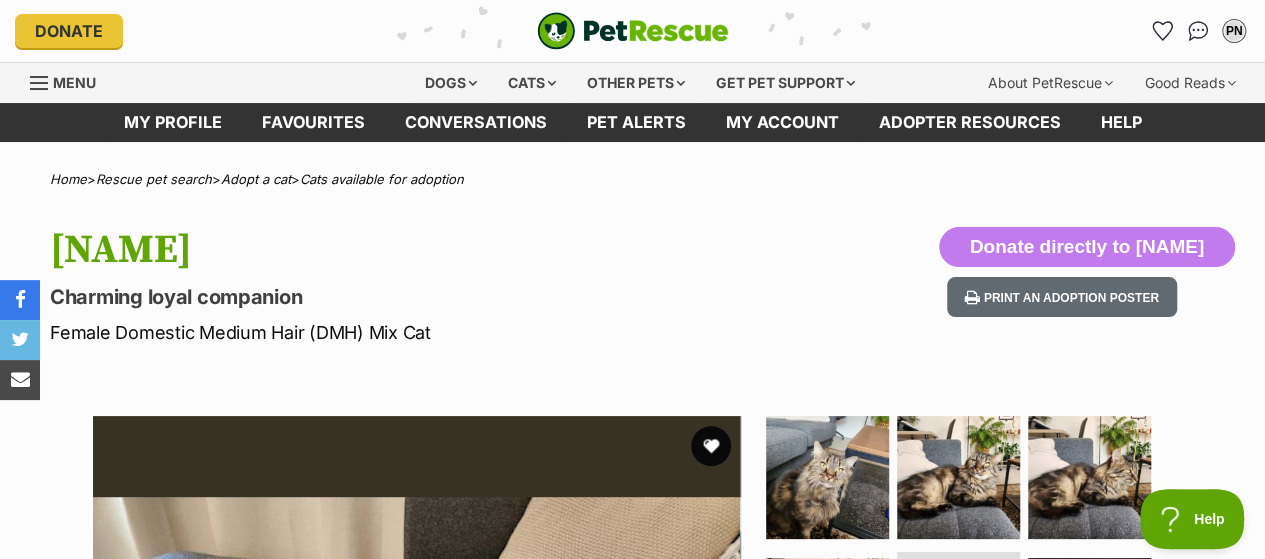click on "Other pets" at bounding box center (636, 83) 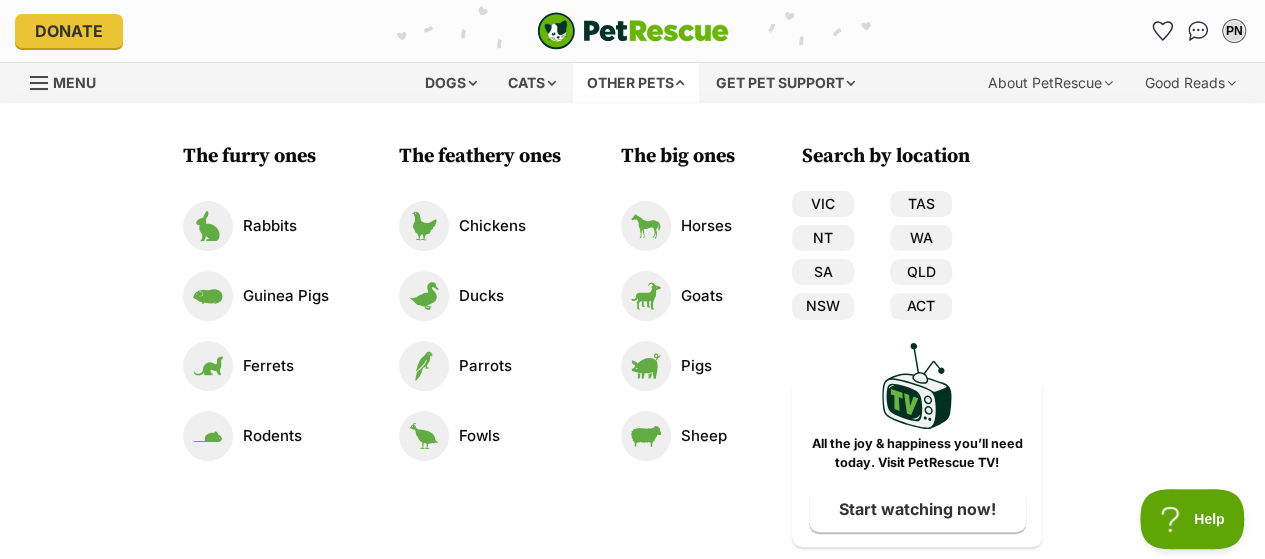 click on "VIC" at bounding box center (823, 204) 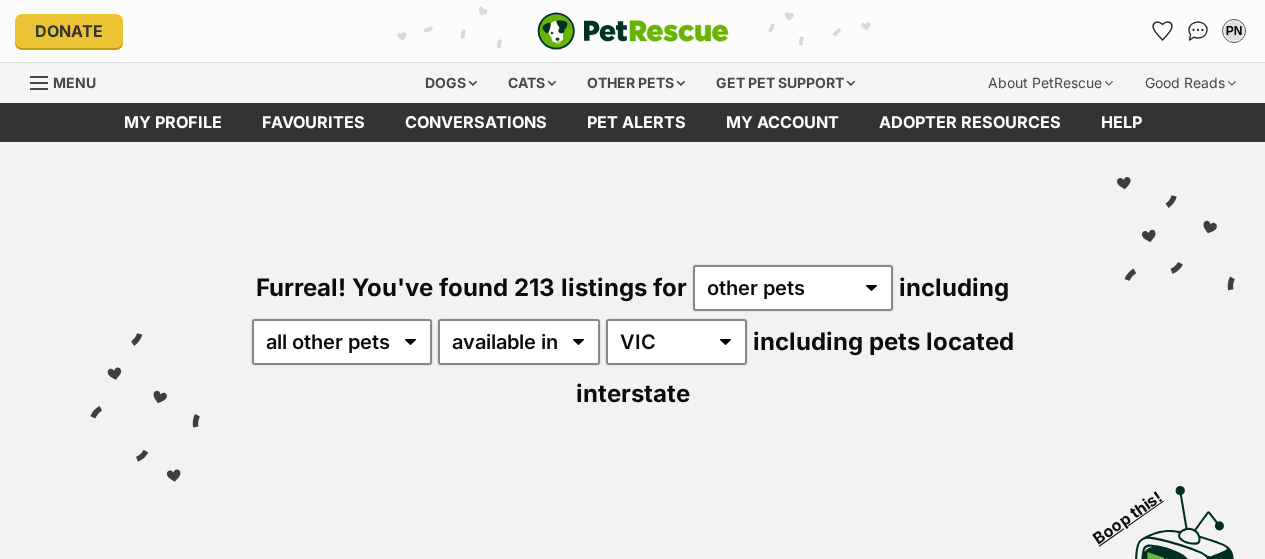 scroll, scrollTop: 524, scrollLeft: 0, axis: vertical 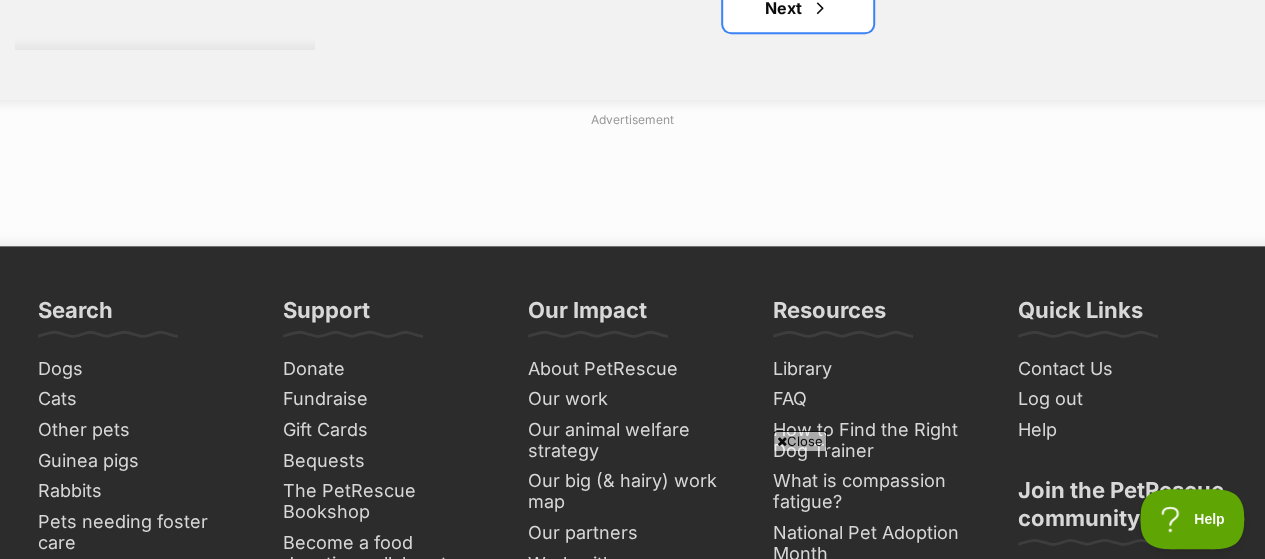 click on "Next" at bounding box center (798, 8) 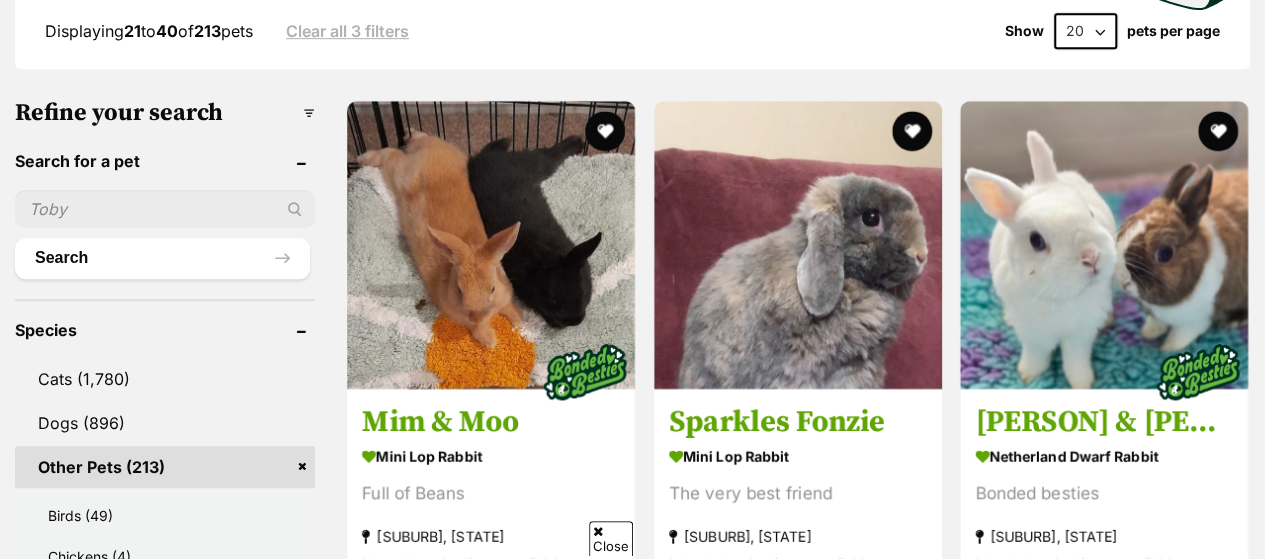 scroll, scrollTop: 0, scrollLeft: 0, axis: both 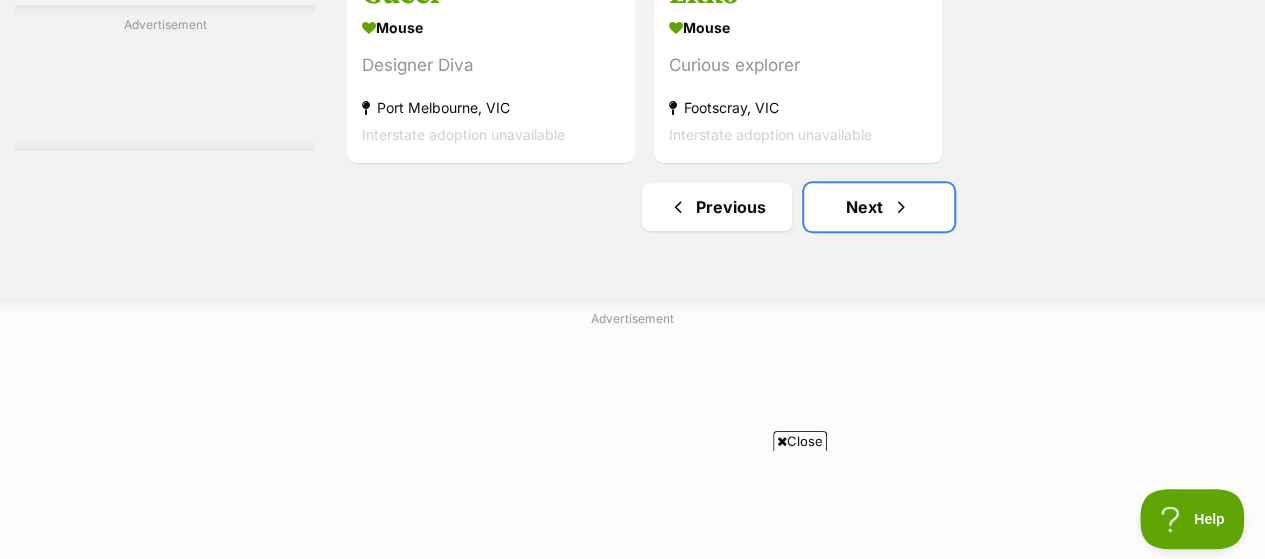 click on "Next" at bounding box center [879, 207] 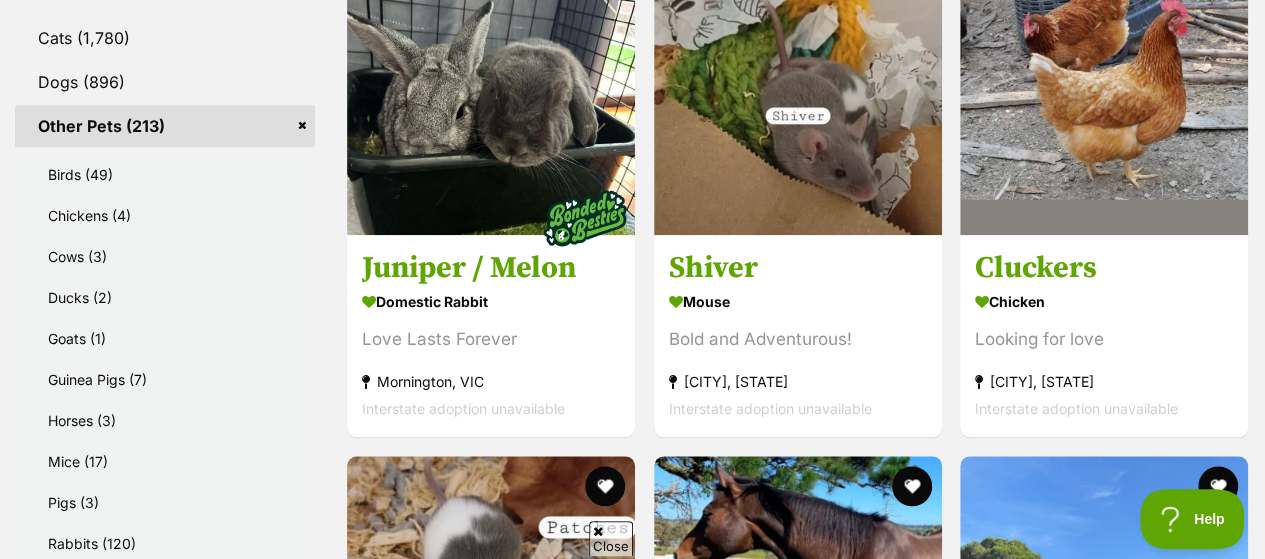 scroll, scrollTop: 1010, scrollLeft: 0, axis: vertical 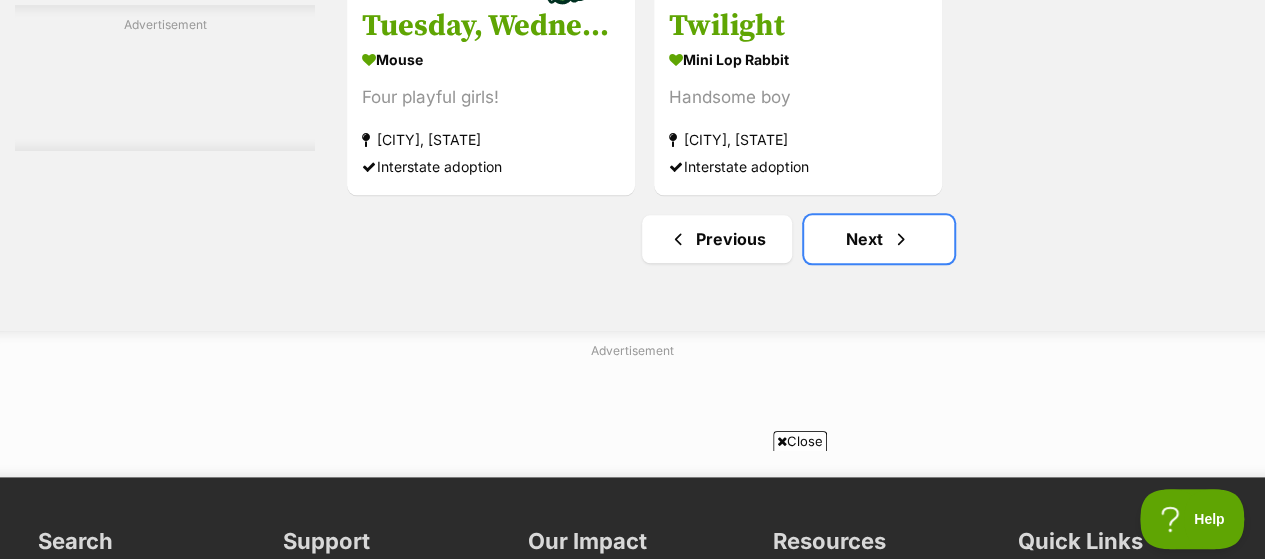 click on "Next" at bounding box center (879, 239) 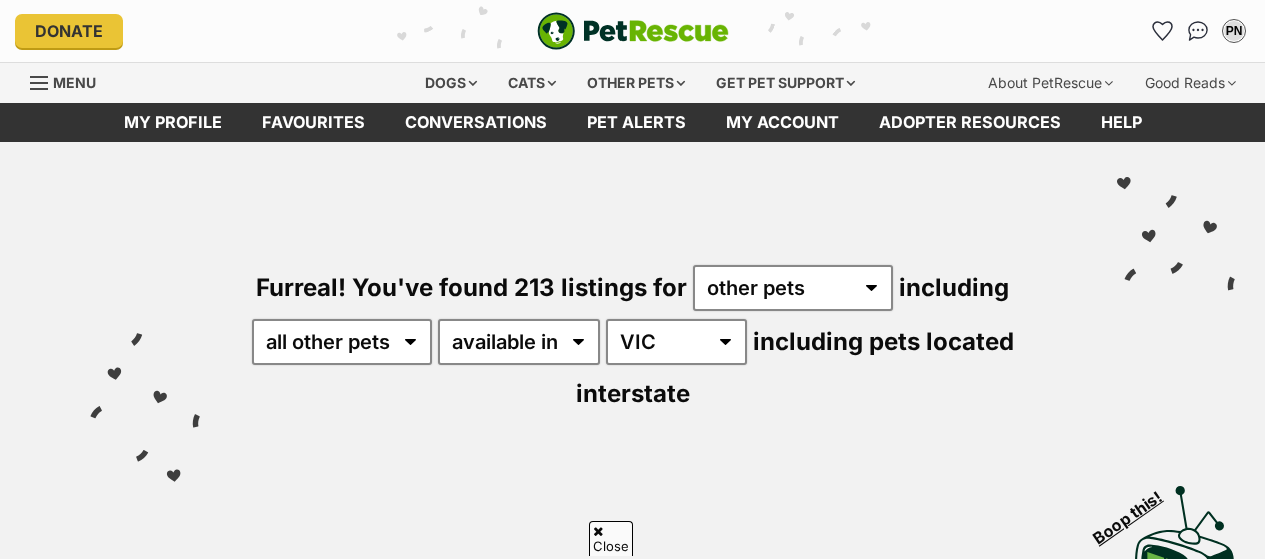 scroll, scrollTop: 520, scrollLeft: 0, axis: vertical 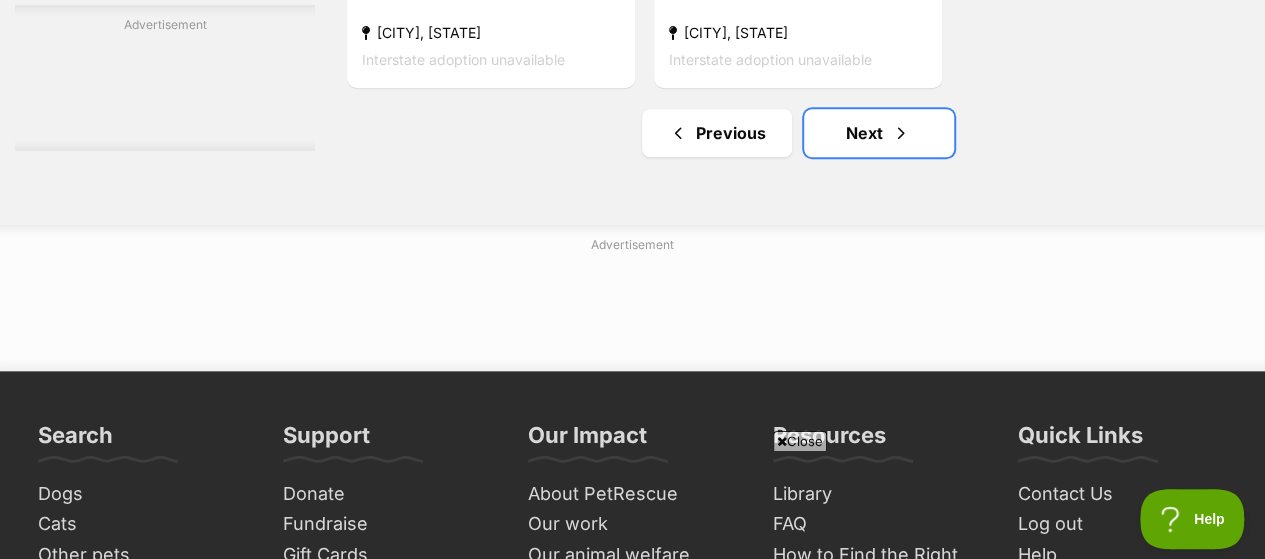 click on "Next" at bounding box center [879, 133] 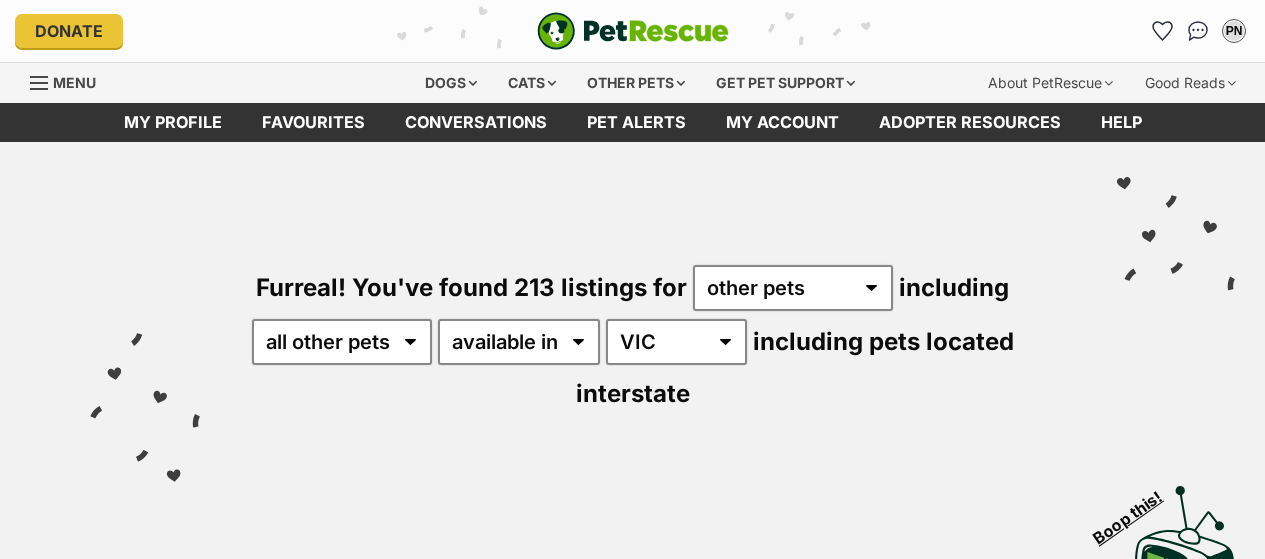 scroll, scrollTop: 601, scrollLeft: 0, axis: vertical 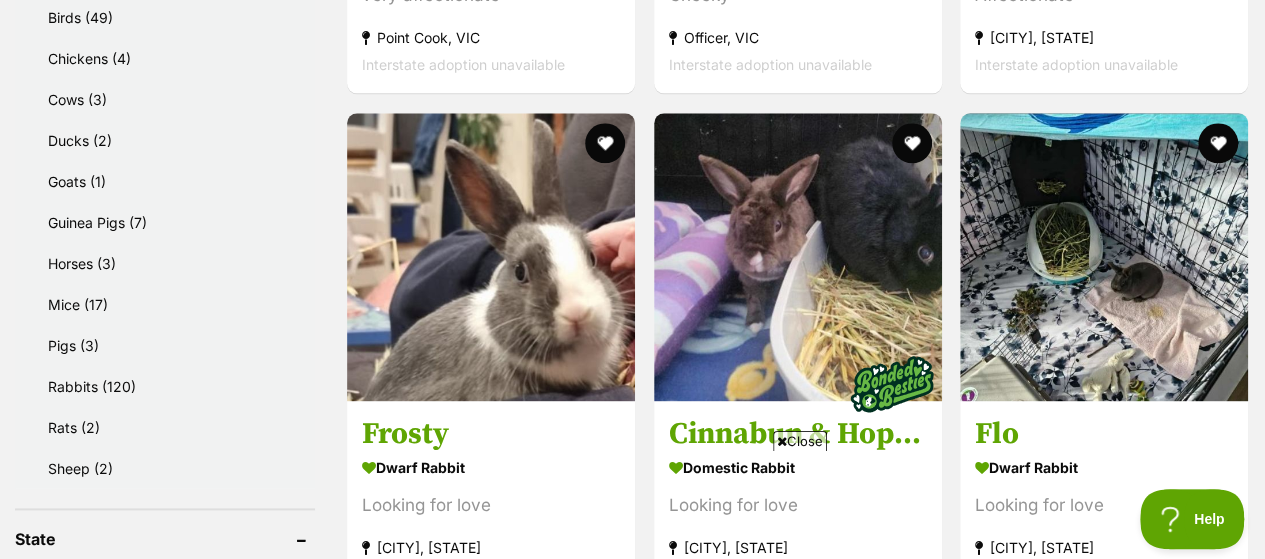 click on "Goats (1)" at bounding box center [170, 181] 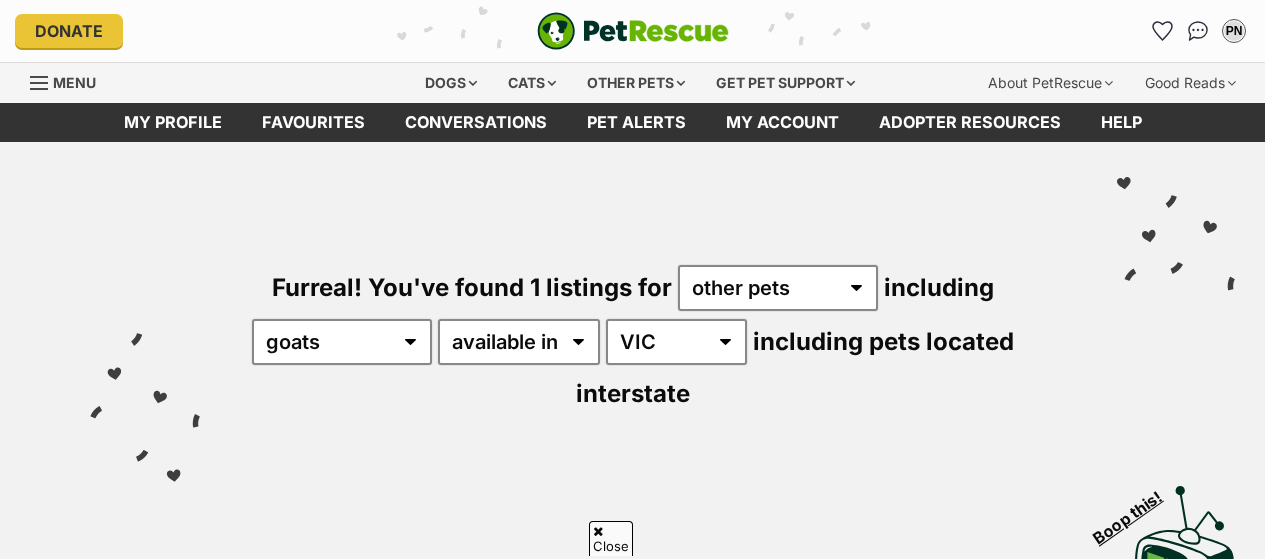 scroll, scrollTop: 541, scrollLeft: 0, axis: vertical 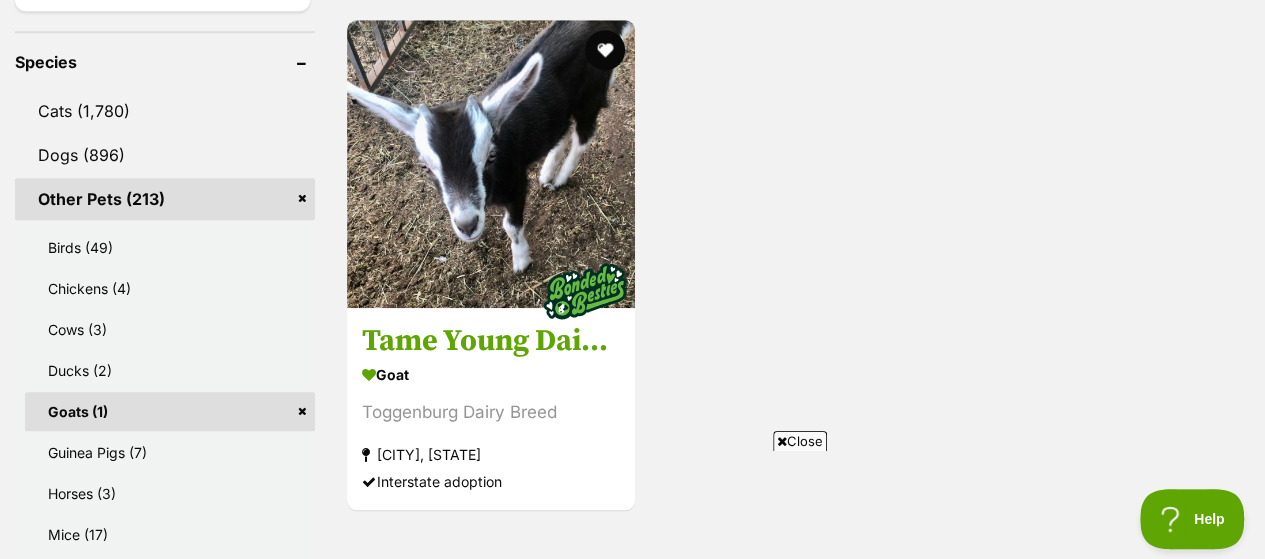 click on "Tame Young Dairy Goats Doelings plus free Wethers
Goat
Toggenburg Dairy Breed
Berriwillock, VIC
Interstate adoption" at bounding box center (491, 408) 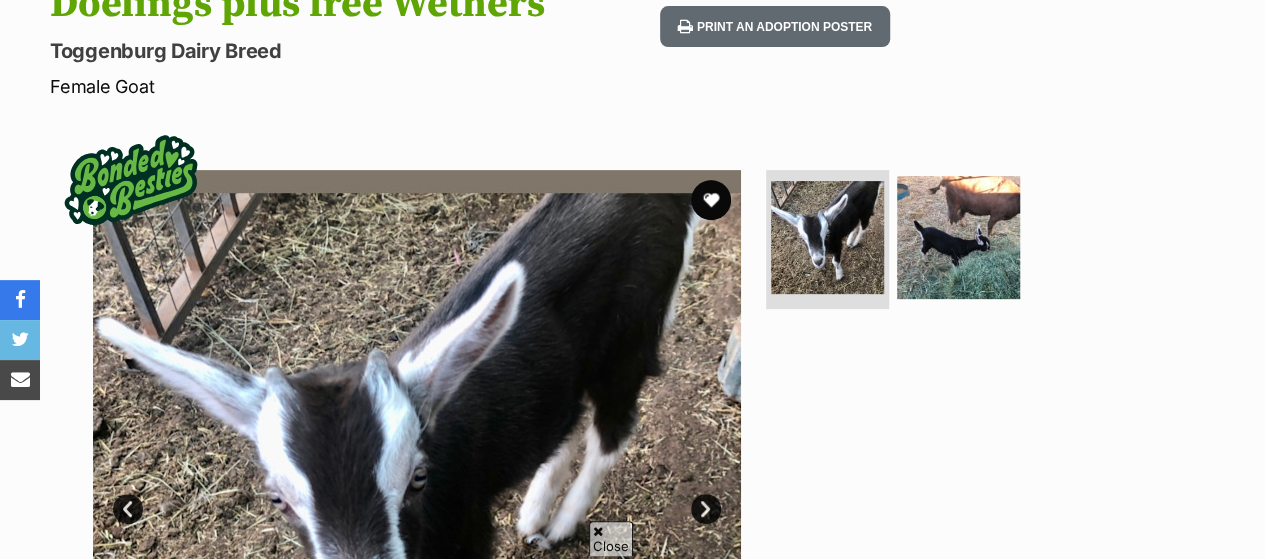 scroll, scrollTop: 292, scrollLeft: 0, axis: vertical 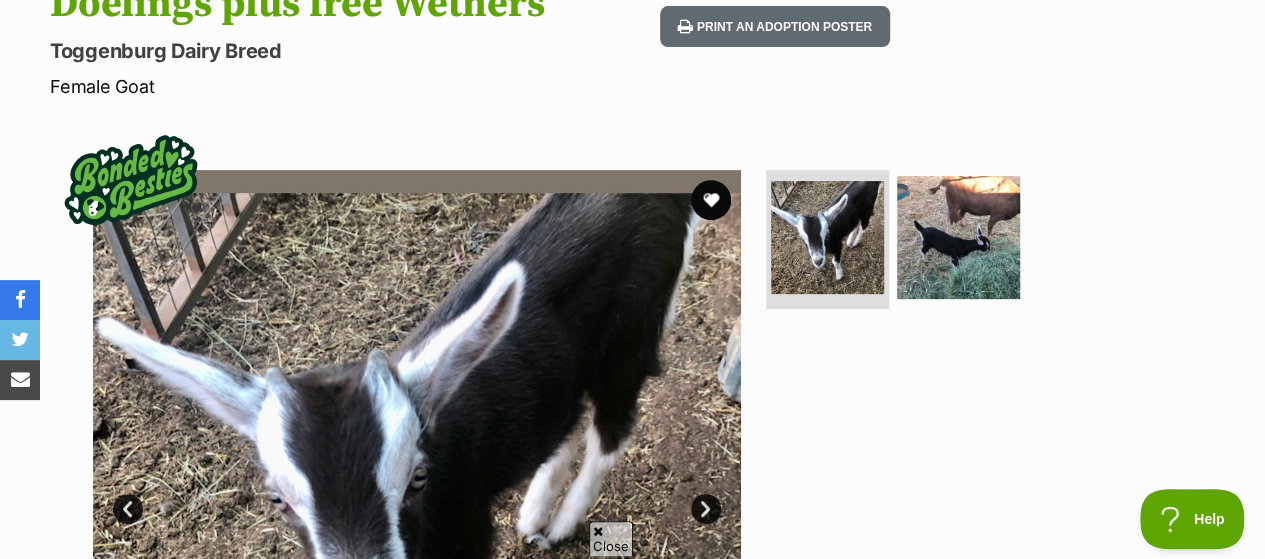 click at bounding box center [967, 244] 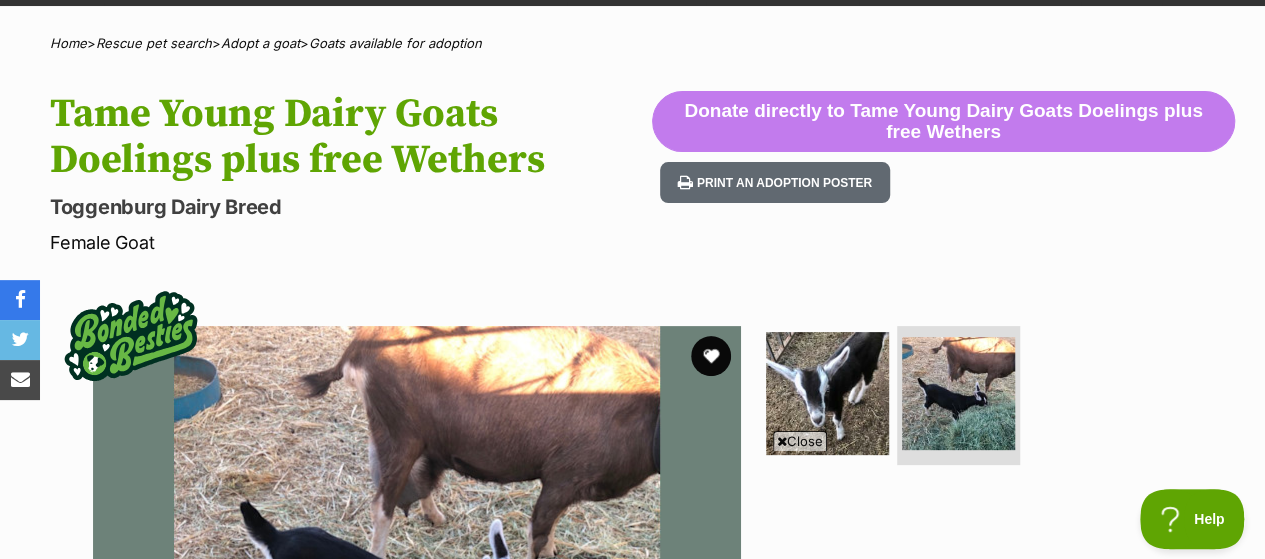 scroll, scrollTop: 0, scrollLeft: 0, axis: both 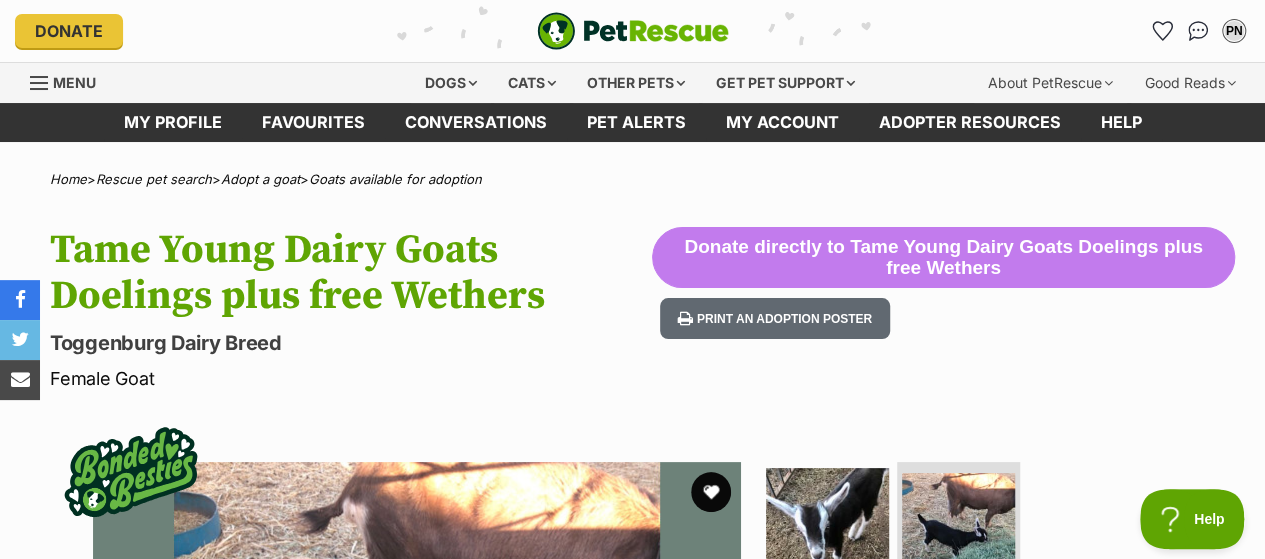 click on "Dogs" at bounding box center [451, 83] 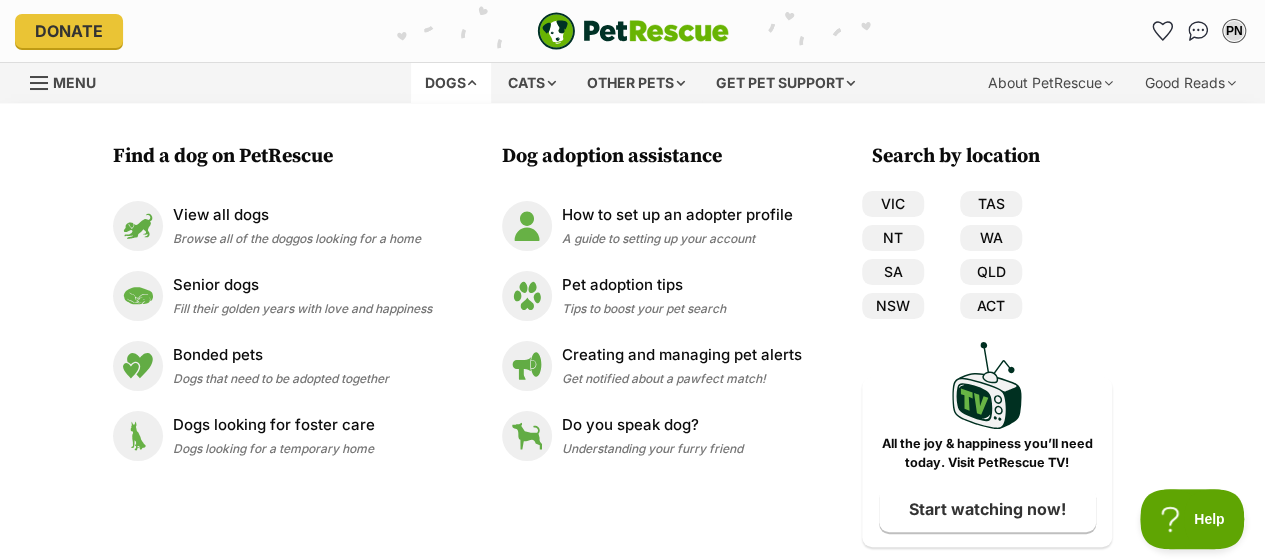 click on "Browse all of the doggos looking for a home" at bounding box center (297, 238) 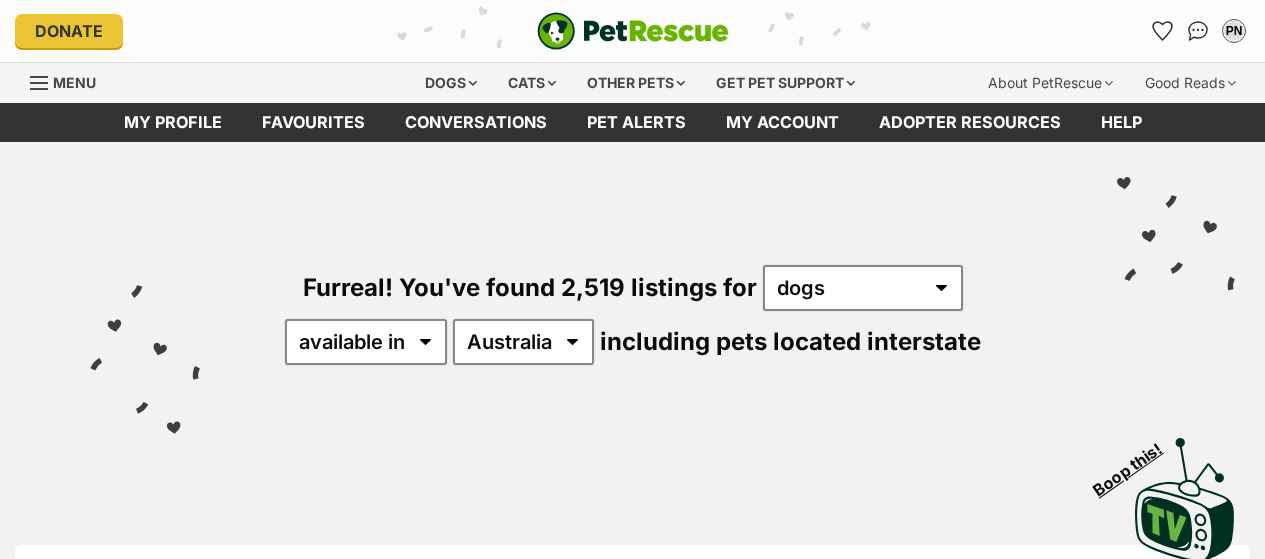 scroll, scrollTop: 594, scrollLeft: 0, axis: vertical 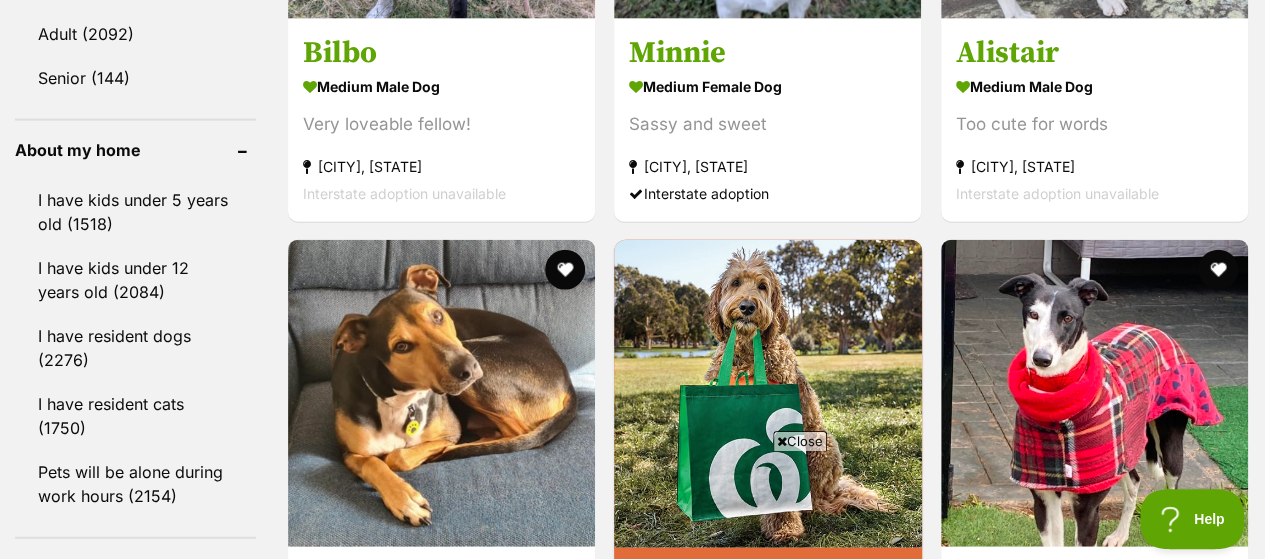 click on "I have resident dogs (2276)" at bounding box center (135, 348) 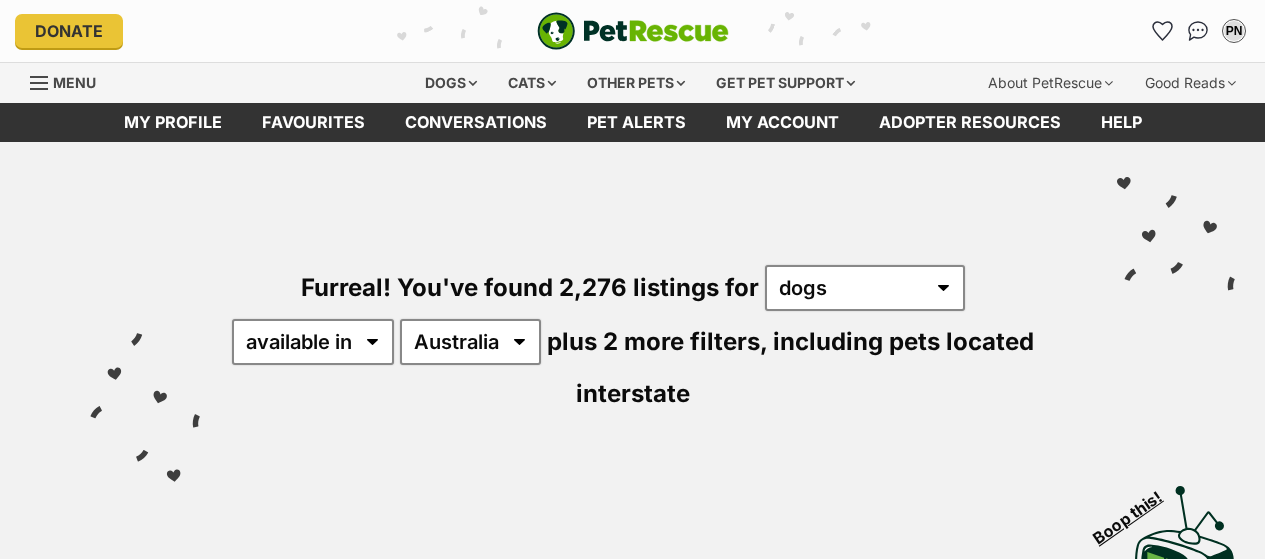 scroll, scrollTop: 713, scrollLeft: 0, axis: vertical 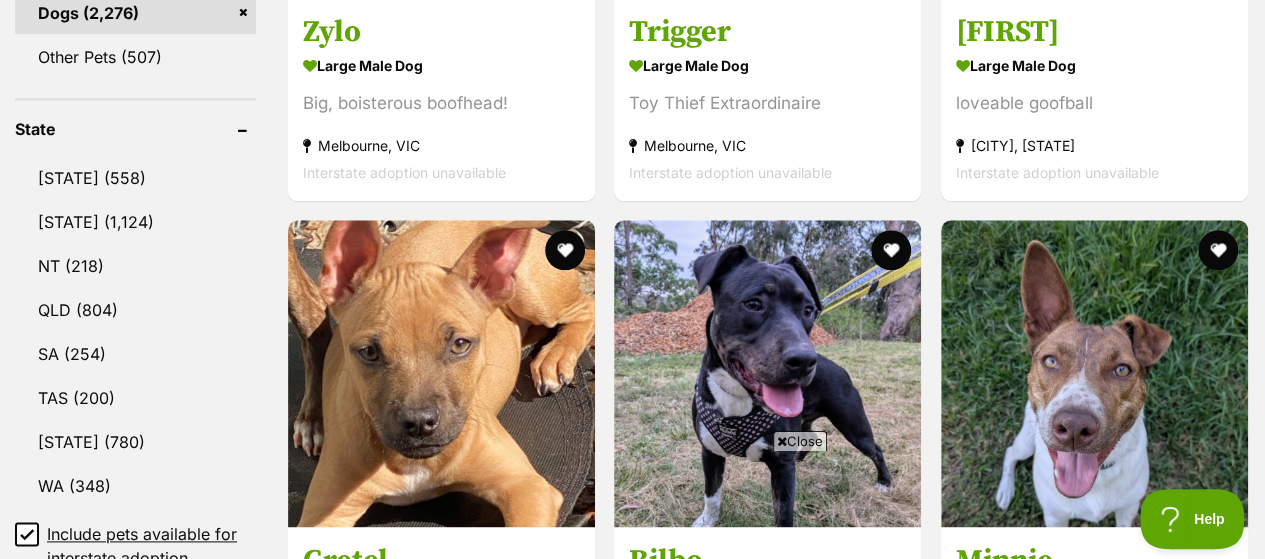 click on "[STATE_CODE] ([NUMBER])" at bounding box center [135, 442] 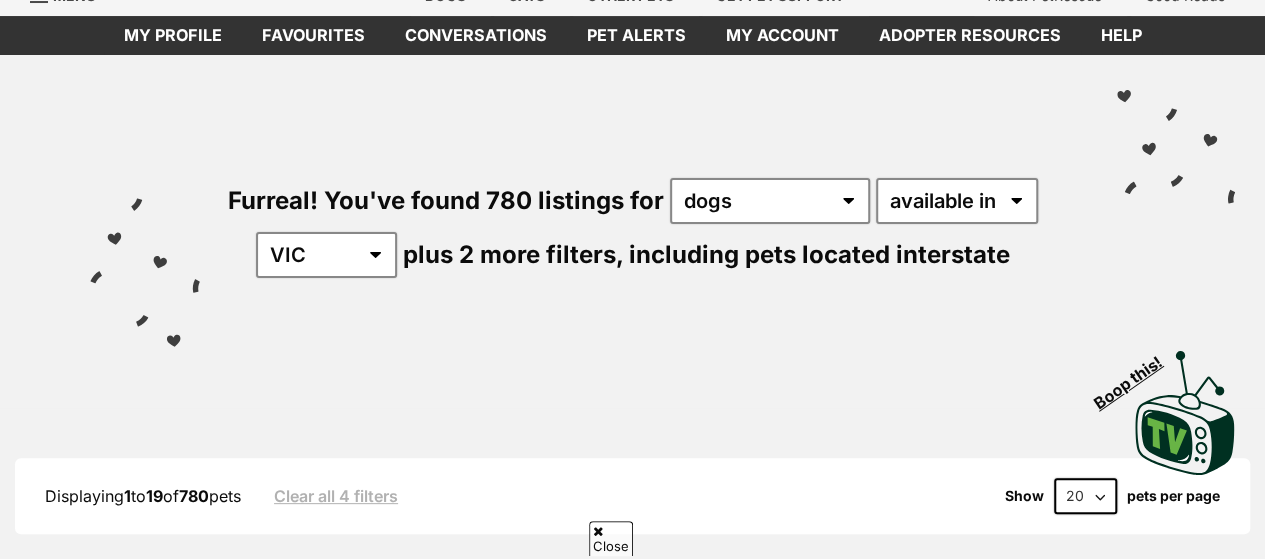 scroll, scrollTop: 736, scrollLeft: 0, axis: vertical 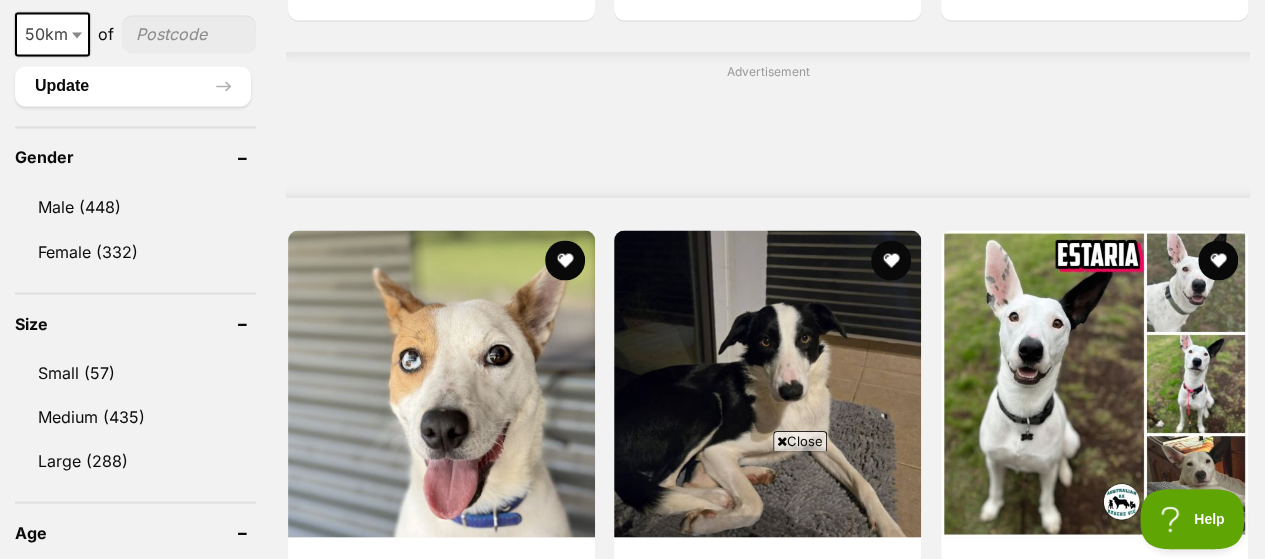 click on "Medium (435)" at bounding box center (135, 416) 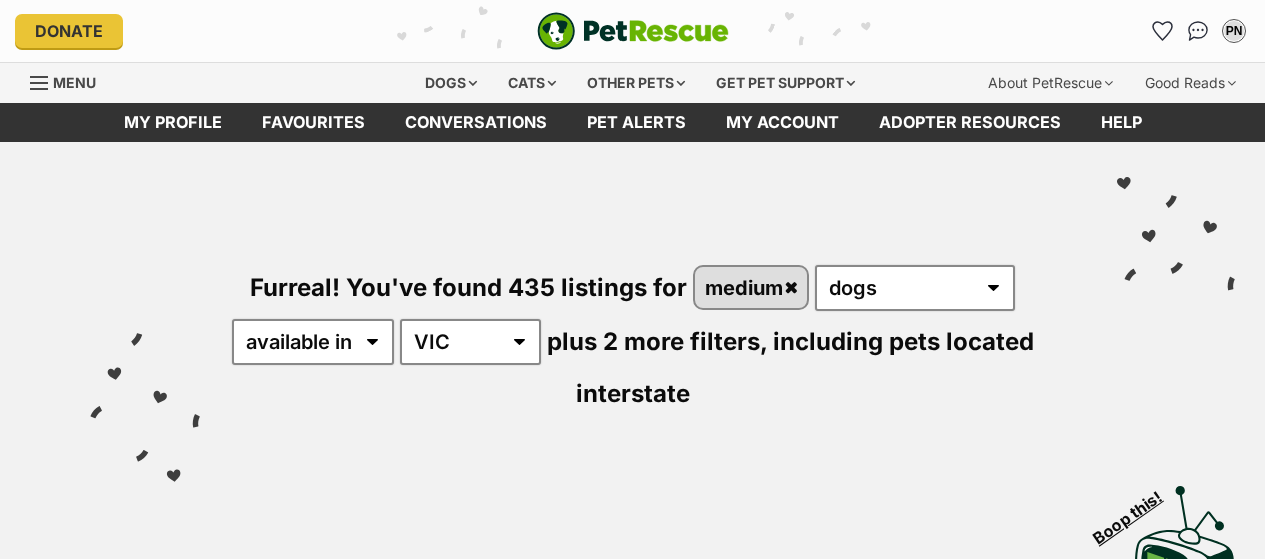 scroll, scrollTop: 875, scrollLeft: 0, axis: vertical 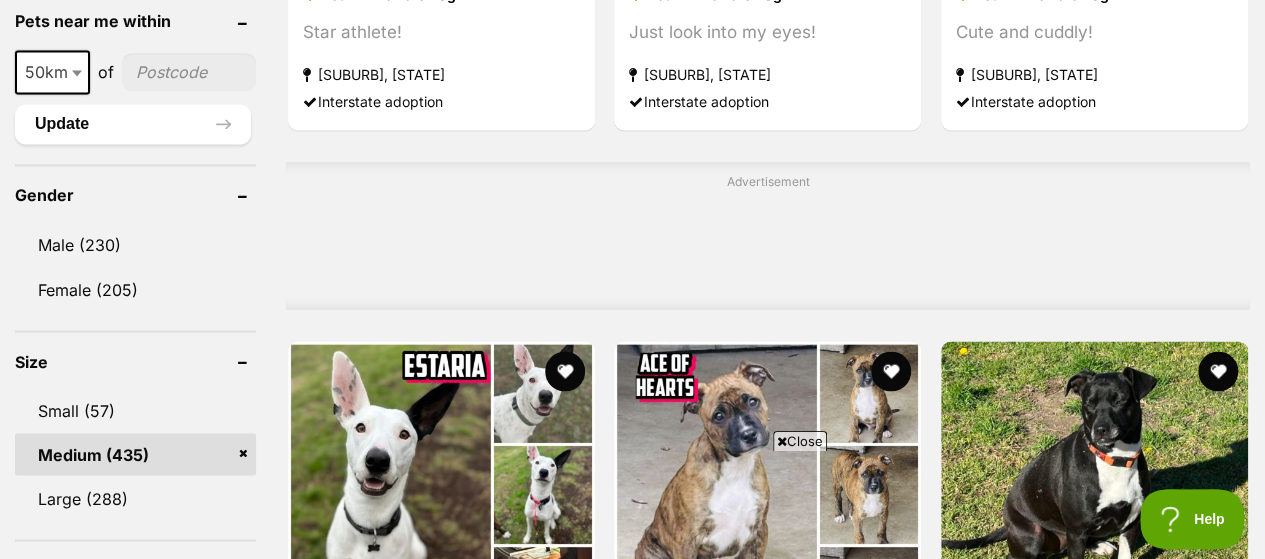 click on "Small (57)" at bounding box center [135, 410] 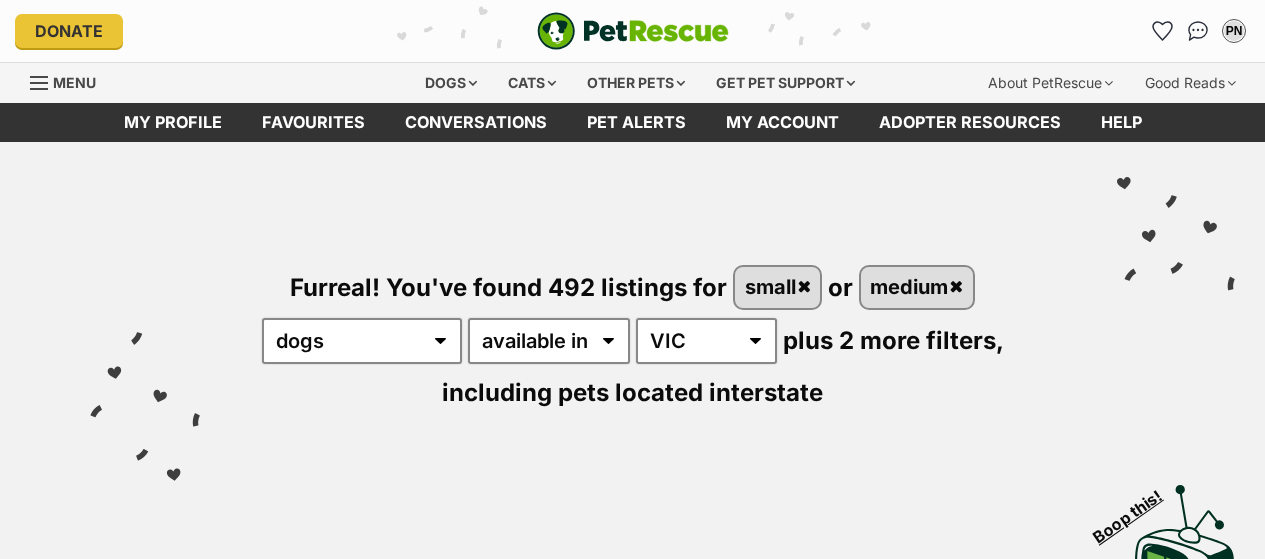 scroll, scrollTop: 568, scrollLeft: 0, axis: vertical 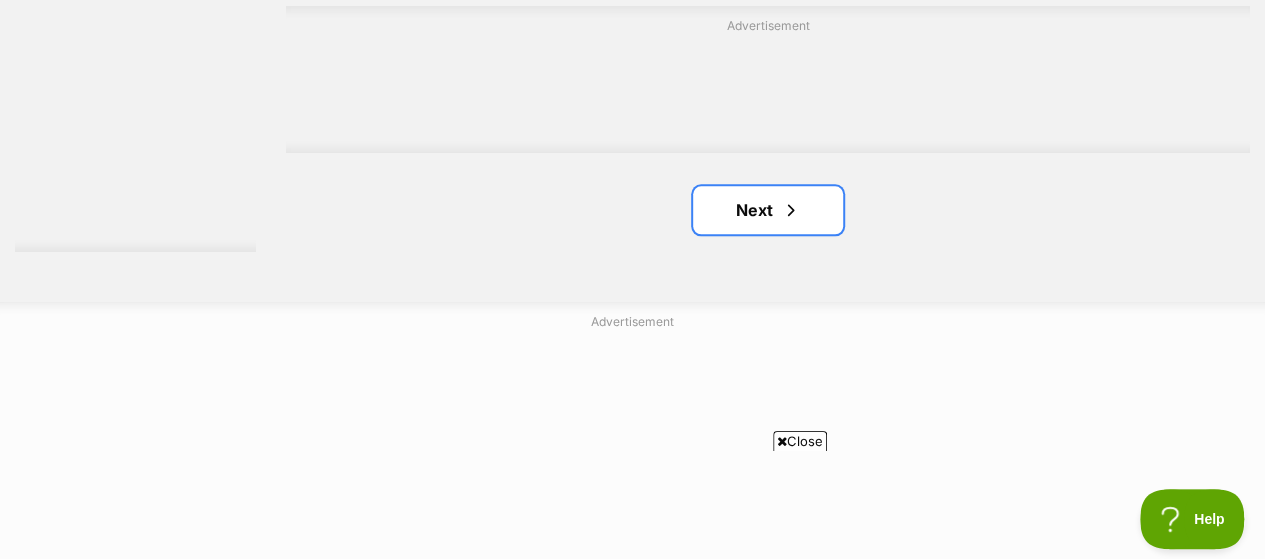 click on "Next" at bounding box center [768, 210] 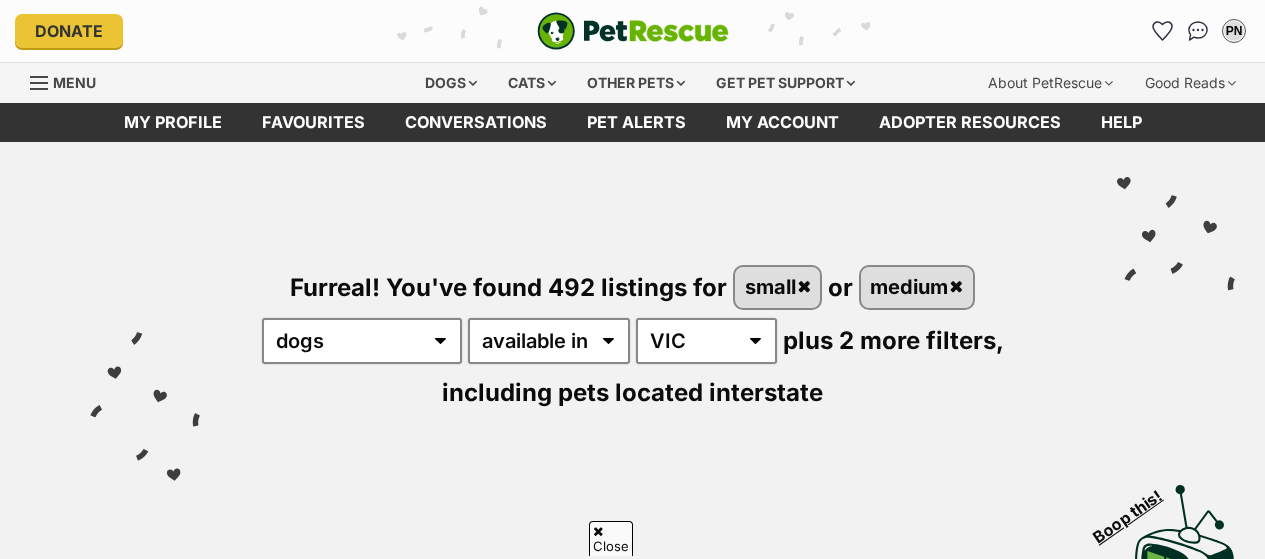scroll, scrollTop: 571, scrollLeft: 0, axis: vertical 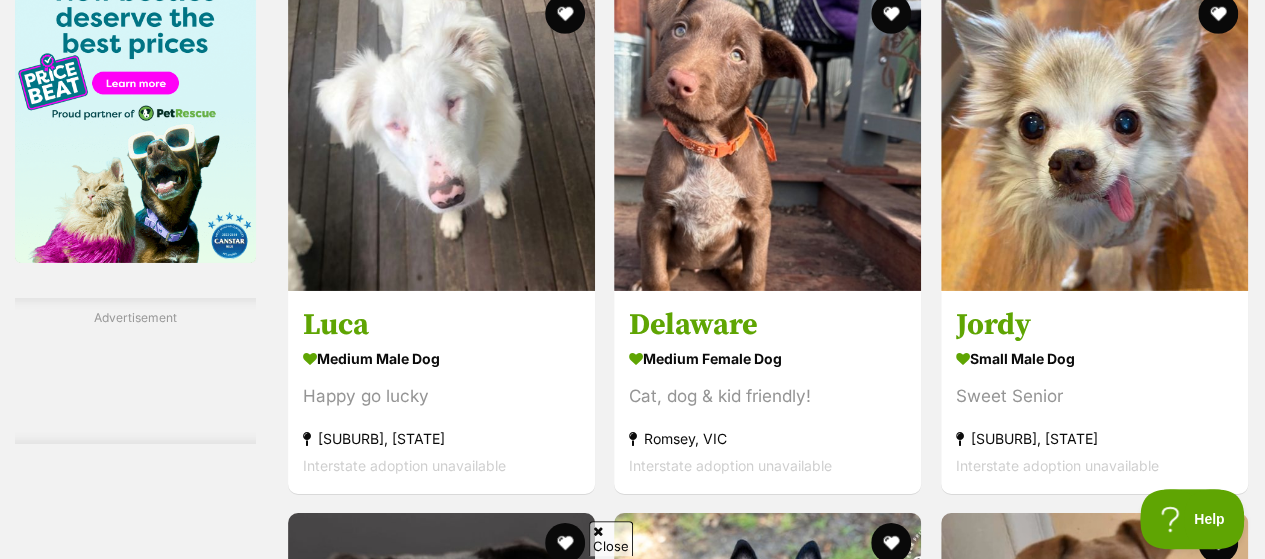 click at bounding box center (1218, 14) 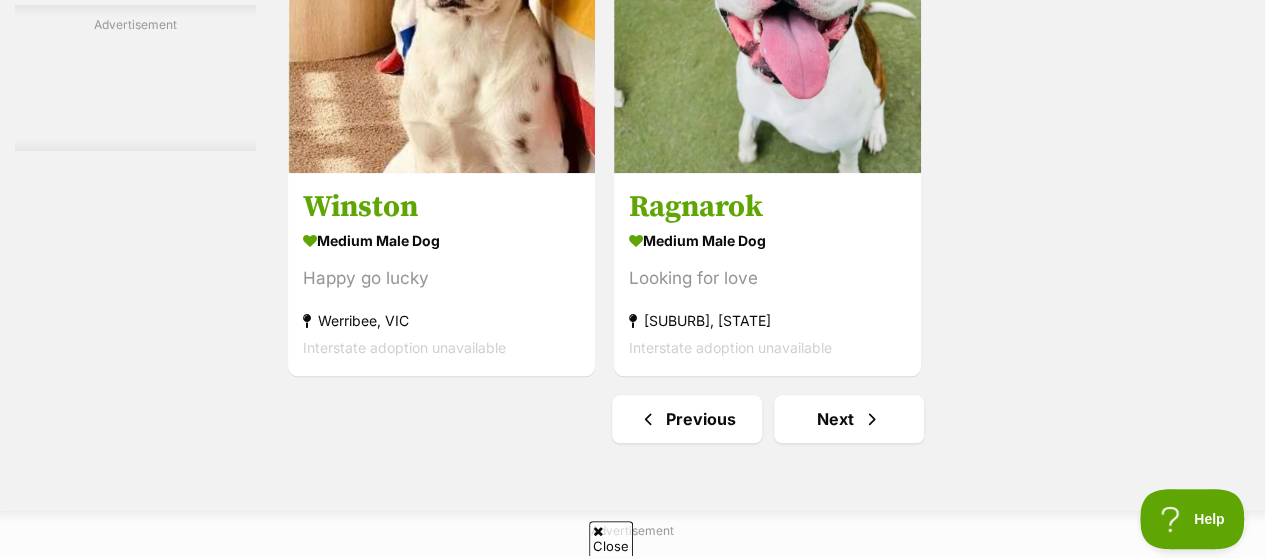 scroll, scrollTop: 4589, scrollLeft: 0, axis: vertical 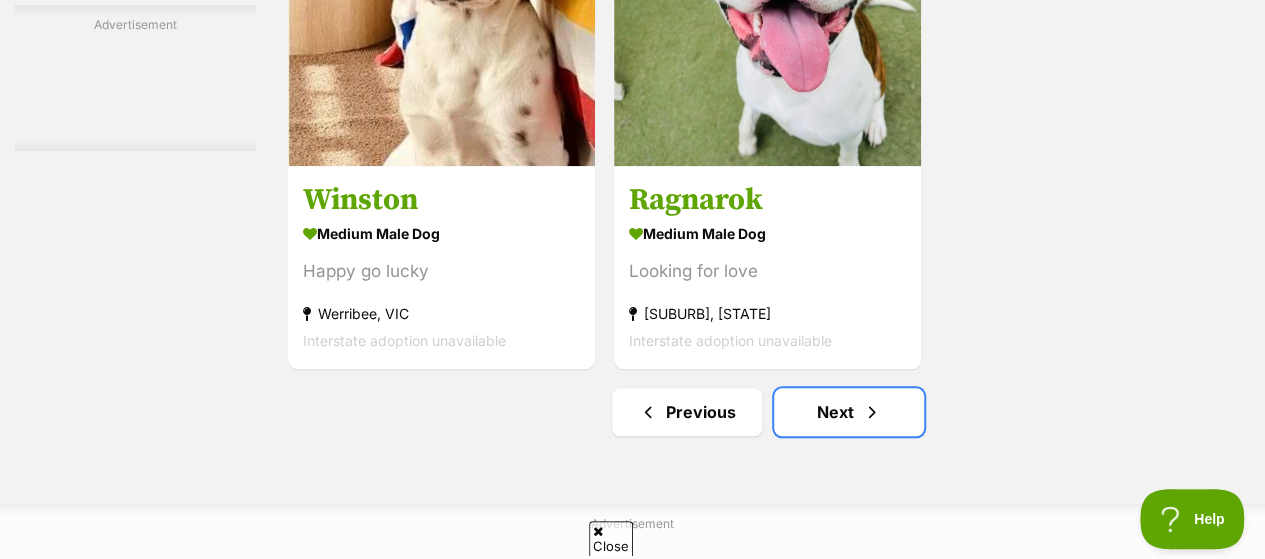 click at bounding box center [872, 412] 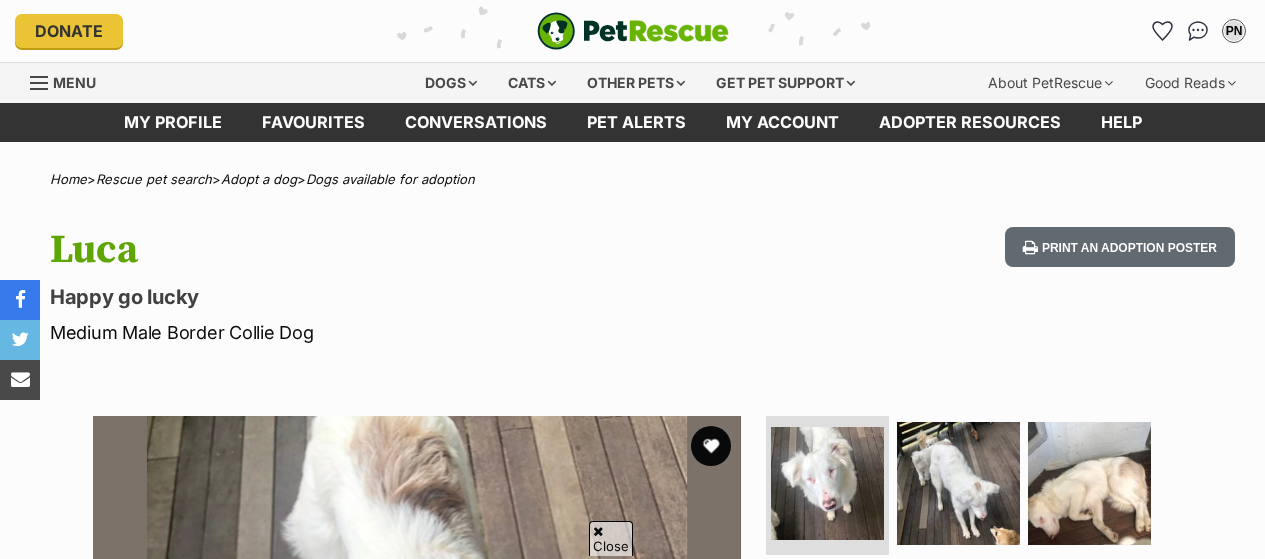 scroll, scrollTop: 282, scrollLeft: 0, axis: vertical 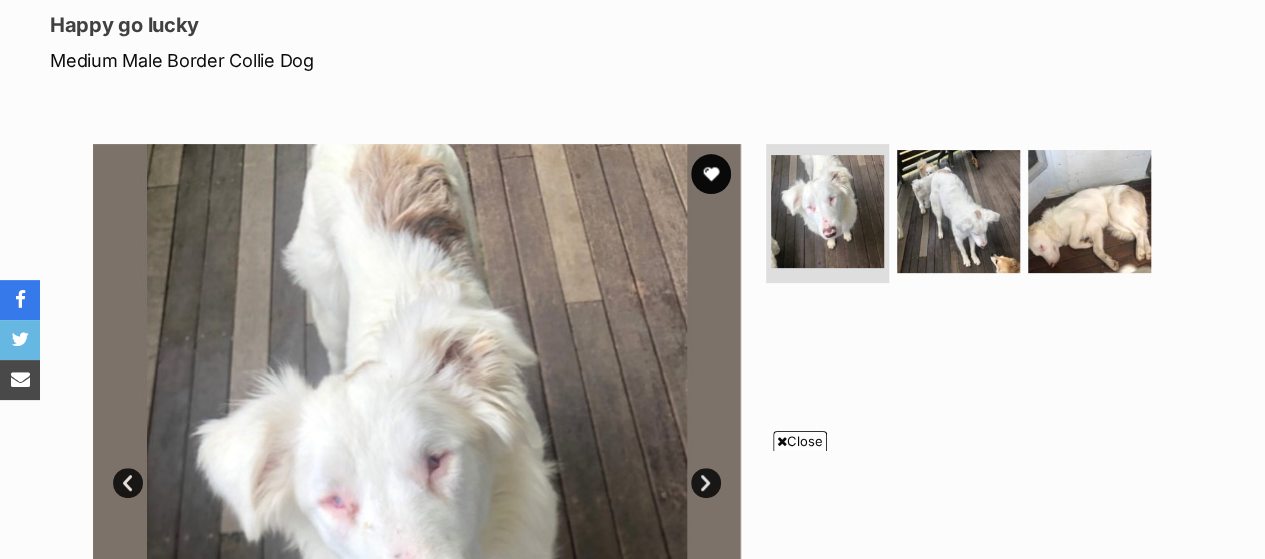 click at bounding box center [958, 211] 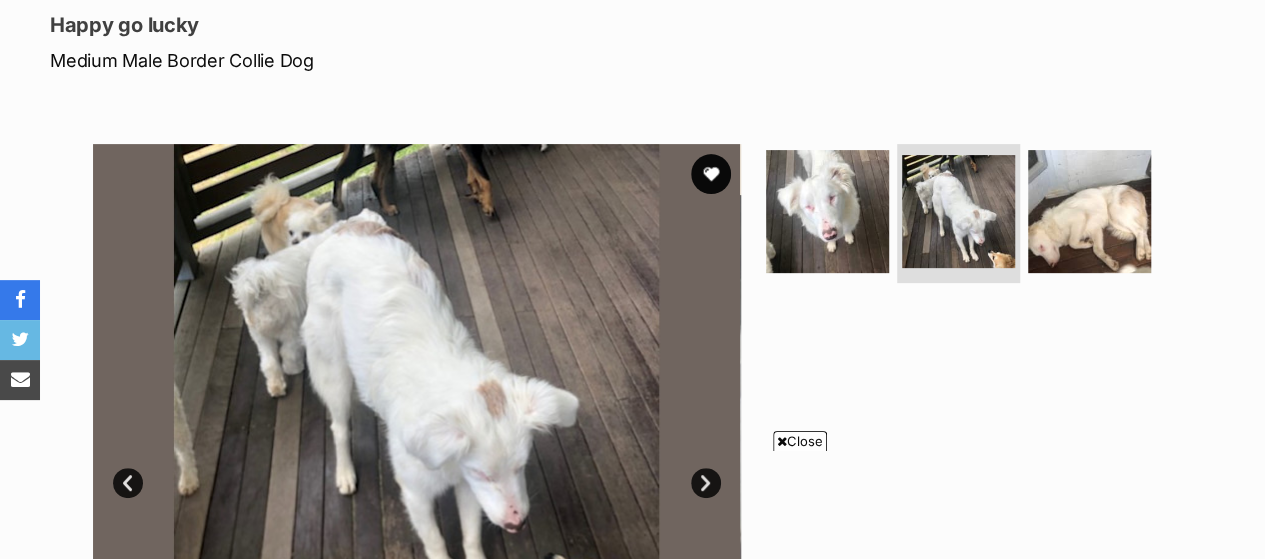 scroll, scrollTop: 0, scrollLeft: 0, axis: both 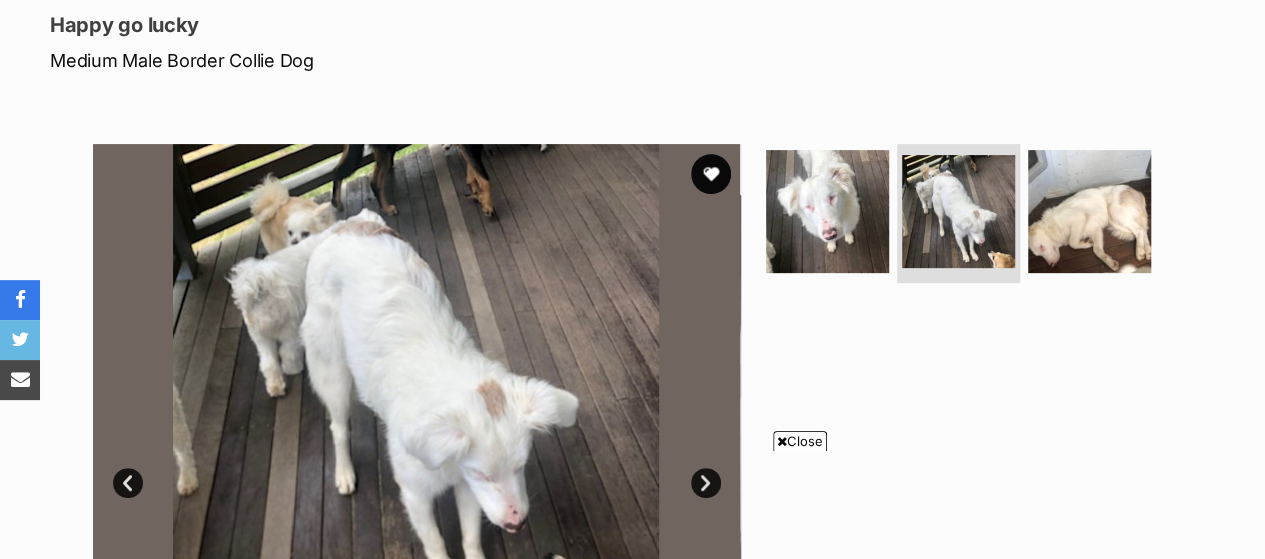 click at bounding box center (1089, 211) 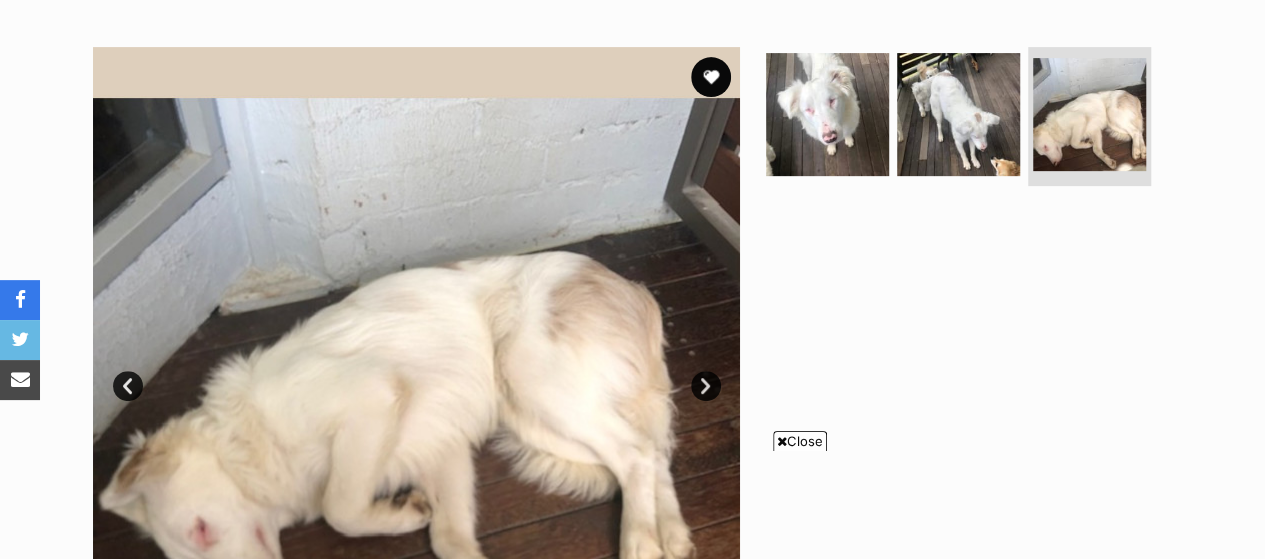 scroll, scrollTop: 374, scrollLeft: 0, axis: vertical 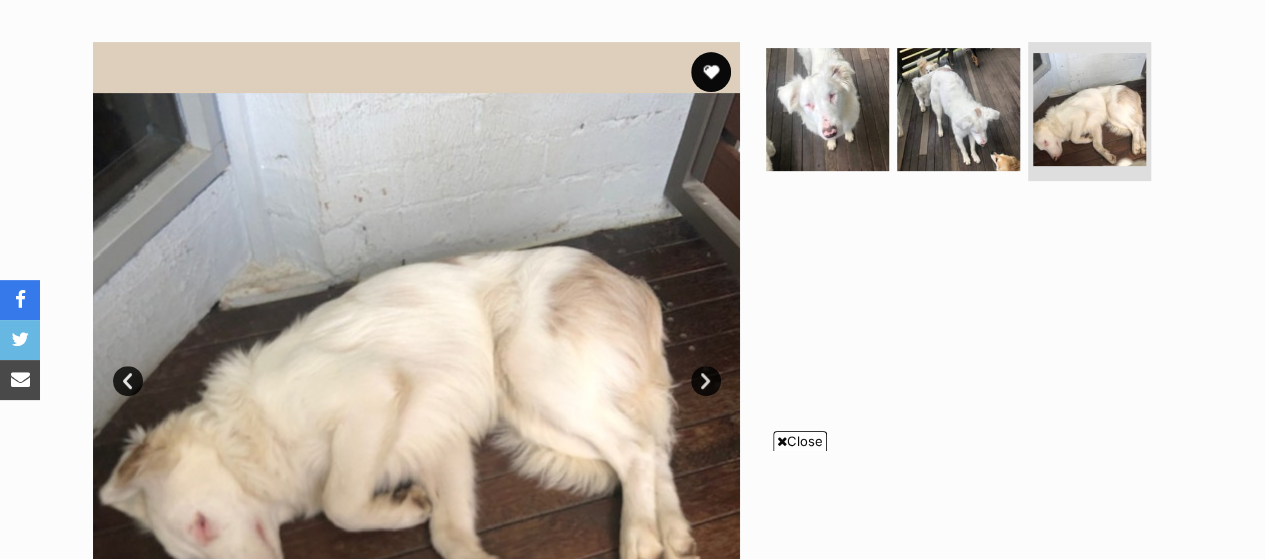 click at bounding box center (958, 109) 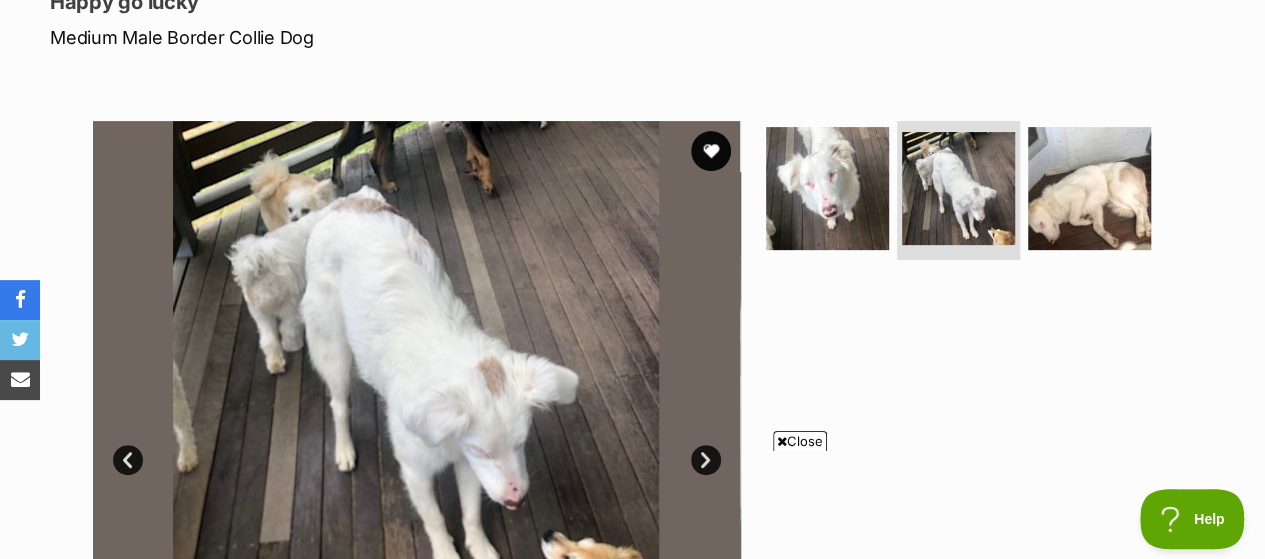 scroll, scrollTop: 168, scrollLeft: 0, axis: vertical 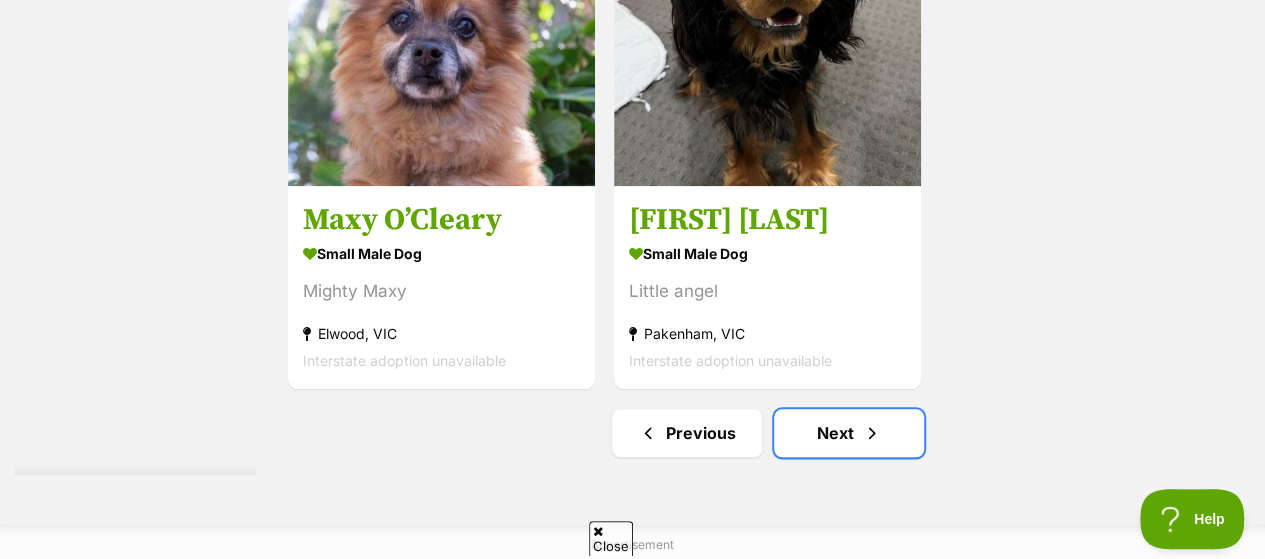 click on "Next" at bounding box center (849, 433) 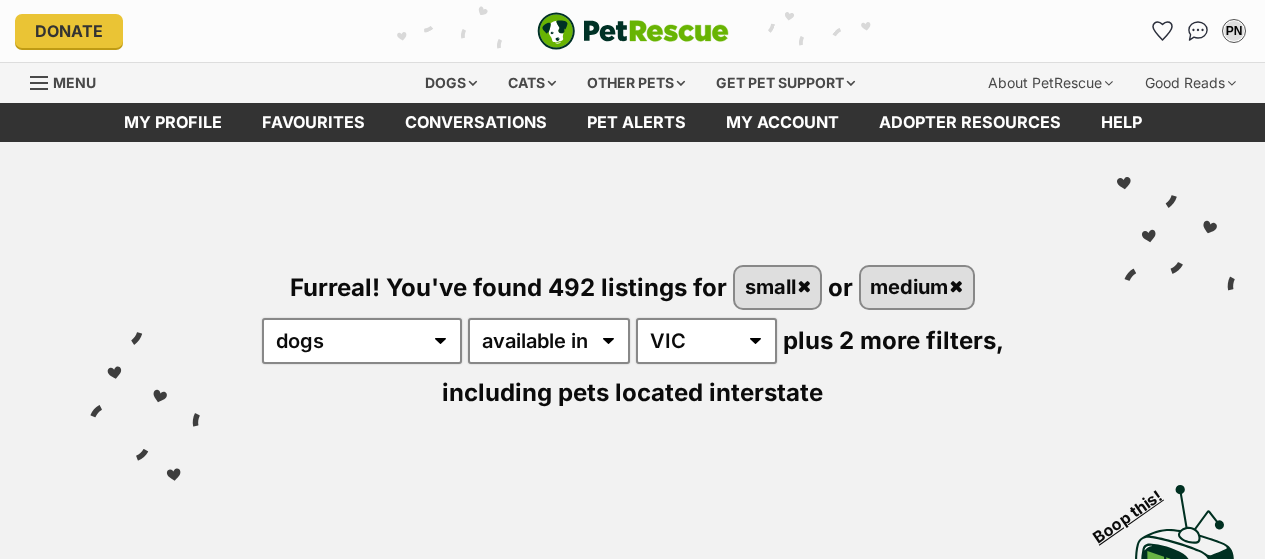 scroll, scrollTop: 624, scrollLeft: 0, axis: vertical 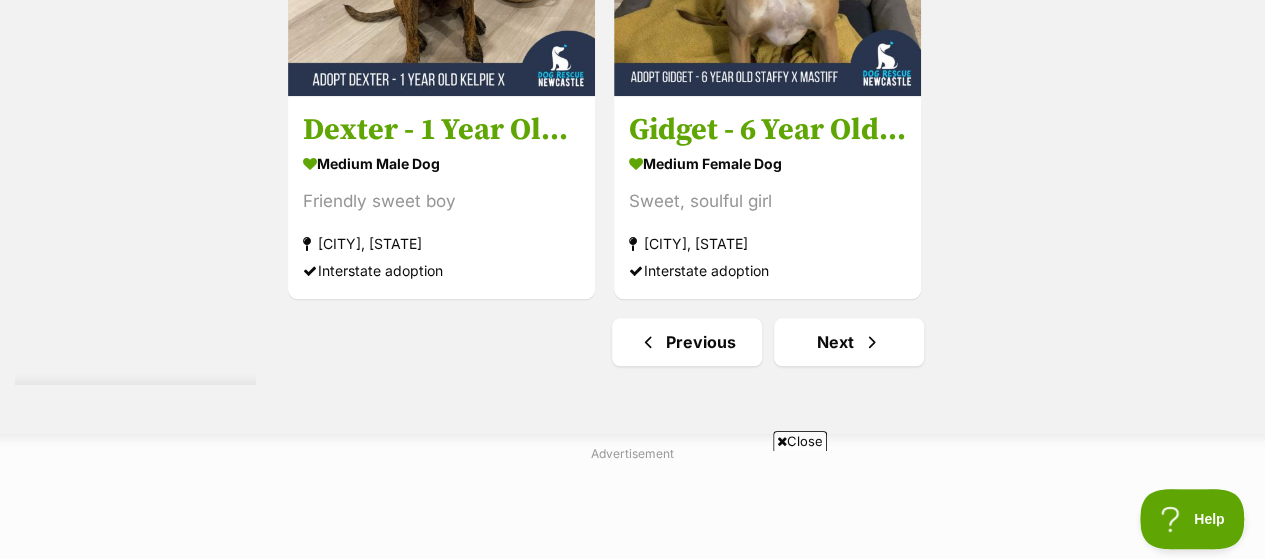 click on "[FIRST] [LAST]
small female Dog
Looking for love
Hoppers Crossing, [STATE]
Interstate adoption unavailable
[FIRST] [LAST]
medium female Dog
Sweet Girl
Clifton Hill, [STATE]
Interstate adoption unavailable
[FIRST] [LAST]
medium male Dog
Heart stealer
Dixons Creek, [STATE]
Interstate adoption unavailable
[FIRST] [LAST]
medium male Dog
Tiny snuggler
Dixons Creek, [STATE]
Interstate adoption unavailable
[FIRST] [LAST]
small male Dog
Gentle soul
Pakenham, [STATE]
Interstate adoption unavailable
[FIRST] [LAST]
small male Dog
Basil the bat
Caulfield East, [STATE]
Interstate adoption unavailable
Advertisement
Bean and Dunkin Russelton
small male Dog" at bounding box center [768, -1788] 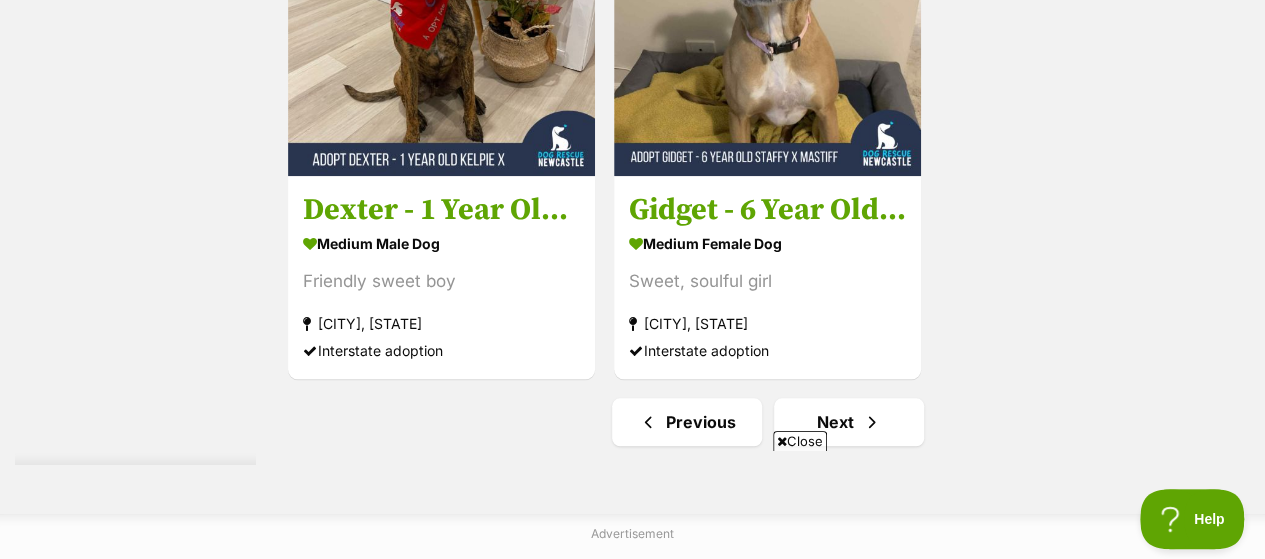 scroll, scrollTop: 4594, scrollLeft: 0, axis: vertical 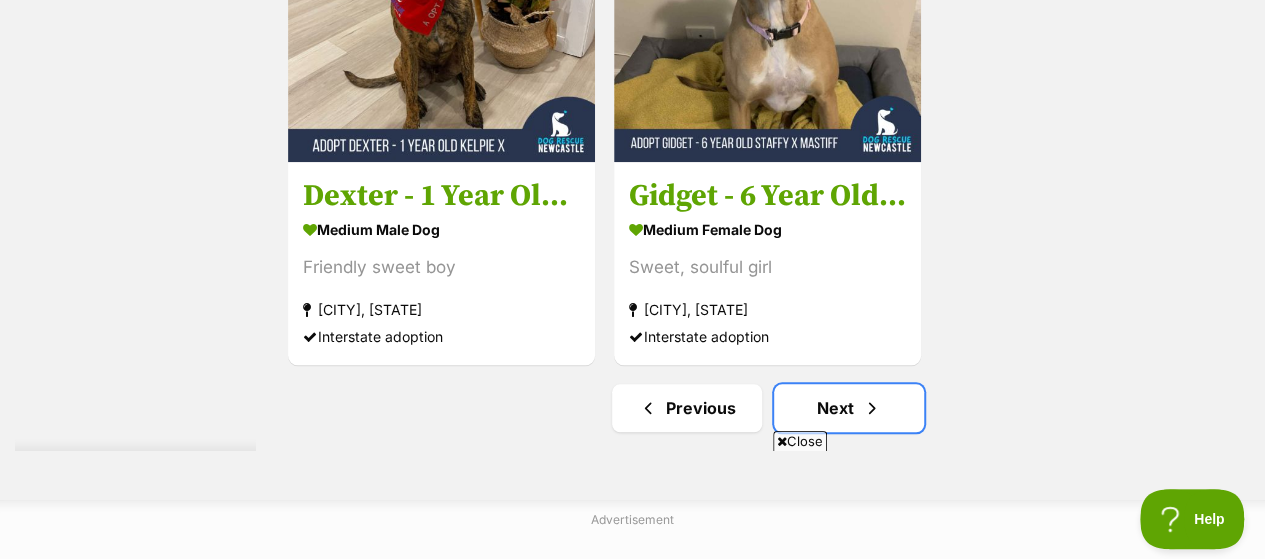 click on "Next" at bounding box center [849, 408] 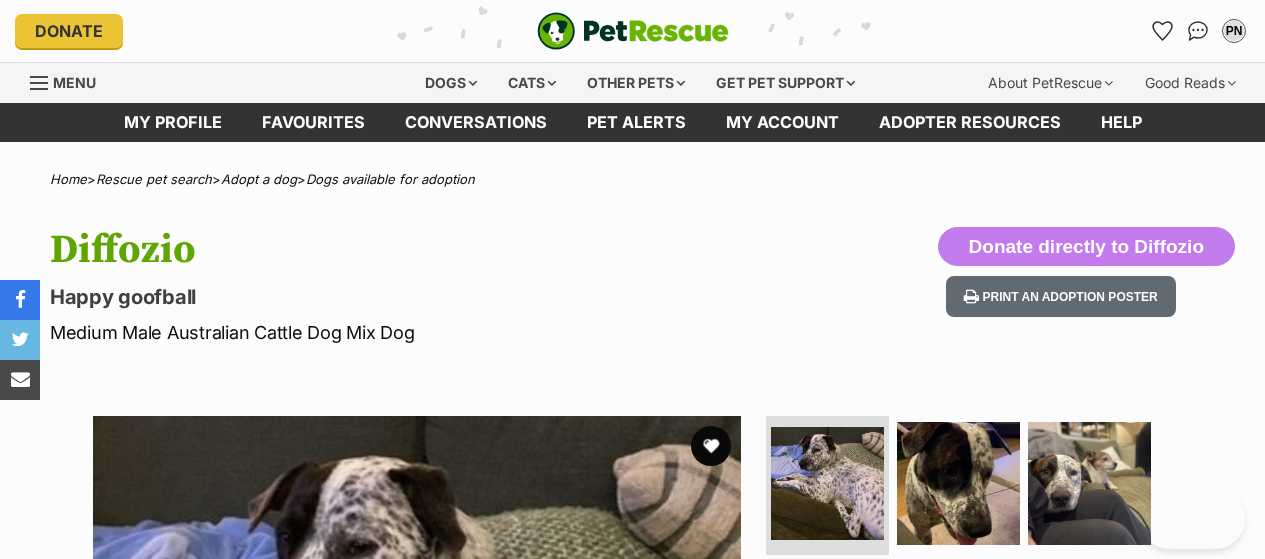 scroll, scrollTop: 0, scrollLeft: 0, axis: both 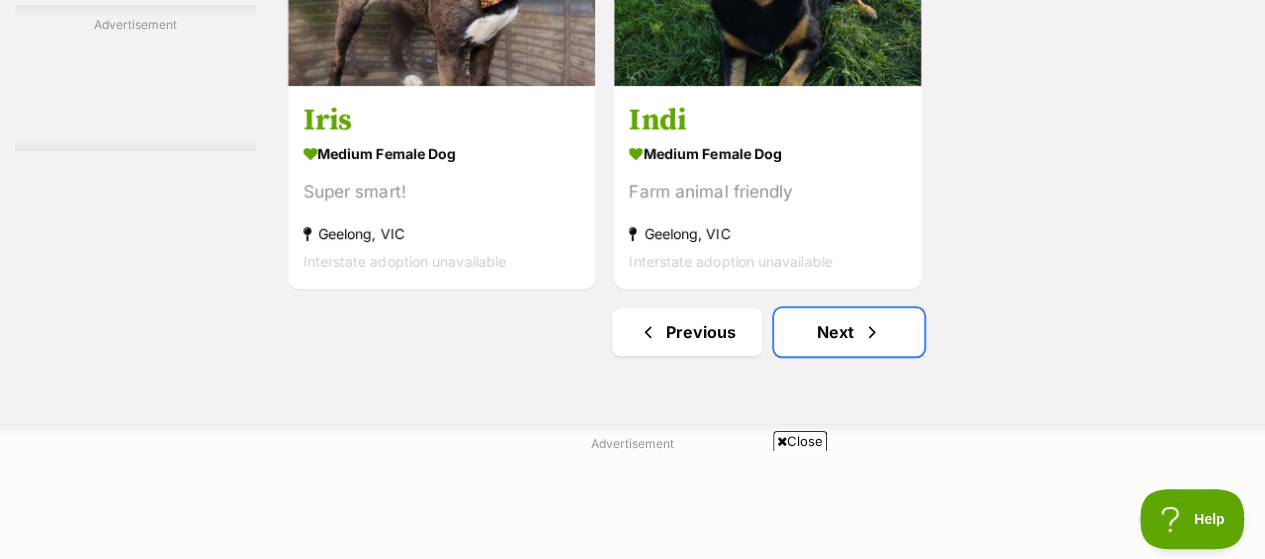 click on "Next" at bounding box center (849, 332) 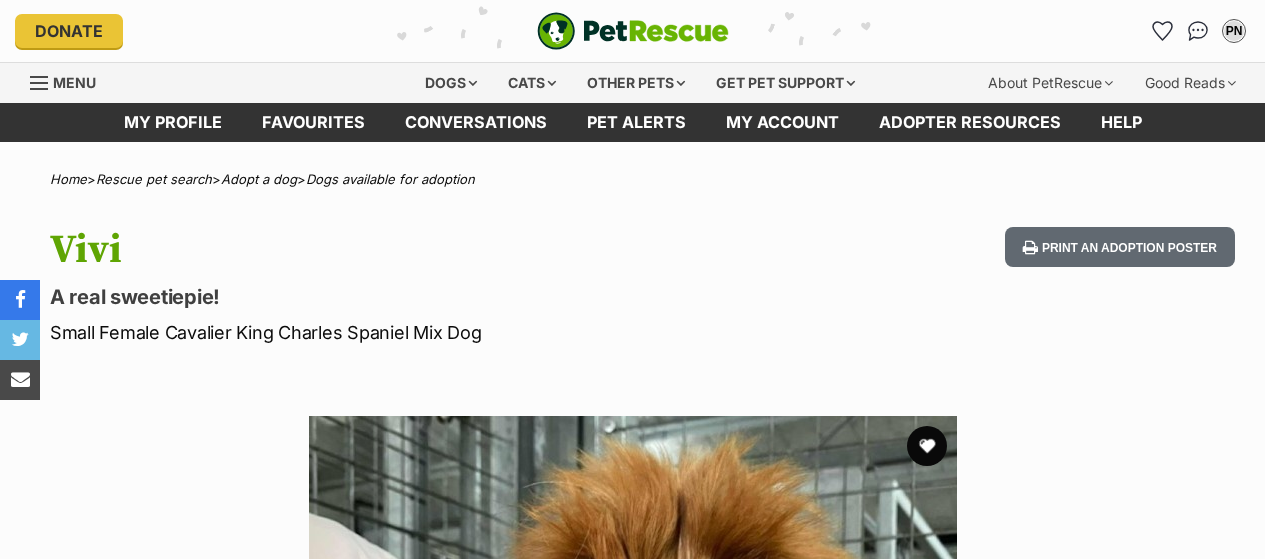 scroll, scrollTop: 0, scrollLeft: 0, axis: both 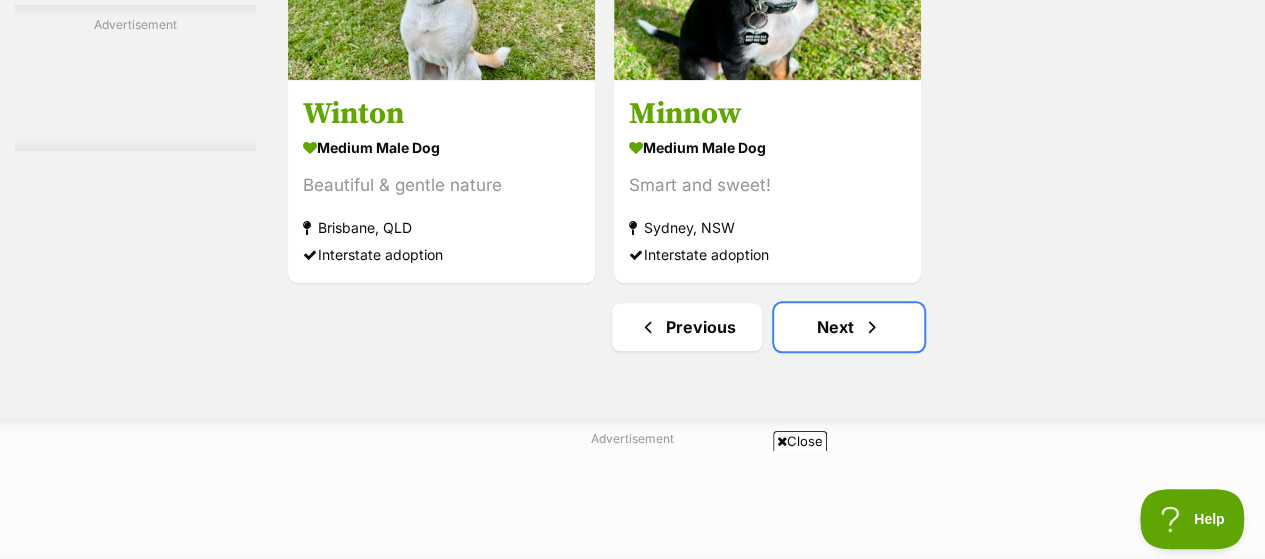 click on "Next" at bounding box center (849, 327) 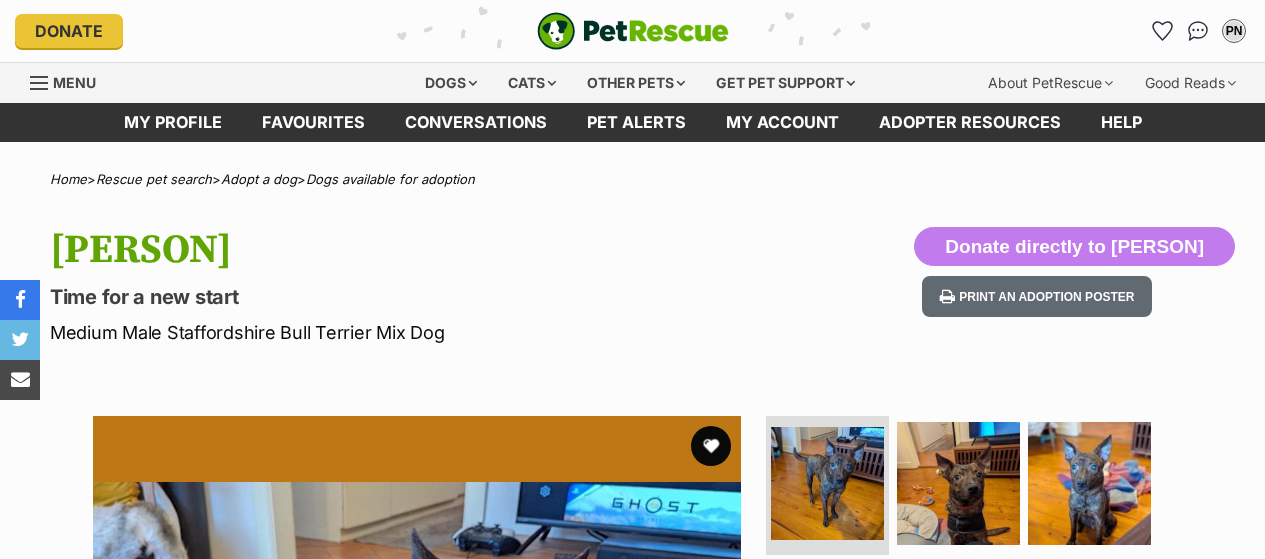 scroll, scrollTop: 199, scrollLeft: 0, axis: vertical 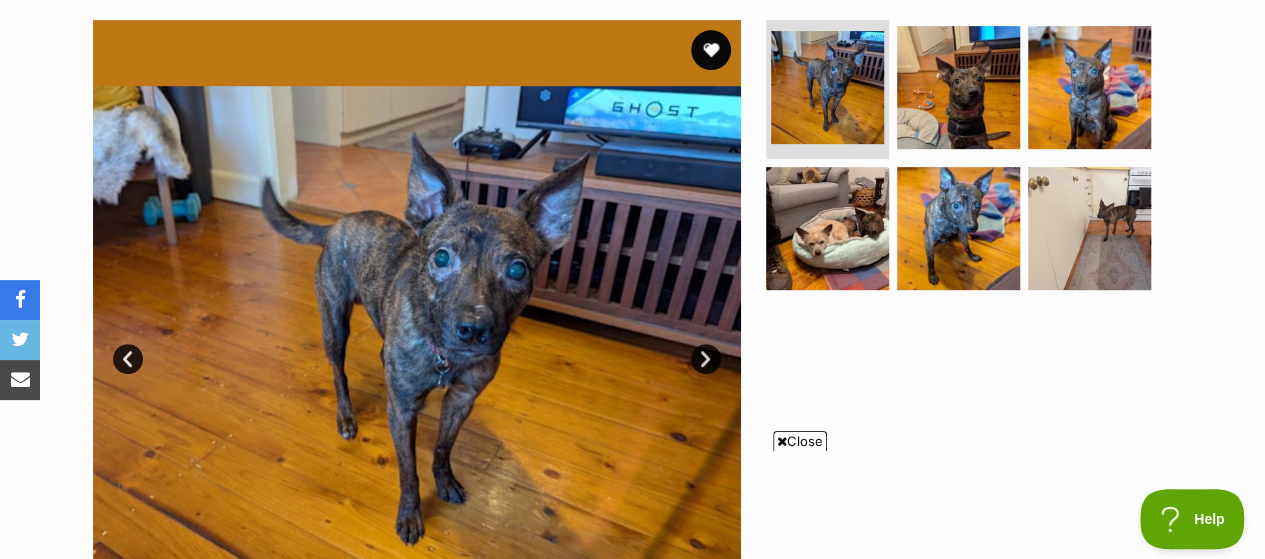 click on "Next" at bounding box center [706, 359] 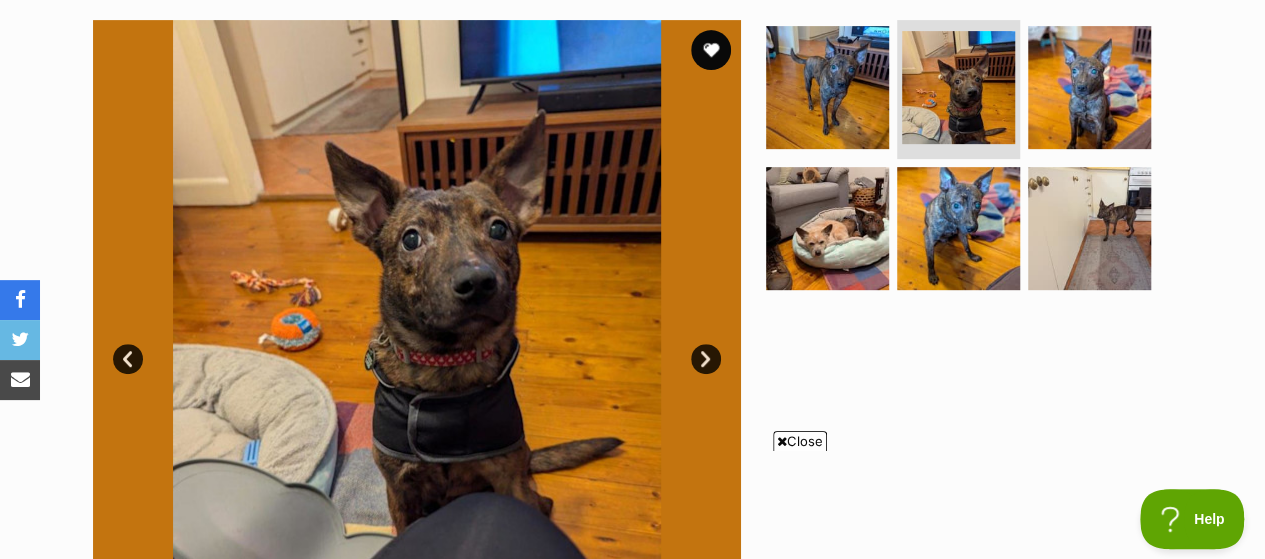 click on "Next" at bounding box center [706, 359] 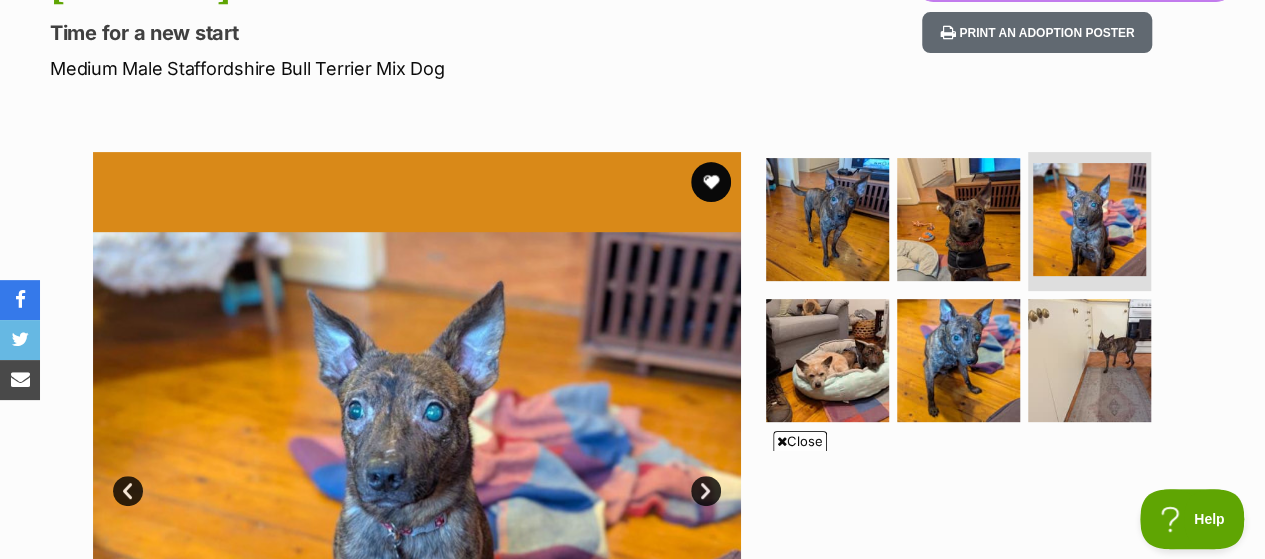 scroll, scrollTop: 262, scrollLeft: 0, axis: vertical 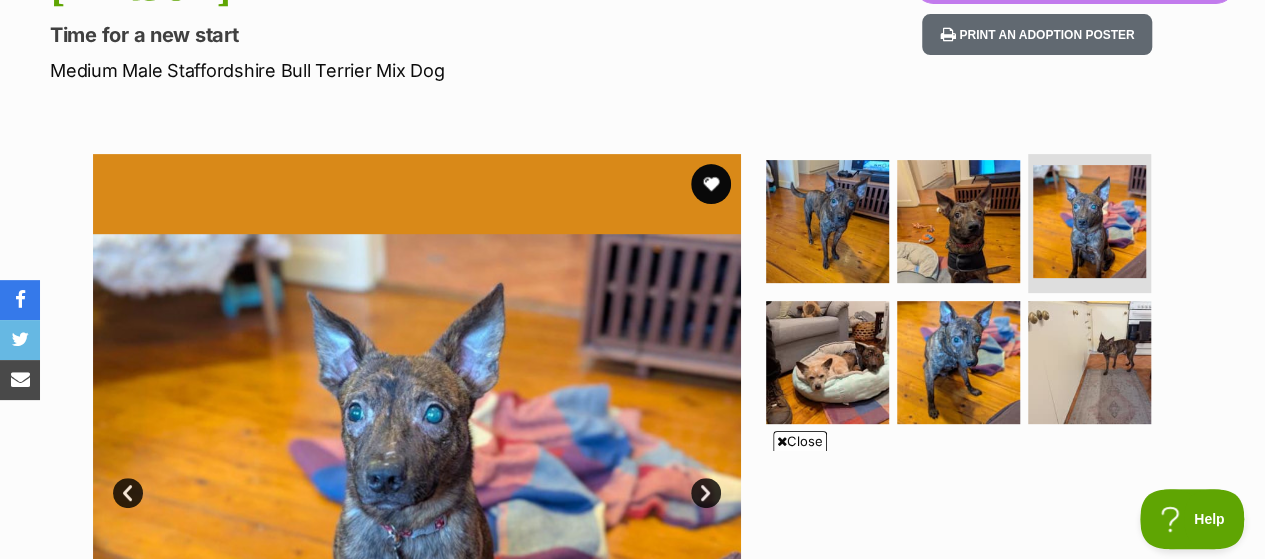 click at bounding box center (711, 184) 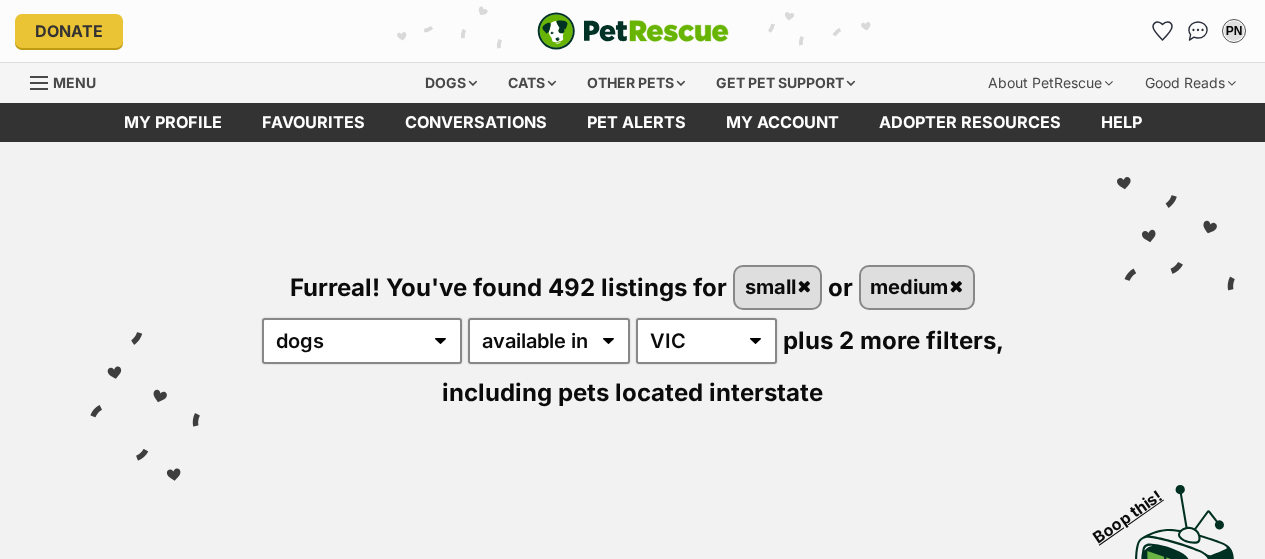 scroll, scrollTop: 0, scrollLeft: 0, axis: both 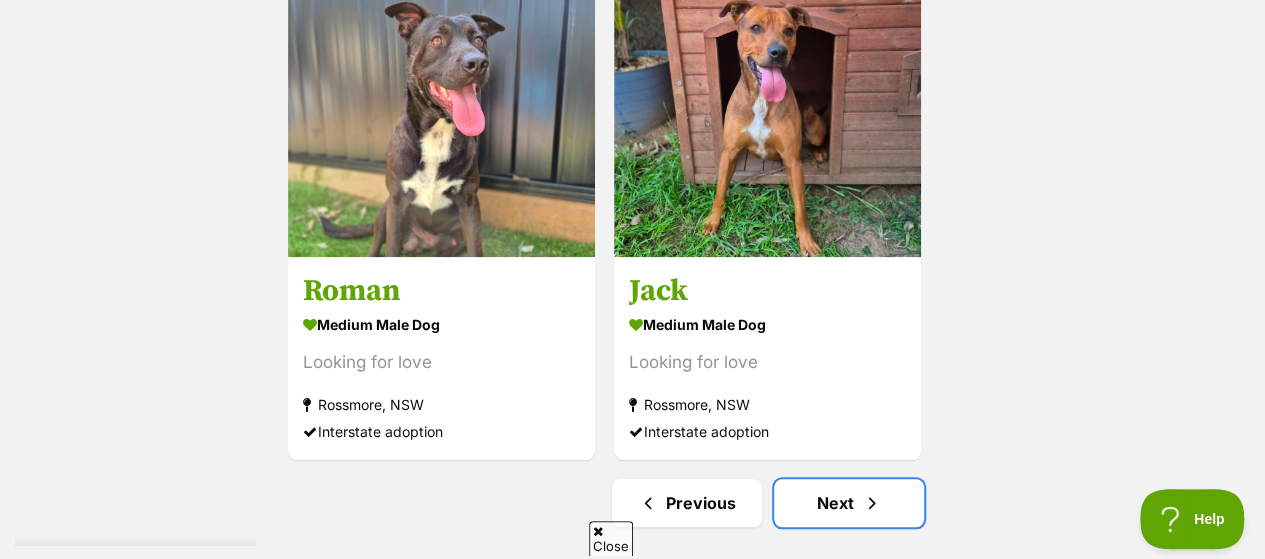click on "Next" at bounding box center [849, 503] 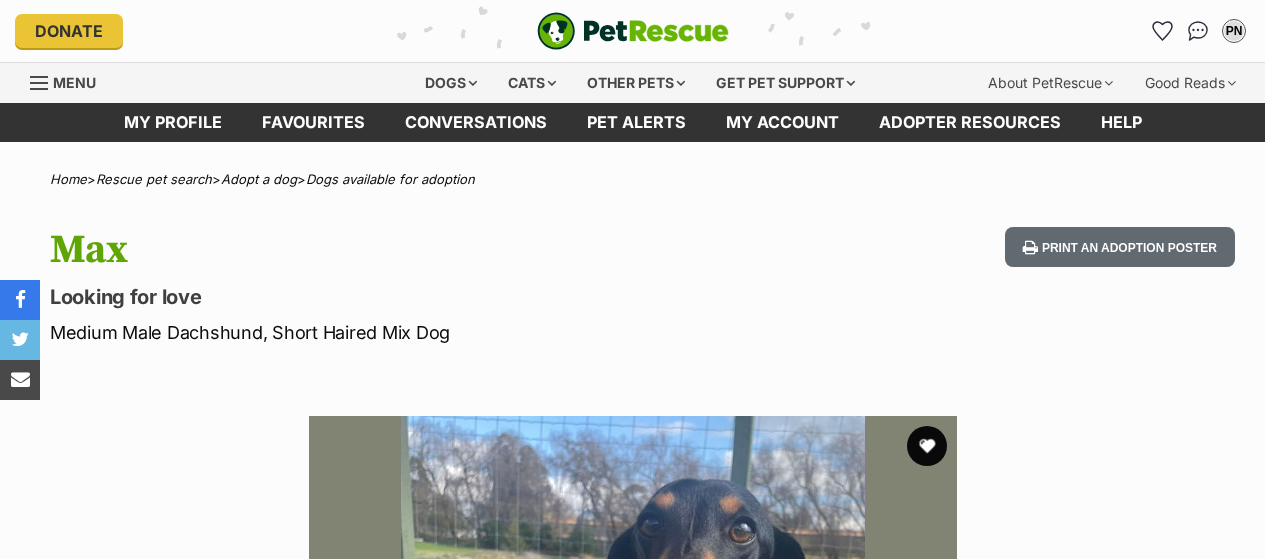 scroll, scrollTop: 0, scrollLeft: 0, axis: both 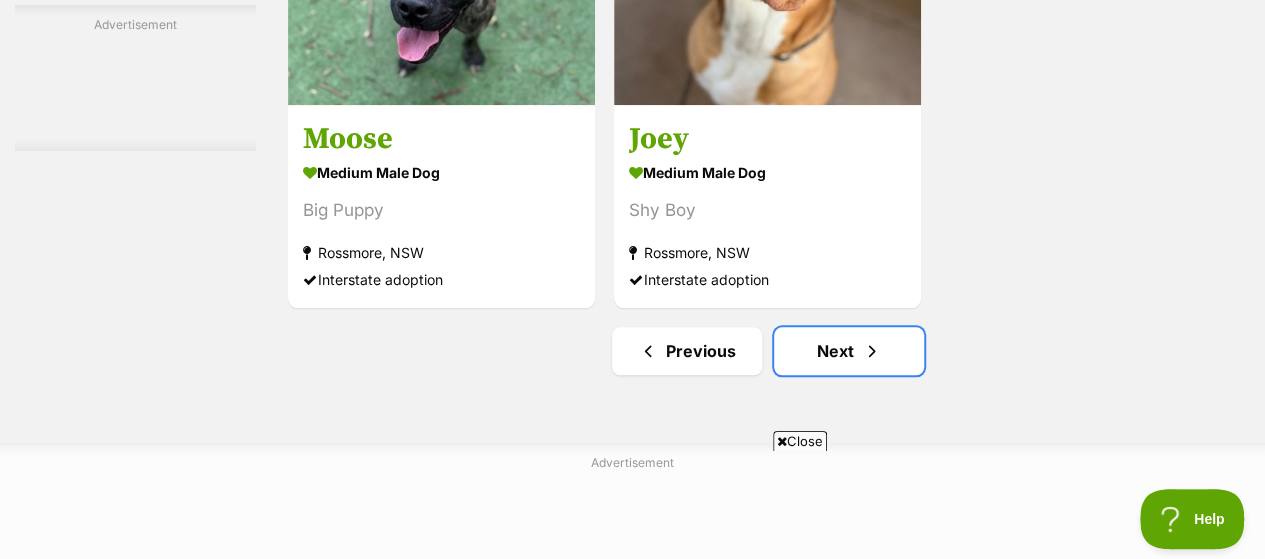 click on "Next" at bounding box center (849, 351) 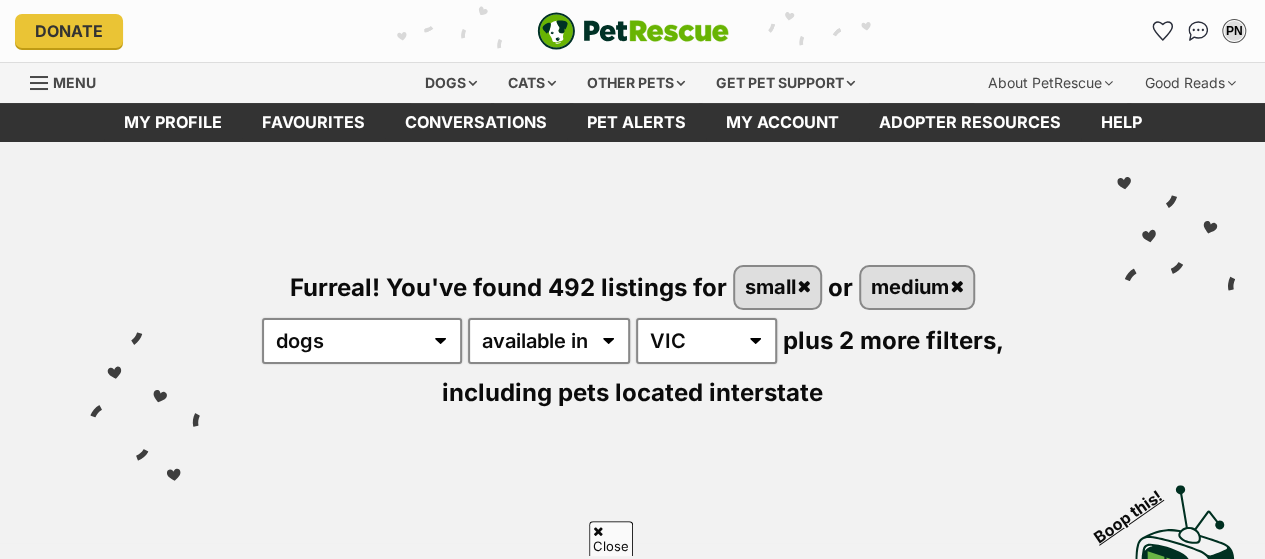 scroll, scrollTop: 420, scrollLeft: 0, axis: vertical 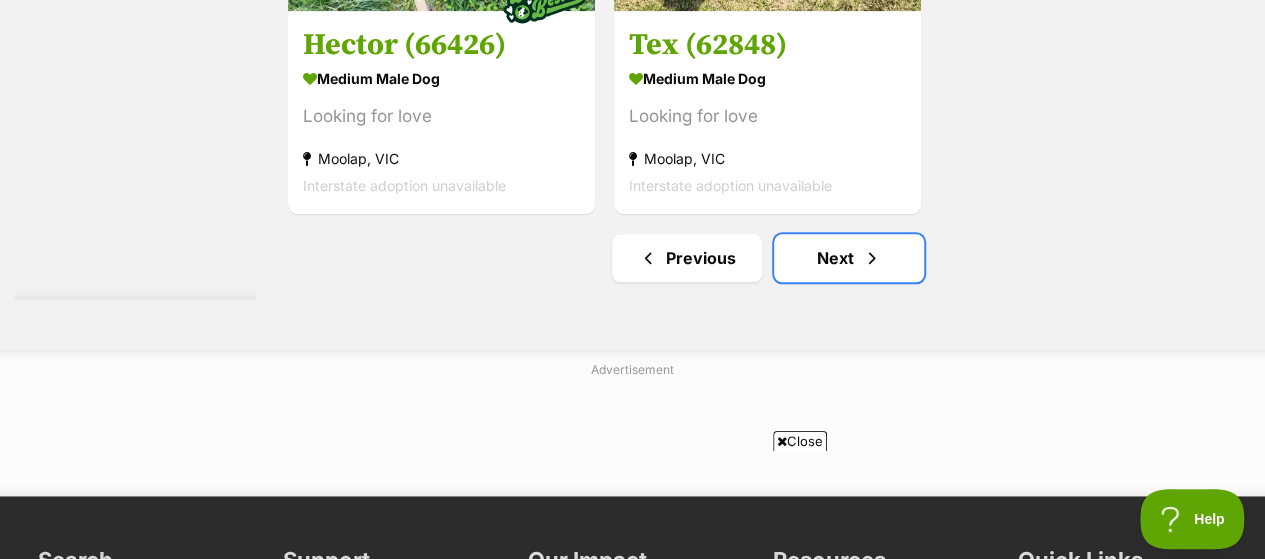 click on "Next" at bounding box center (849, 258) 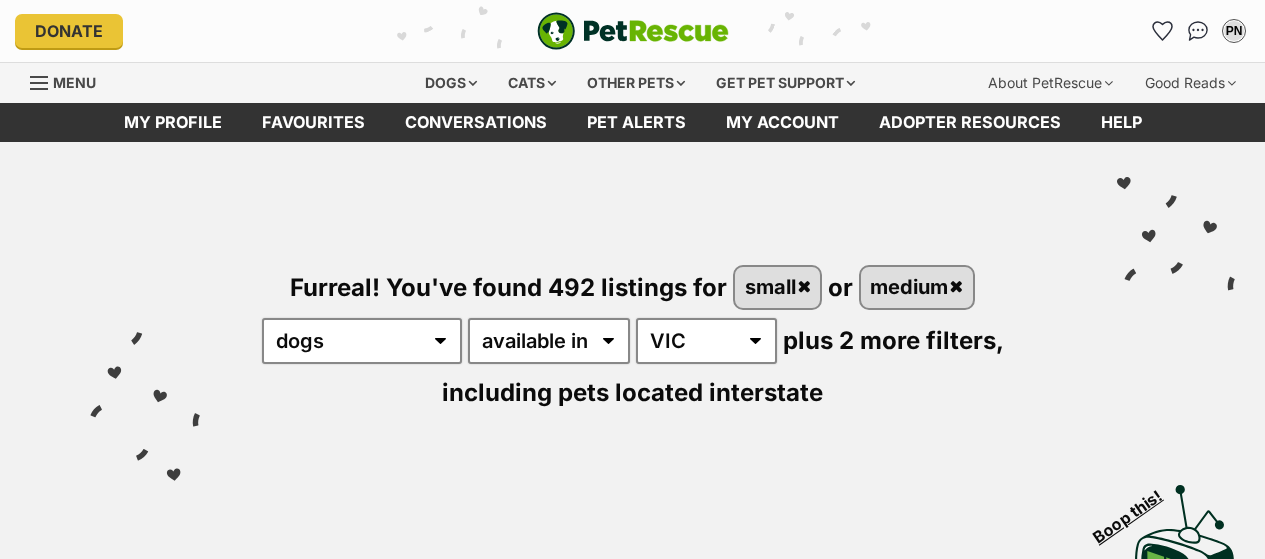 scroll, scrollTop: 548, scrollLeft: 0, axis: vertical 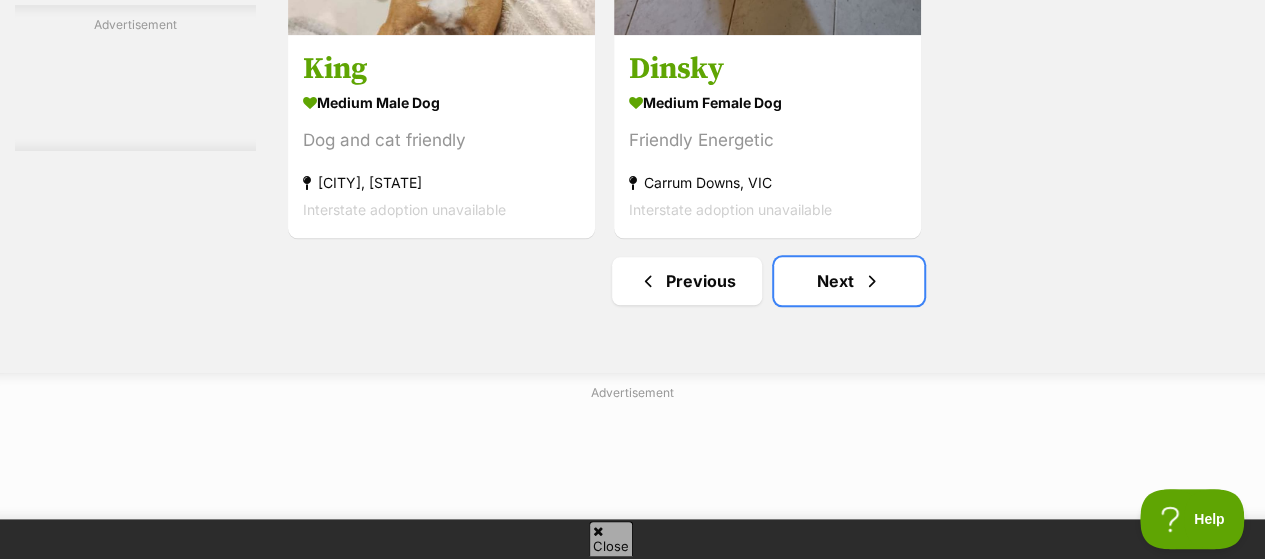 click on "Next" at bounding box center [849, 281] 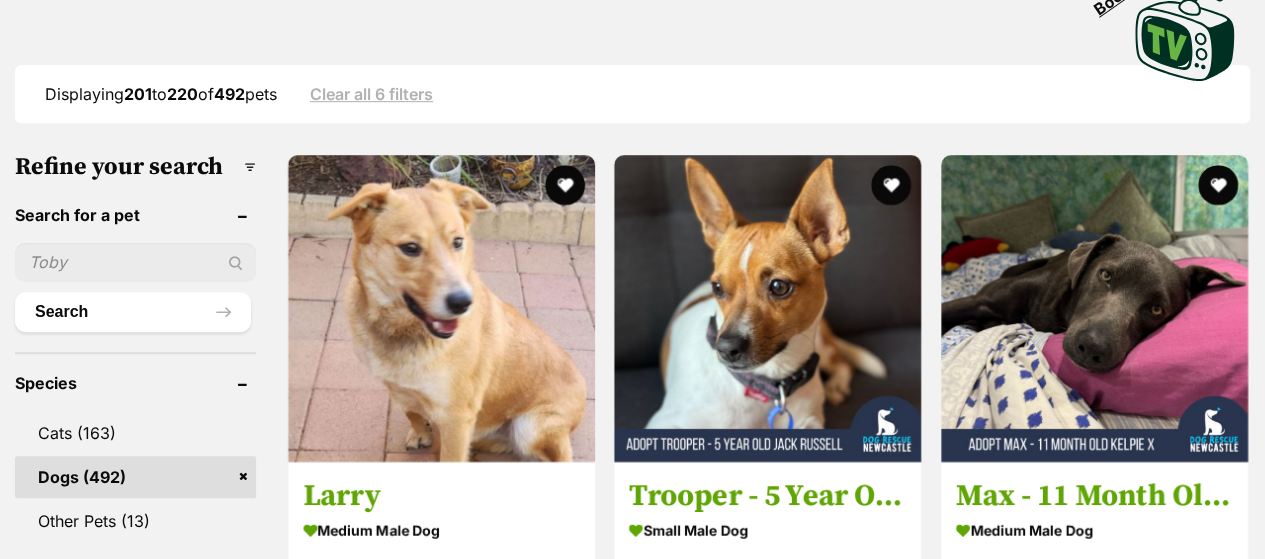 scroll, scrollTop: 528, scrollLeft: 0, axis: vertical 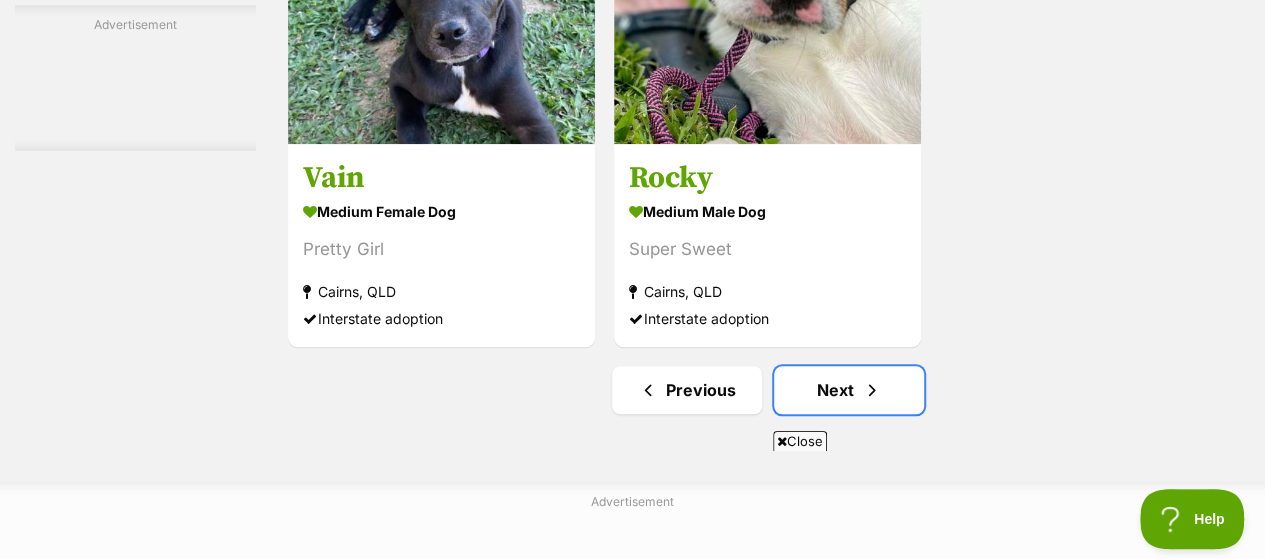 click on "Next" at bounding box center (849, 390) 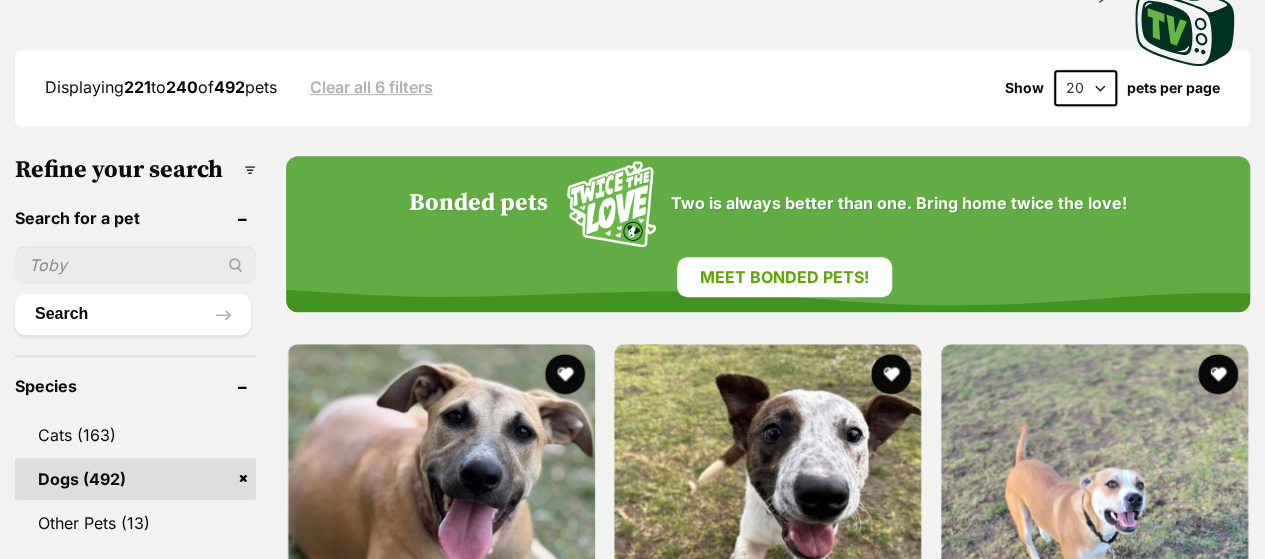 scroll, scrollTop: 543, scrollLeft: 0, axis: vertical 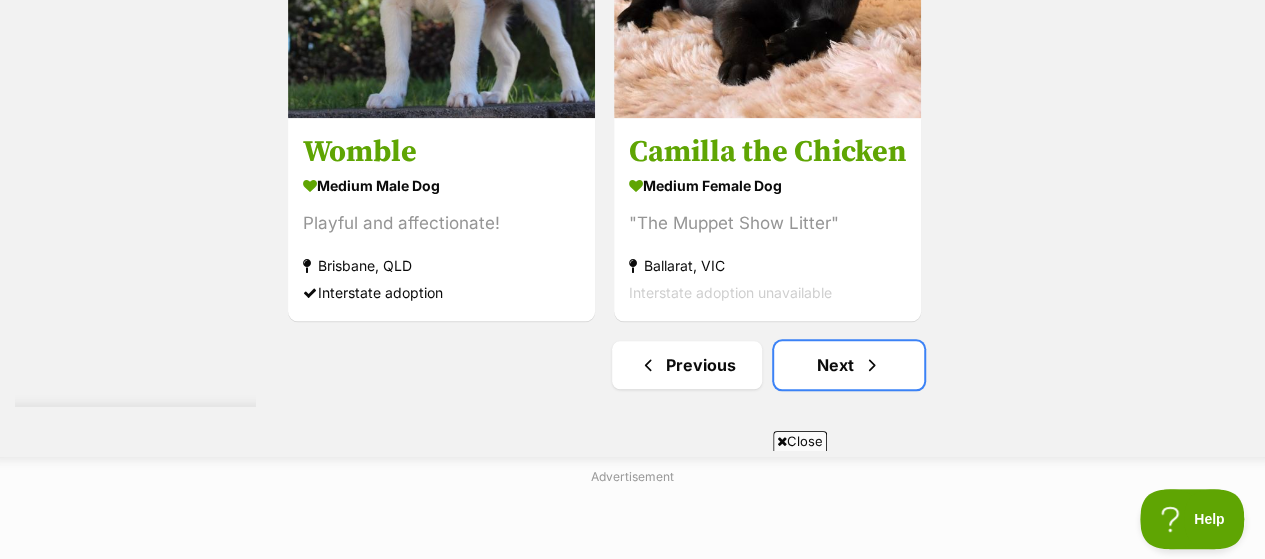 click on "Next" at bounding box center (849, 365) 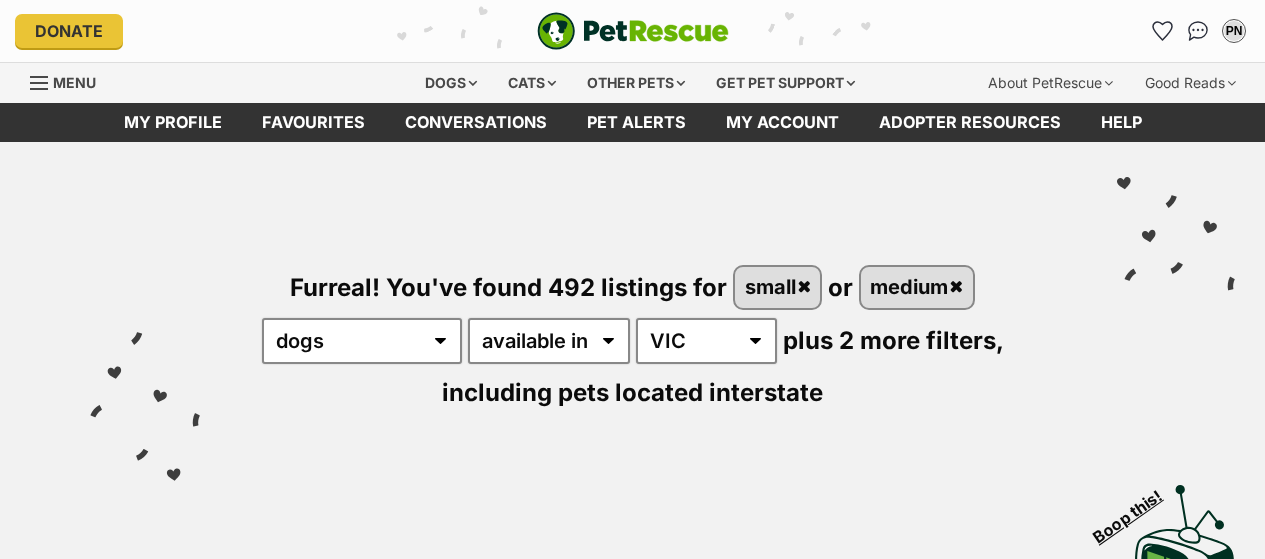 scroll, scrollTop: 342, scrollLeft: 0, axis: vertical 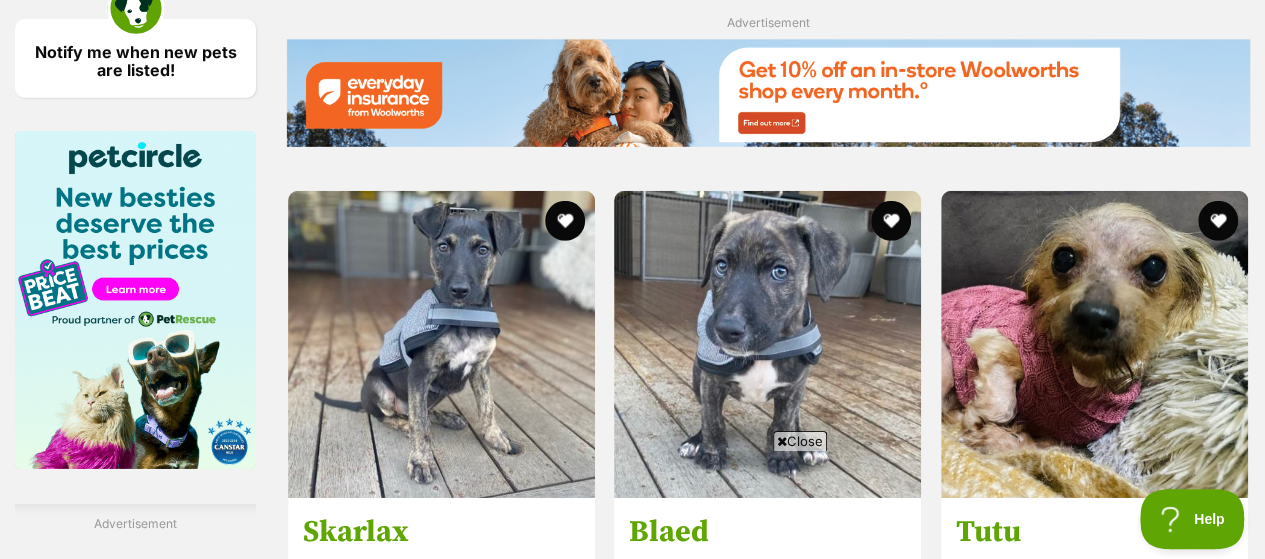 click at bounding box center [1218, 221] 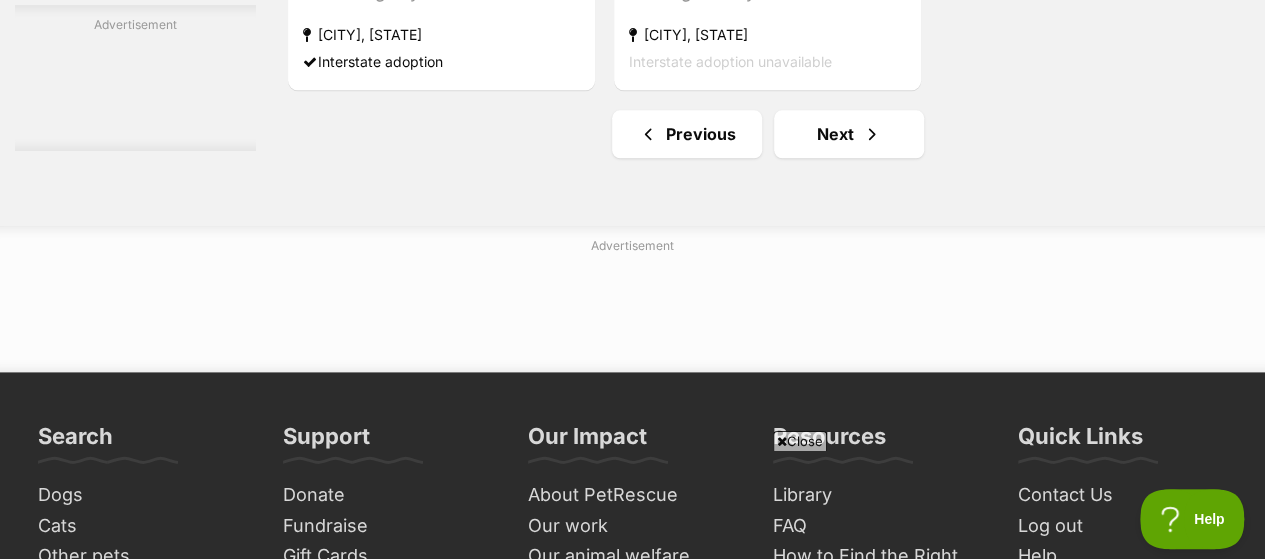 scroll, scrollTop: 4870, scrollLeft: 0, axis: vertical 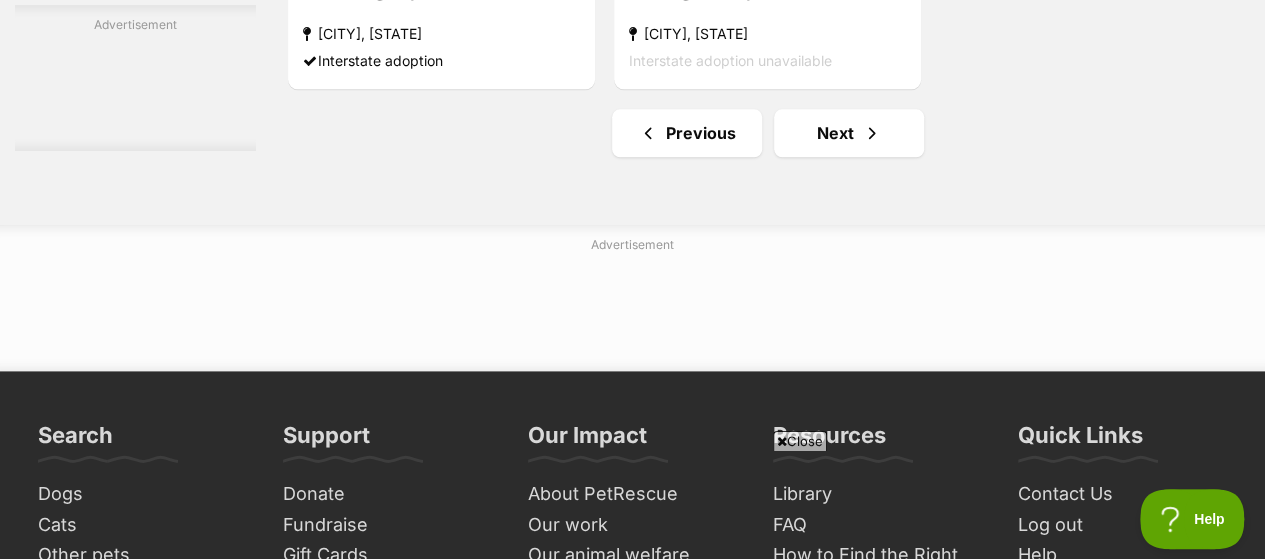 click on "The Swedish Chef
medium male Dog
"The Muppet Show Litter"
Ballarat, VIC
Interstate adoption unavailable
Dr Bunsen Honeydew
medium male Dog
"The Muppet Show Litter"
Ballarat, VIC
Interstate adoption unavailable
Gonzo the Great
medium male Dog
"The Muppet Show Litter"
Ballarat, VIC
Interstate adoption unavailable
Miss Piggy
medium female Dog
"The Muppet Show Litter"
Ballarat, VIC
Interstate adoption unavailable
Fozzie Bear
medium male Dog
"The Muppet Show Litter"
Ballarat, VIC
Interstate adoption unavailable
Kermit the Frog
medium male Dog
"The Muppet Show Litter"
Ballarat, VIC
Interstate adoption unavailable
Advertisement" at bounding box center [768, -1998] 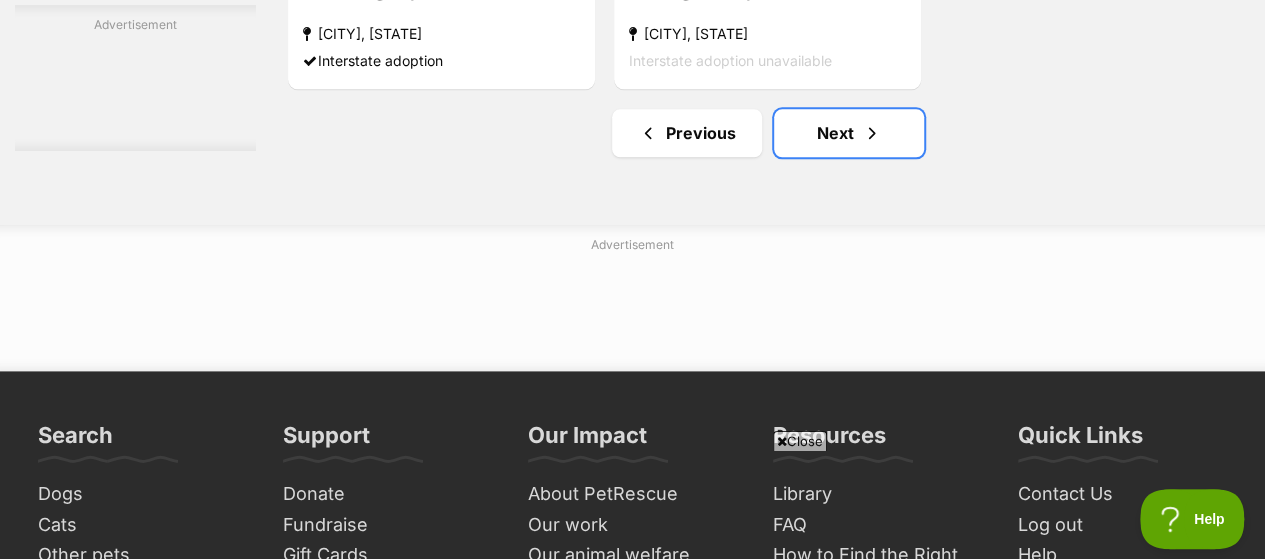 click on "Next" at bounding box center [849, 133] 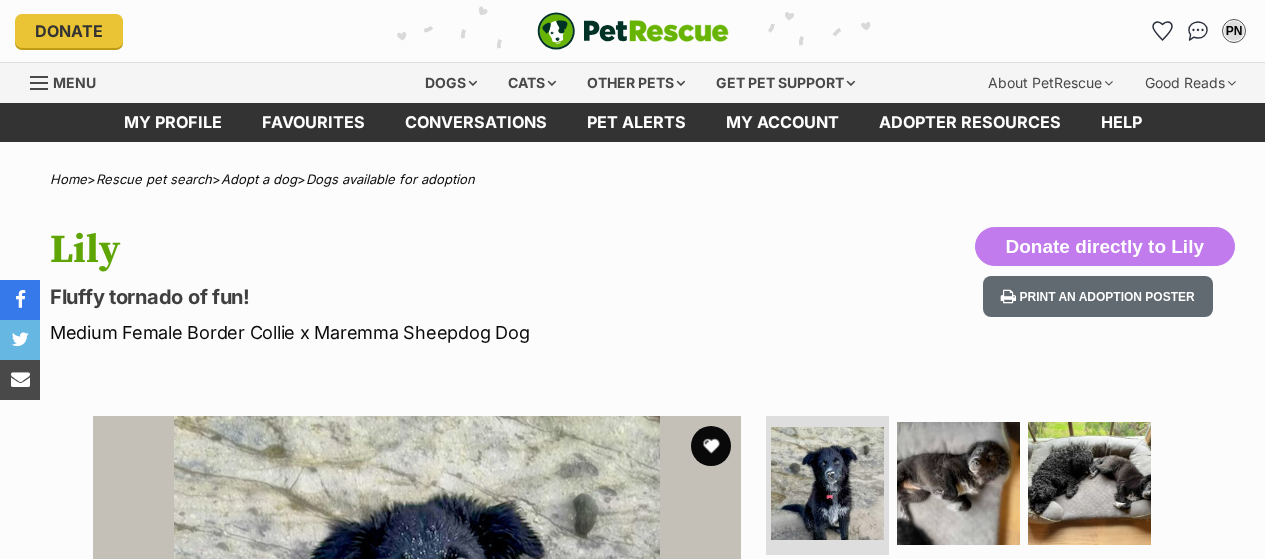 scroll, scrollTop: 135, scrollLeft: 0, axis: vertical 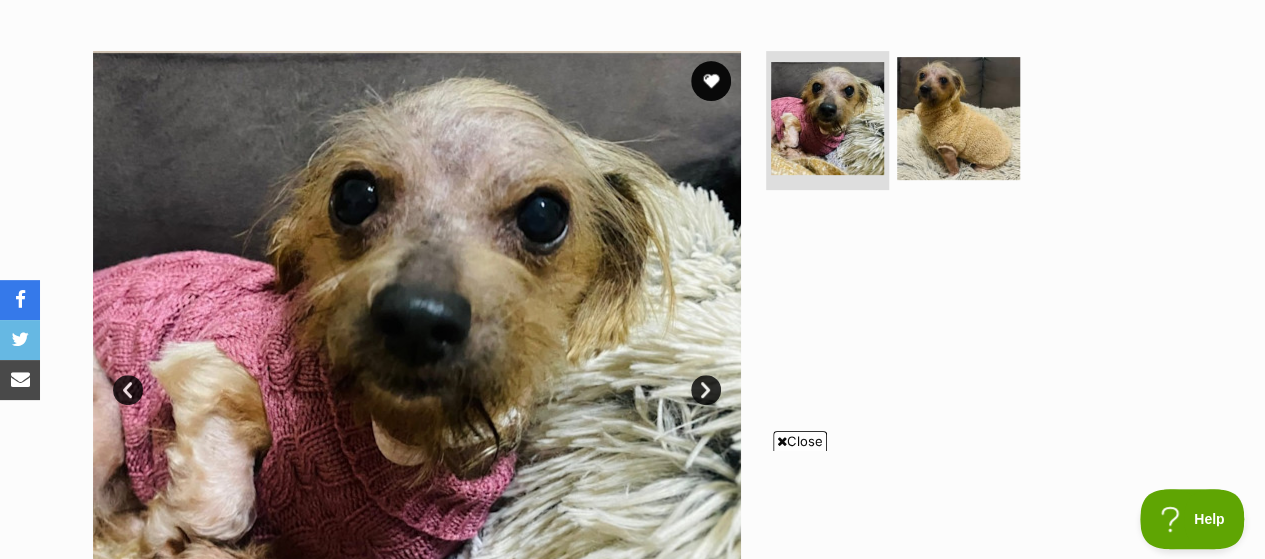 click at bounding box center (958, 118) 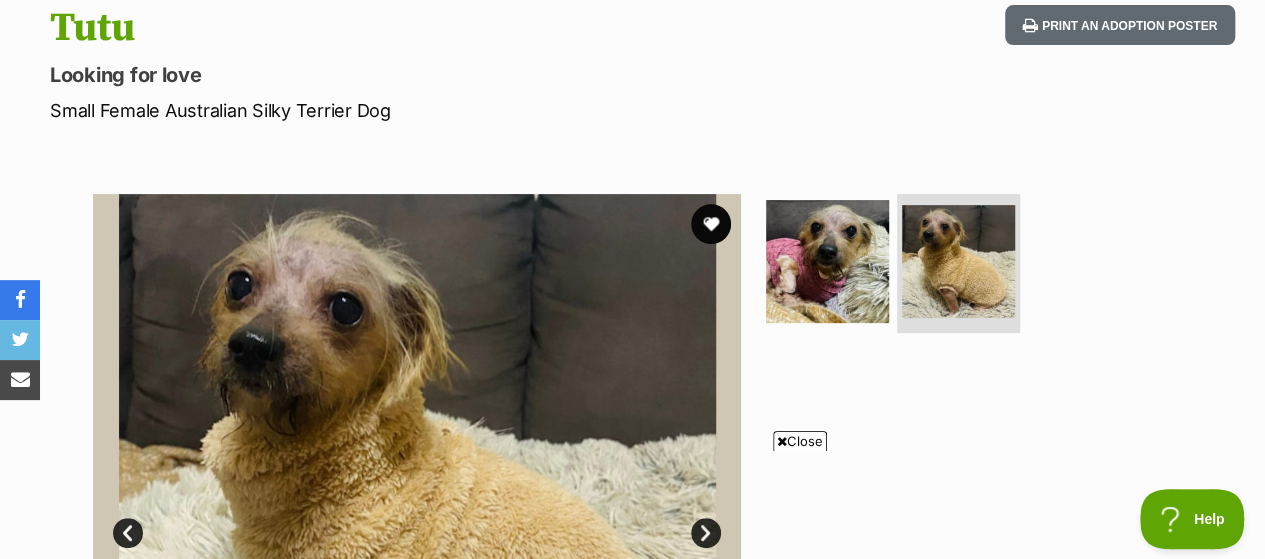 scroll, scrollTop: 221, scrollLeft: 0, axis: vertical 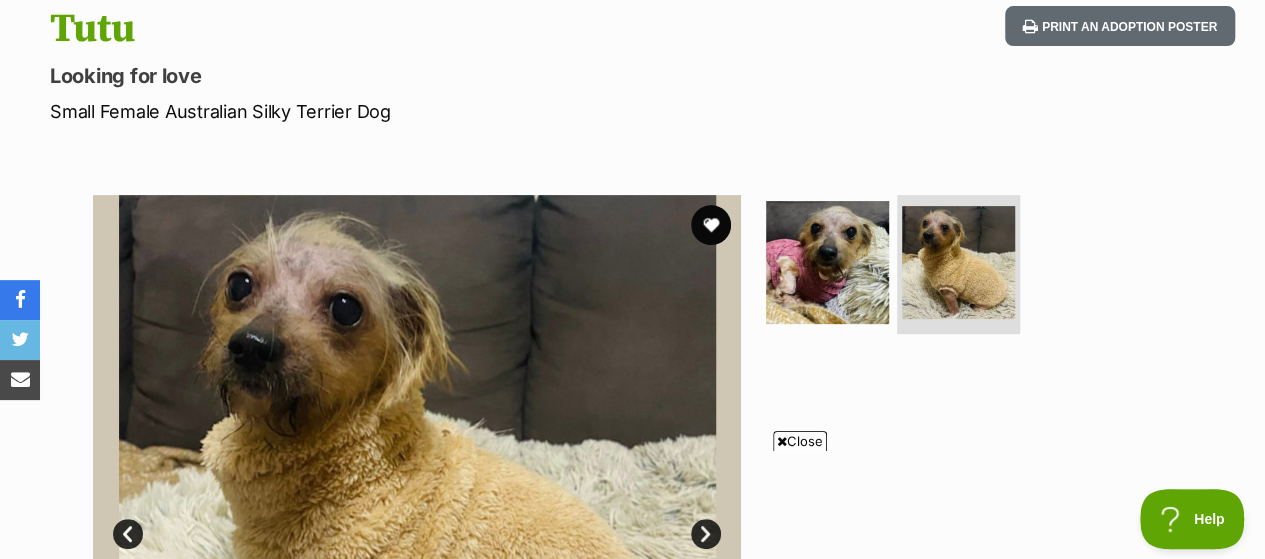 click at bounding box center (711, 225) 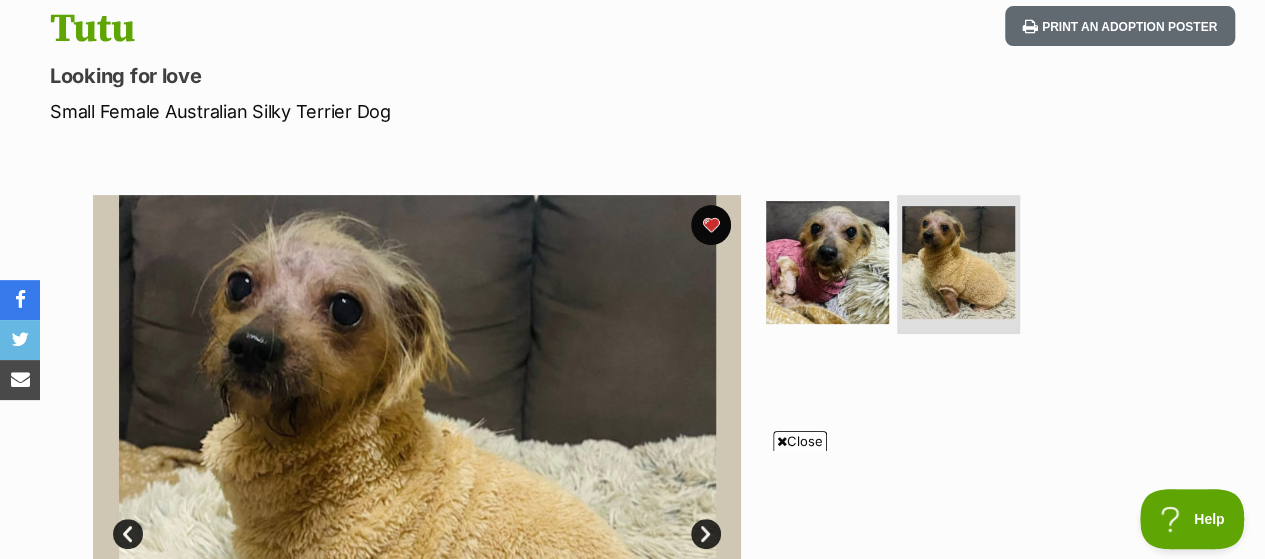 scroll, scrollTop: 0, scrollLeft: 0, axis: both 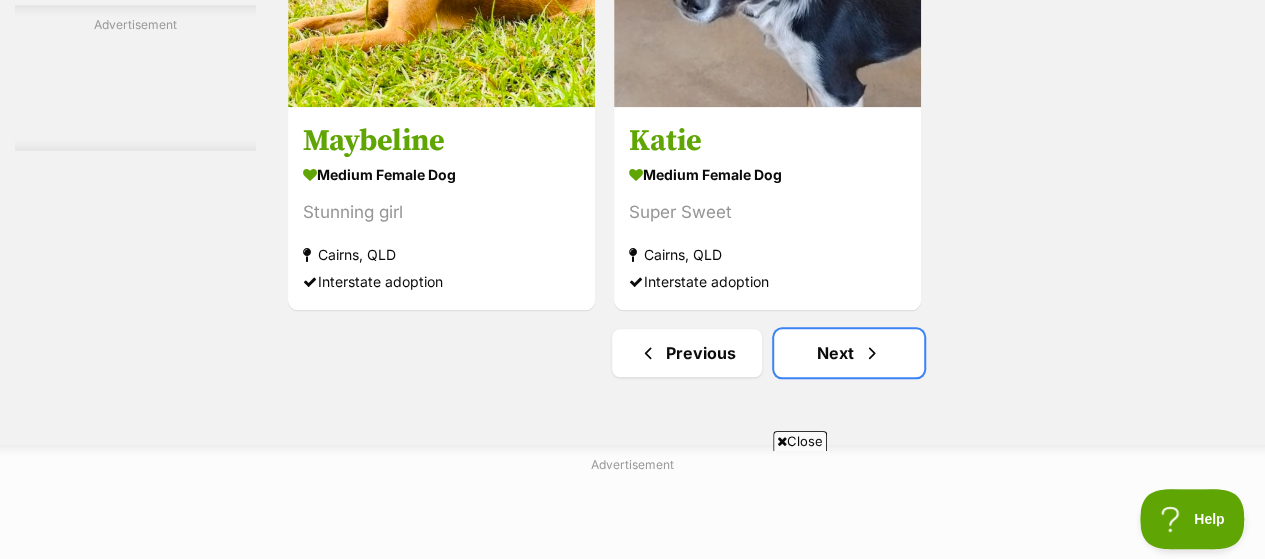 click on "Next" at bounding box center [849, 353] 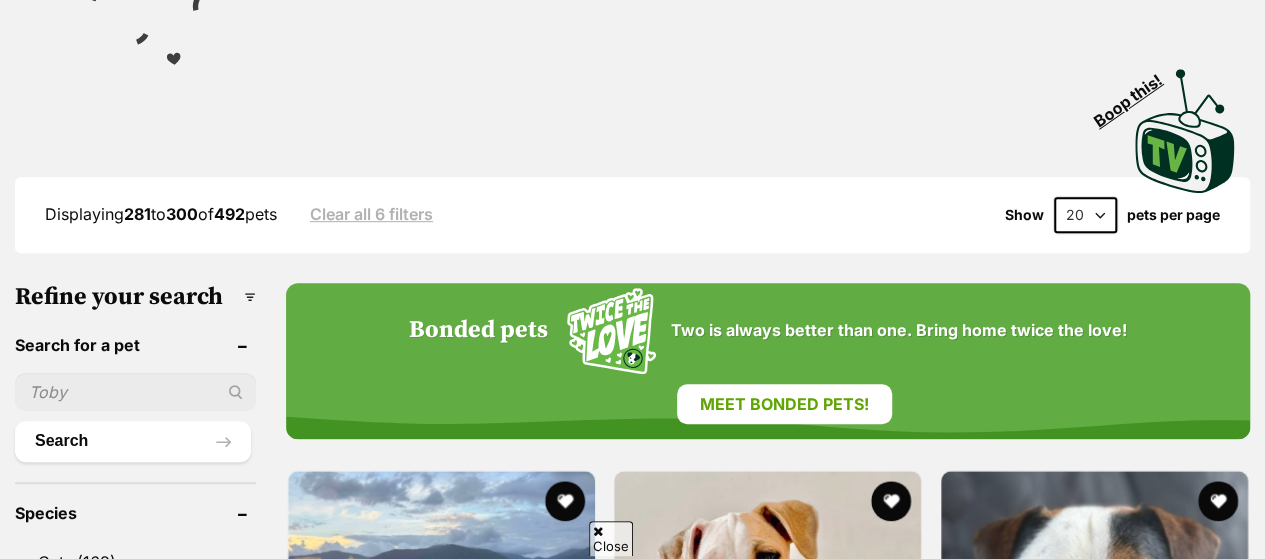 scroll, scrollTop: 584, scrollLeft: 0, axis: vertical 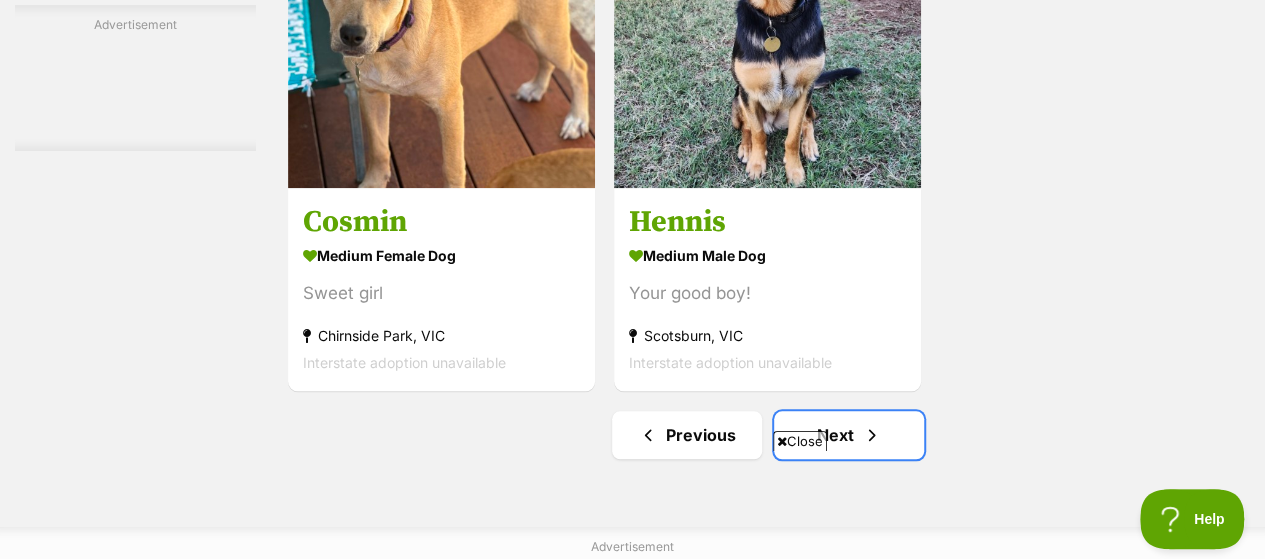 click on "Next" at bounding box center [849, 435] 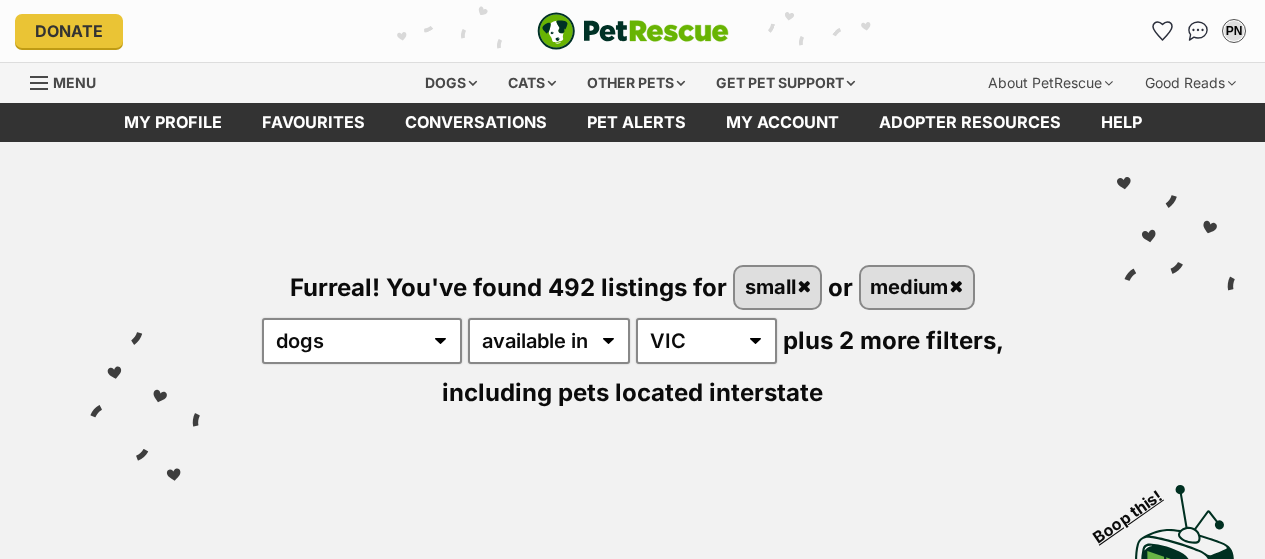 scroll, scrollTop: 463, scrollLeft: 0, axis: vertical 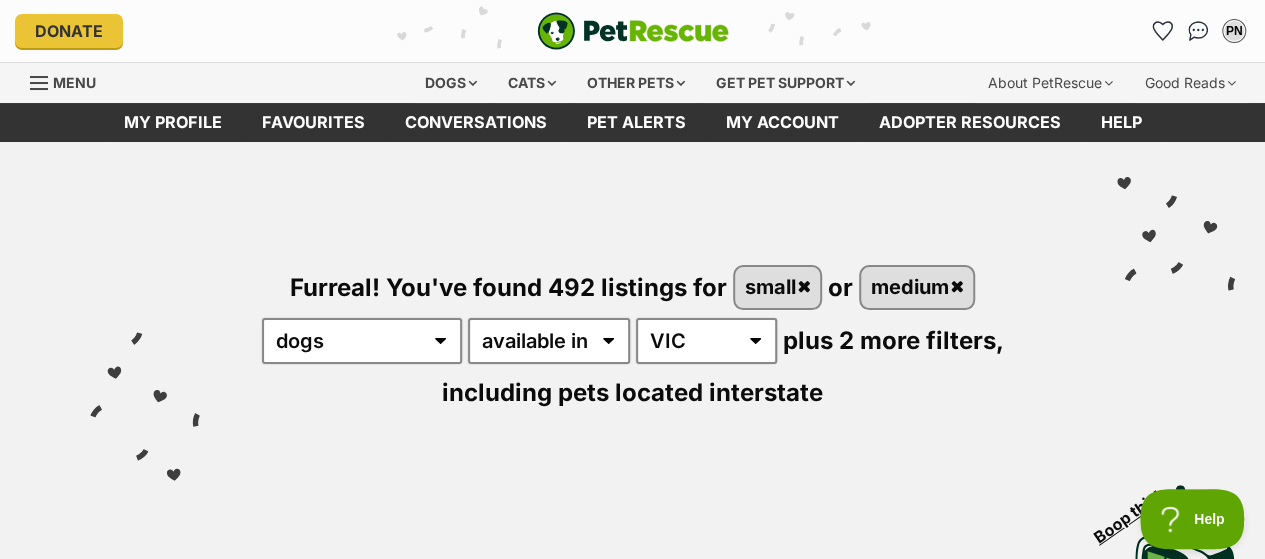 click on "Cats" at bounding box center [532, 83] 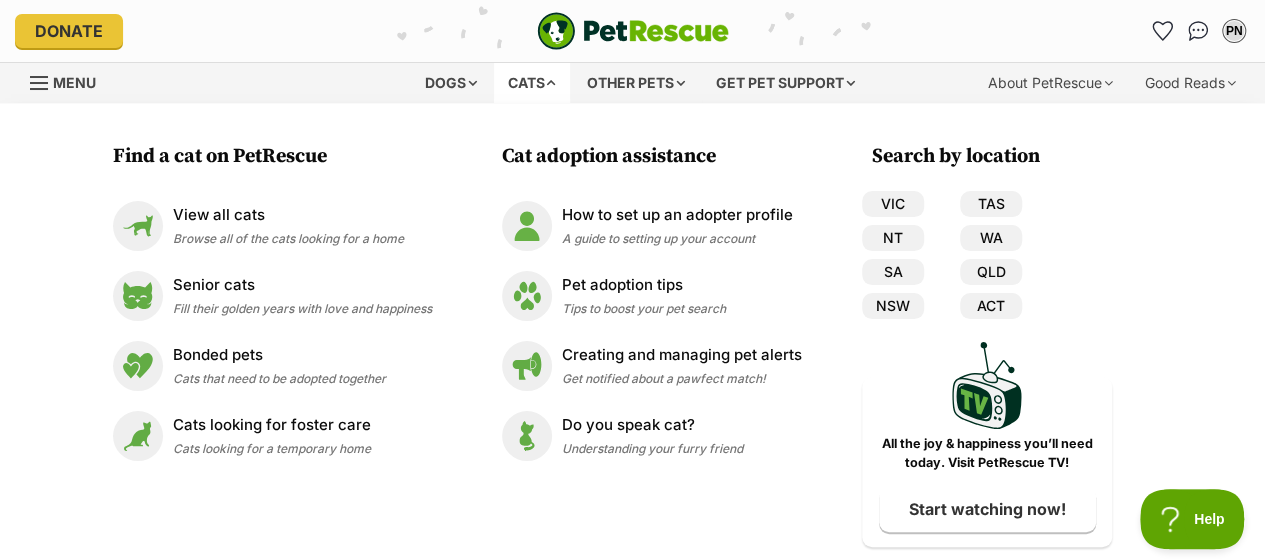 click on "View all cats
Browse all of the cats looking for a home" at bounding box center [272, 226] 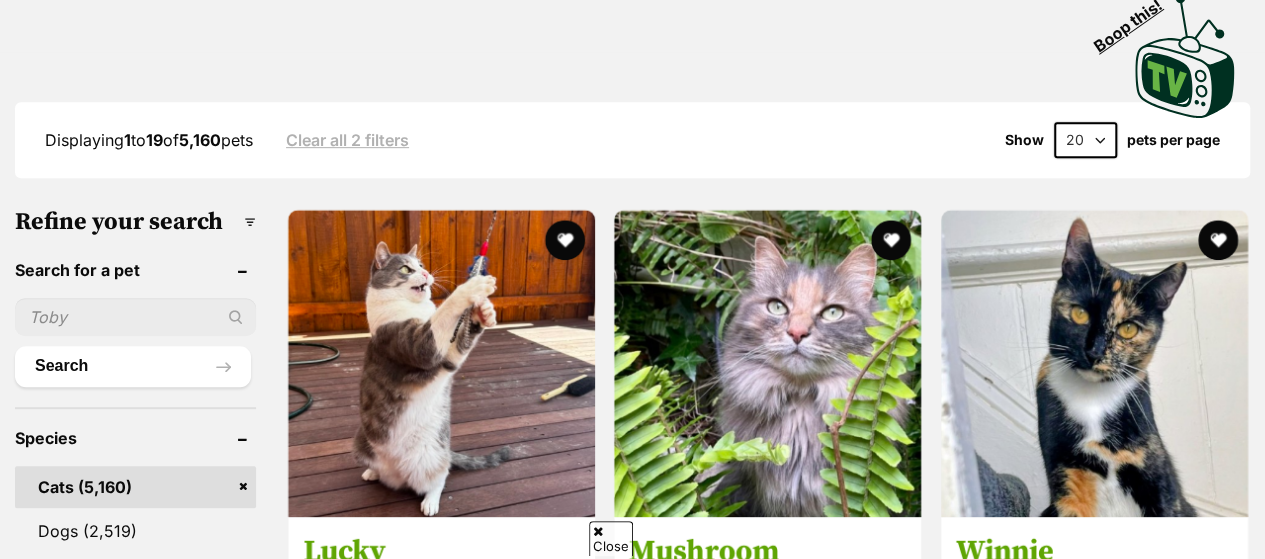 scroll, scrollTop: 516, scrollLeft: 0, axis: vertical 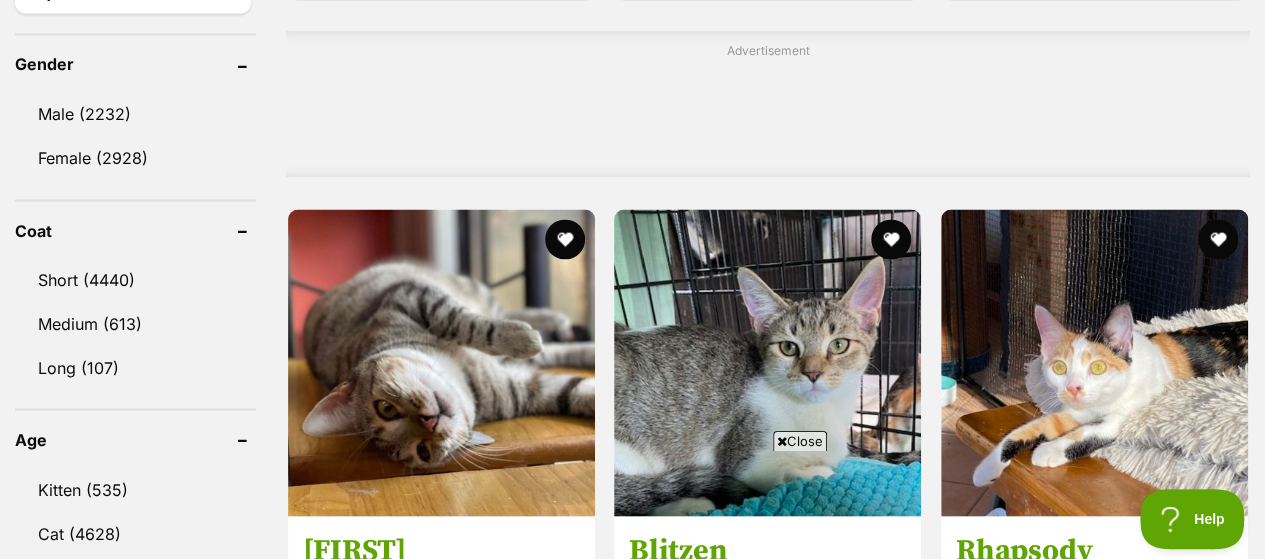 click on "Long (107)" at bounding box center (135, 367) 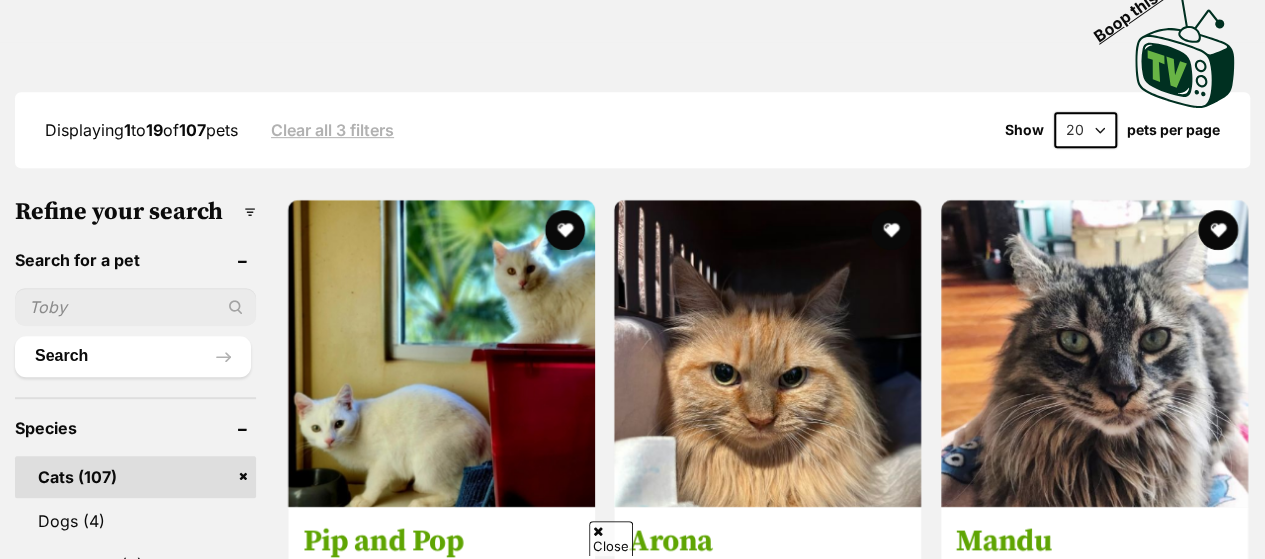 scroll, scrollTop: 0, scrollLeft: 0, axis: both 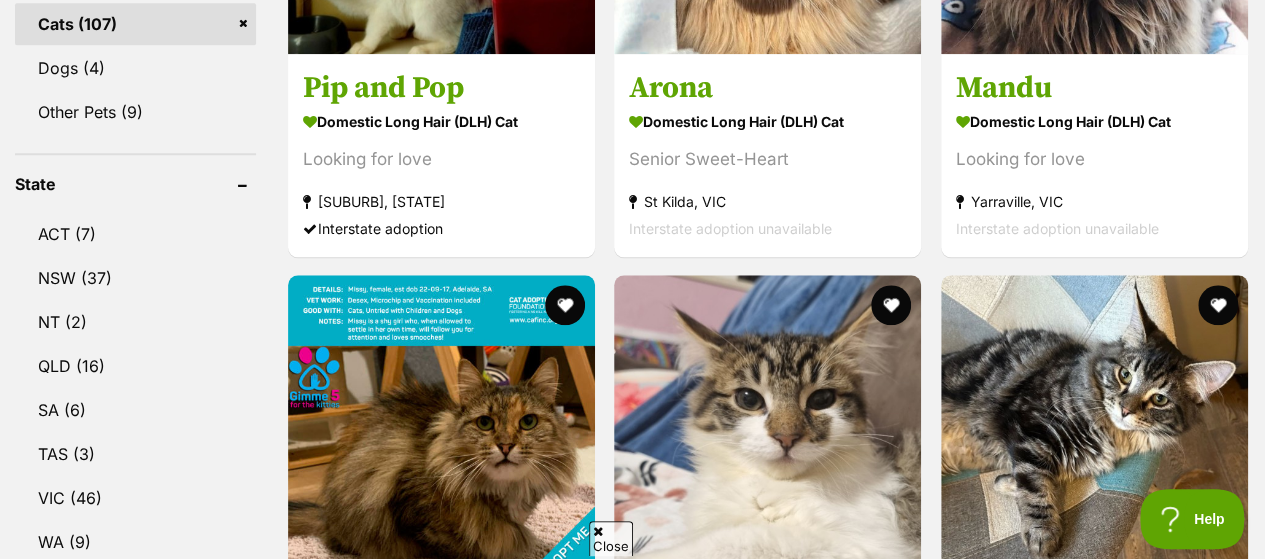 click on "VIC (46)" at bounding box center [135, 498] 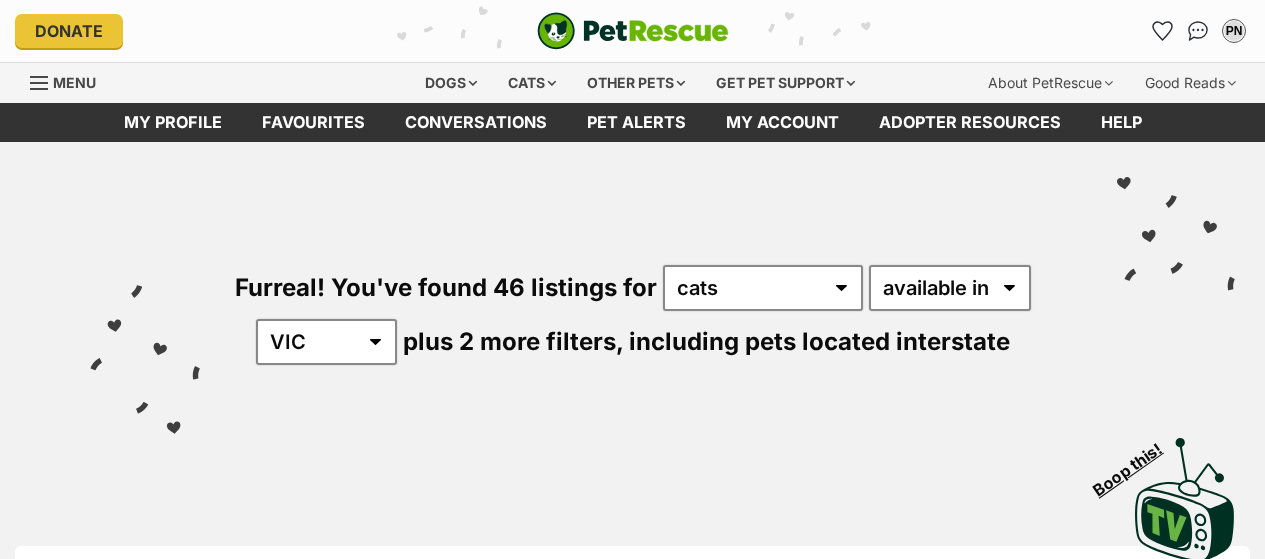 scroll, scrollTop: 999, scrollLeft: 0, axis: vertical 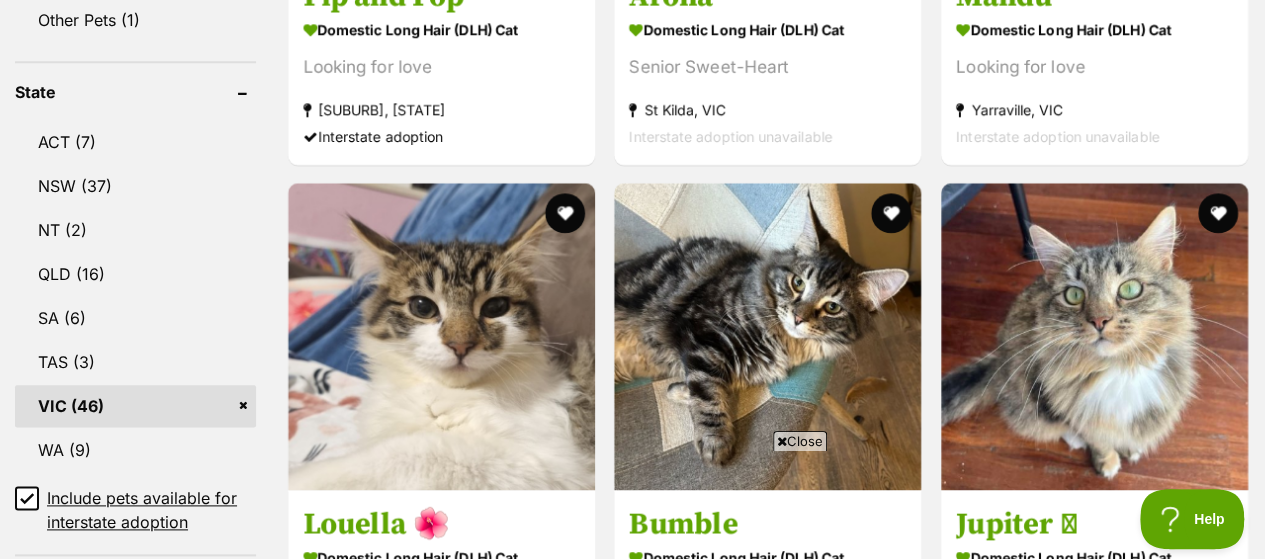 click on "Include pets available for interstate adoption" at bounding box center [151, 510] 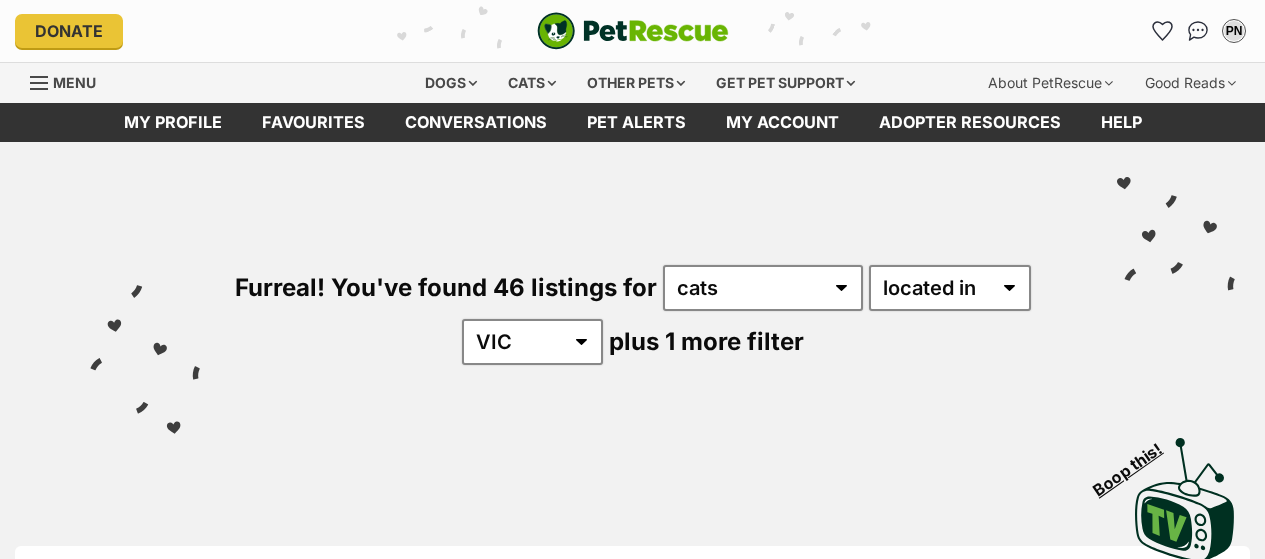scroll, scrollTop: 0, scrollLeft: 0, axis: both 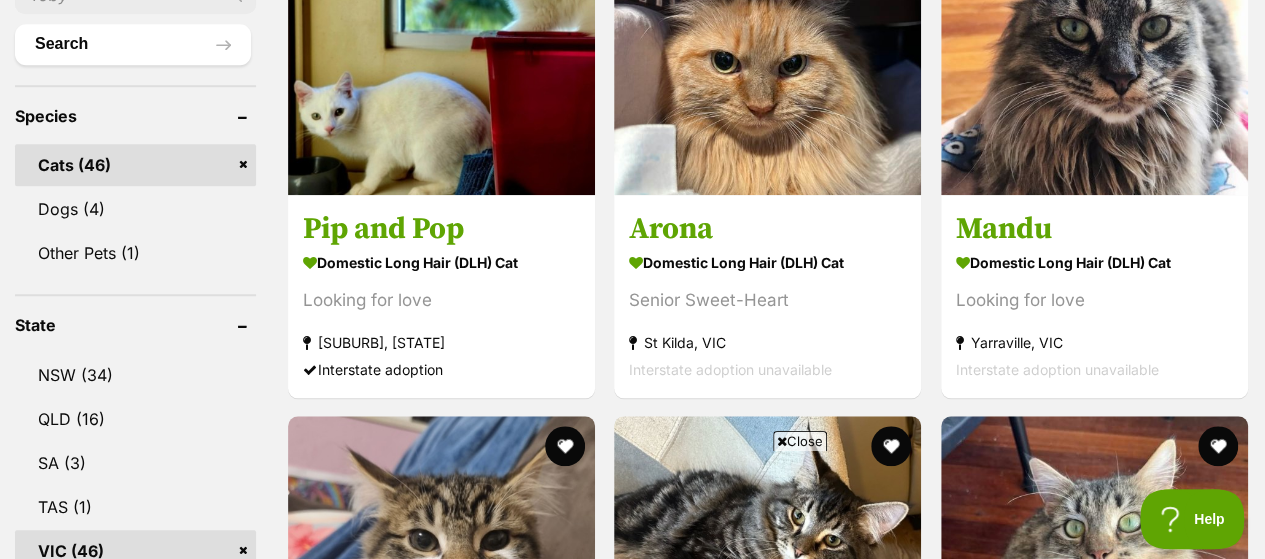 click on "Domestic Long Hair (DLH) Cat" at bounding box center (1094, 261) 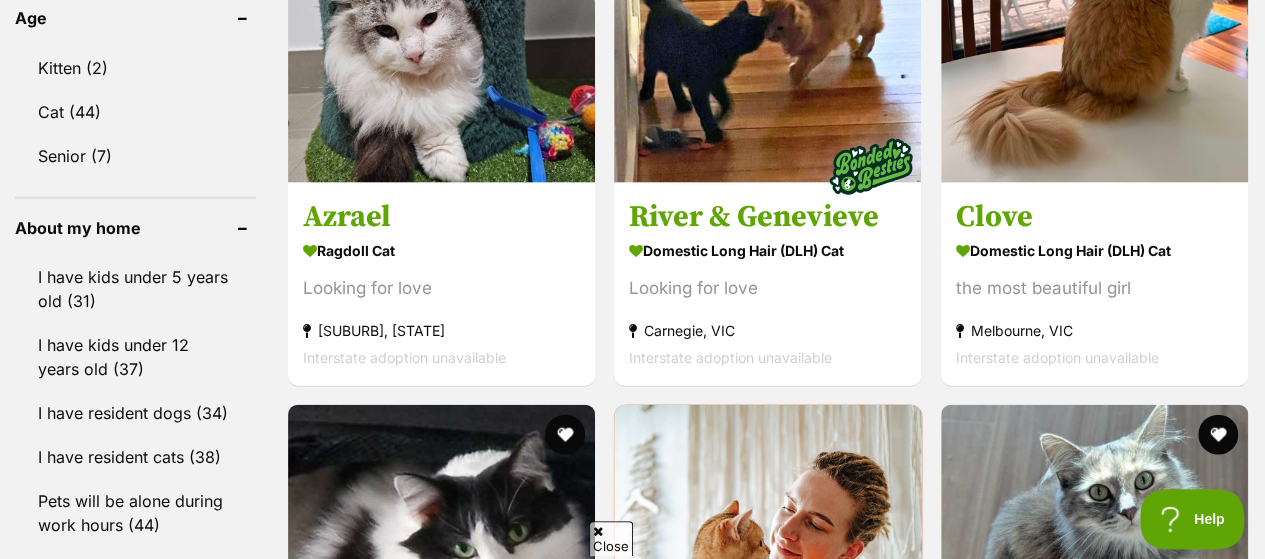 scroll, scrollTop: 2027, scrollLeft: 0, axis: vertical 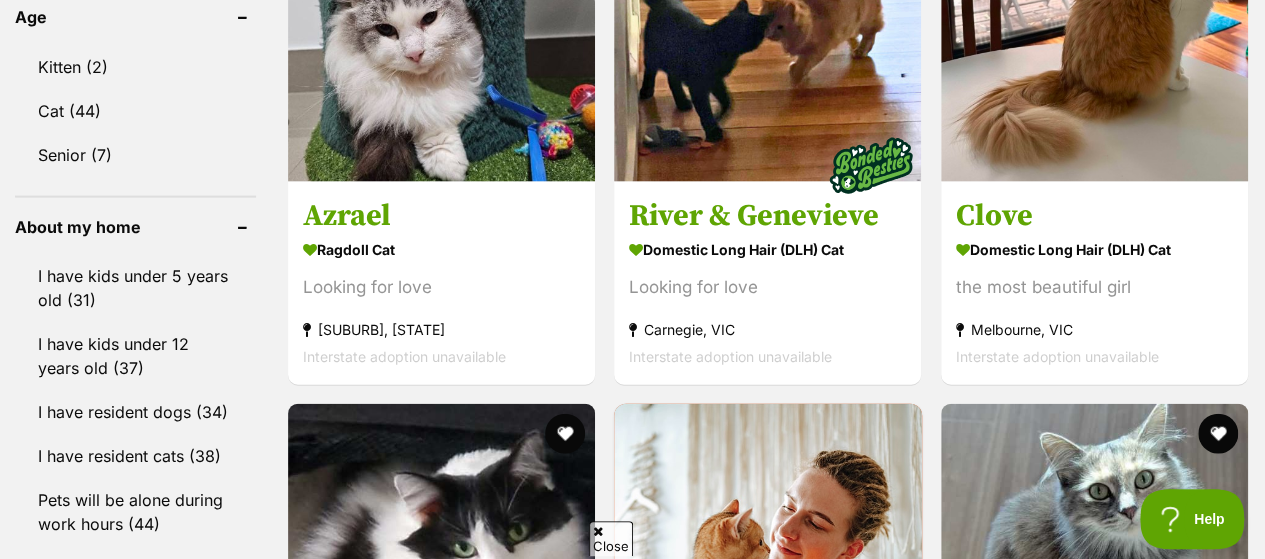 click on "I have resident dogs (34)" at bounding box center [135, 412] 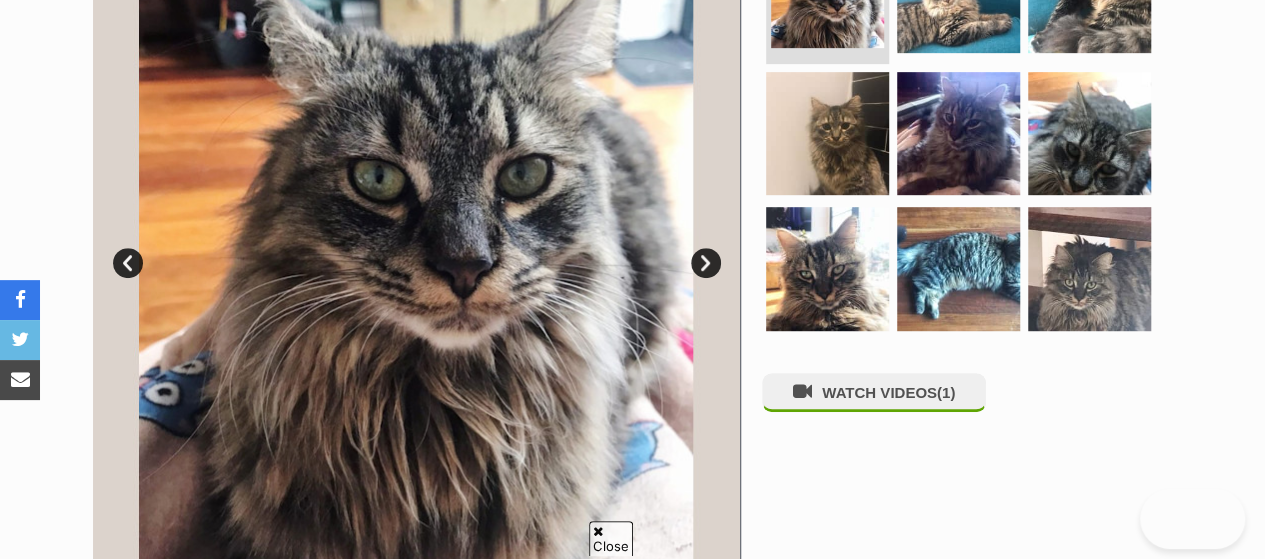 scroll, scrollTop: 492, scrollLeft: 0, axis: vertical 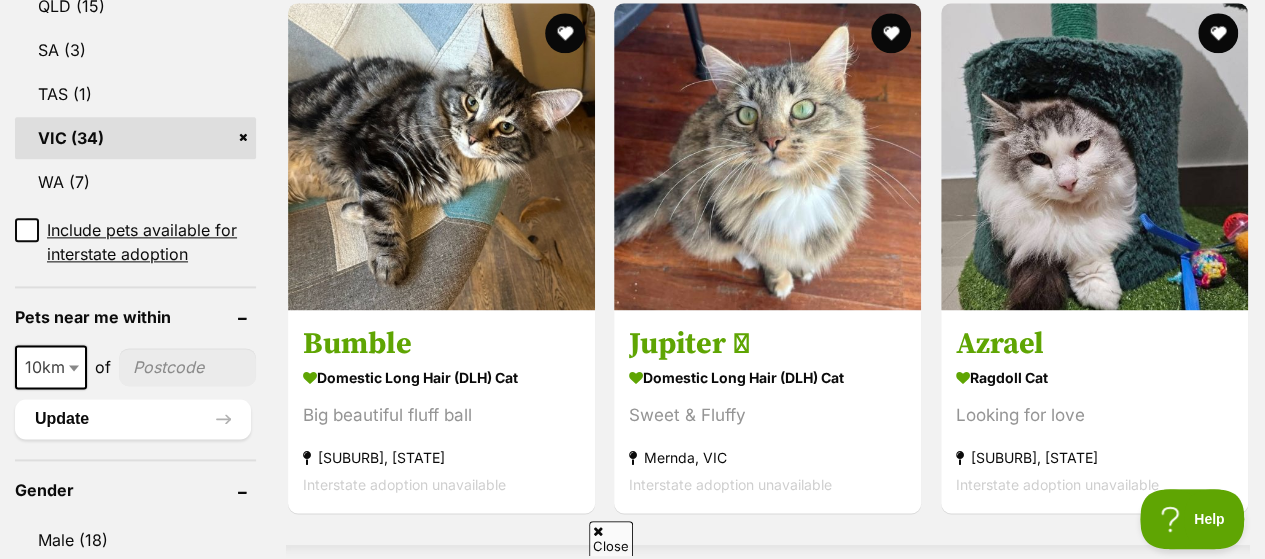 click on "Azrael" at bounding box center (1094, 344) 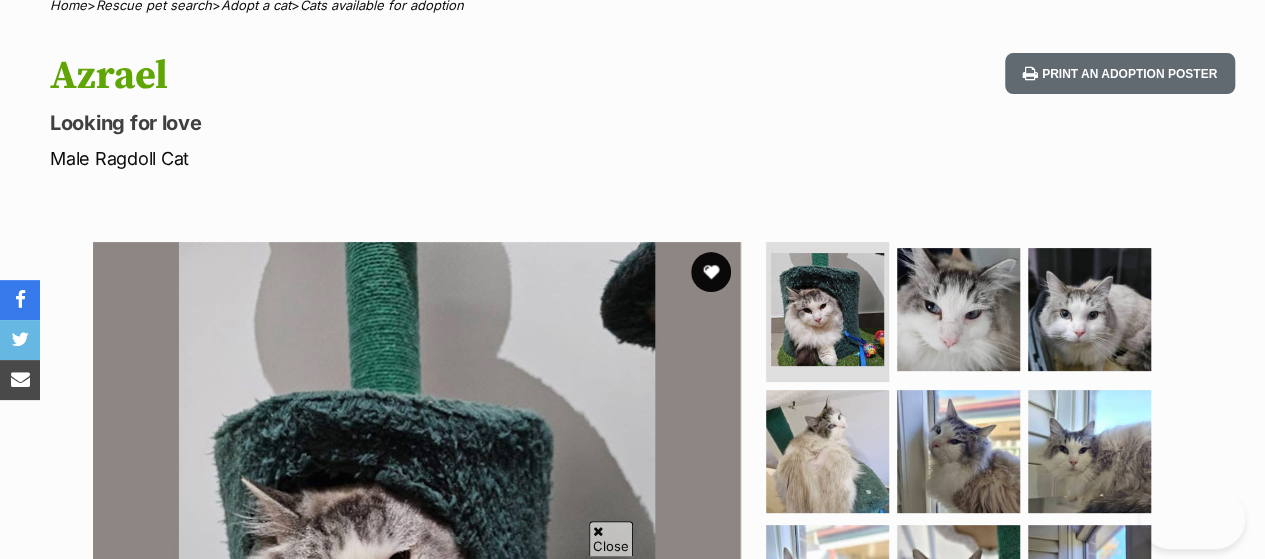 scroll, scrollTop: 694, scrollLeft: 0, axis: vertical 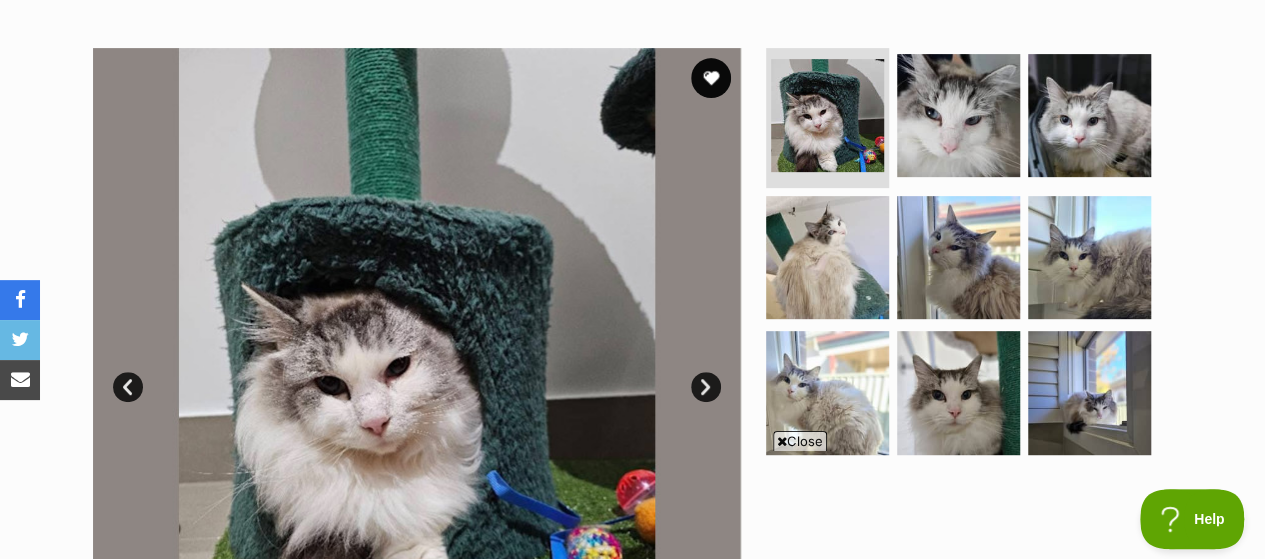 click at bounding box center (711, 78) 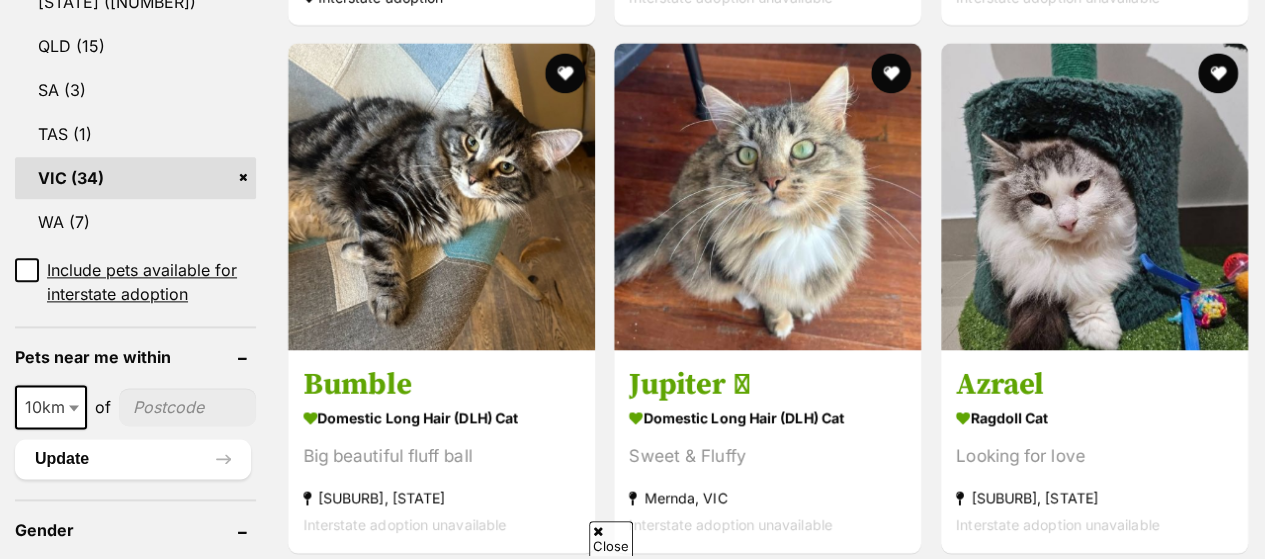 scroll, scrollTop: 0, scrollLeft: 0, axis: both 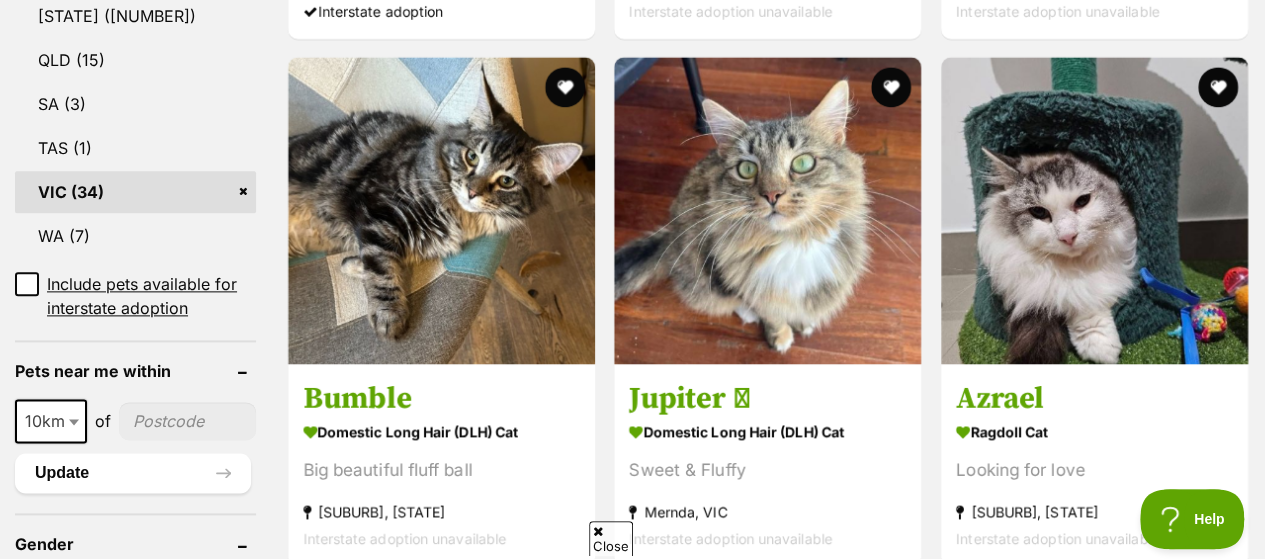 click at bounding box center [1218, 87] 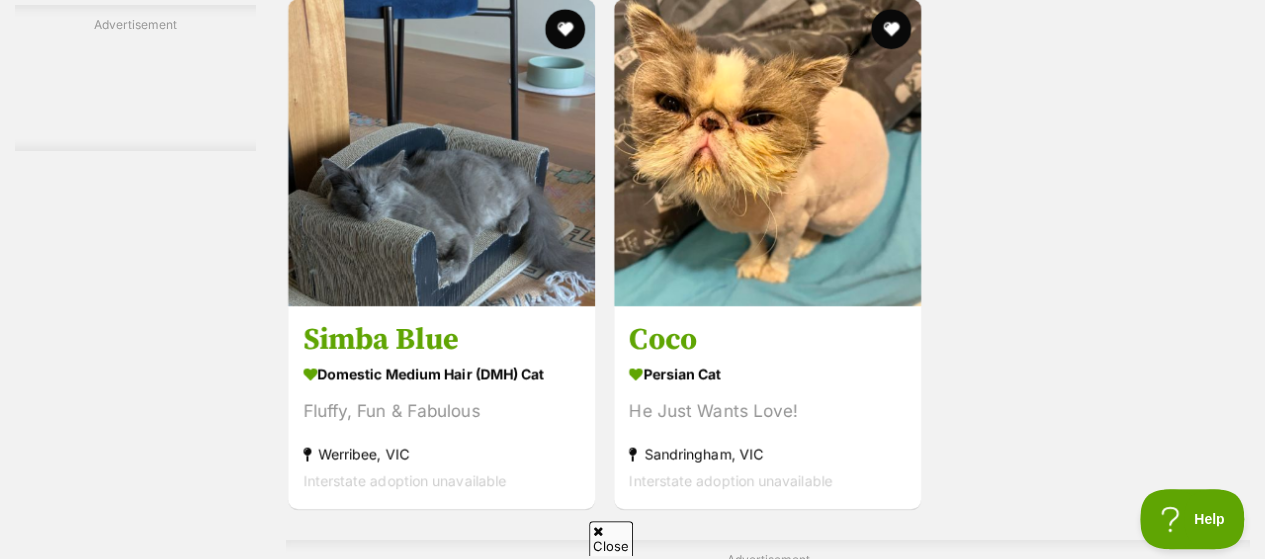 scroll, scrollTop: 4212, scrollLeft: 0, axis: vertical 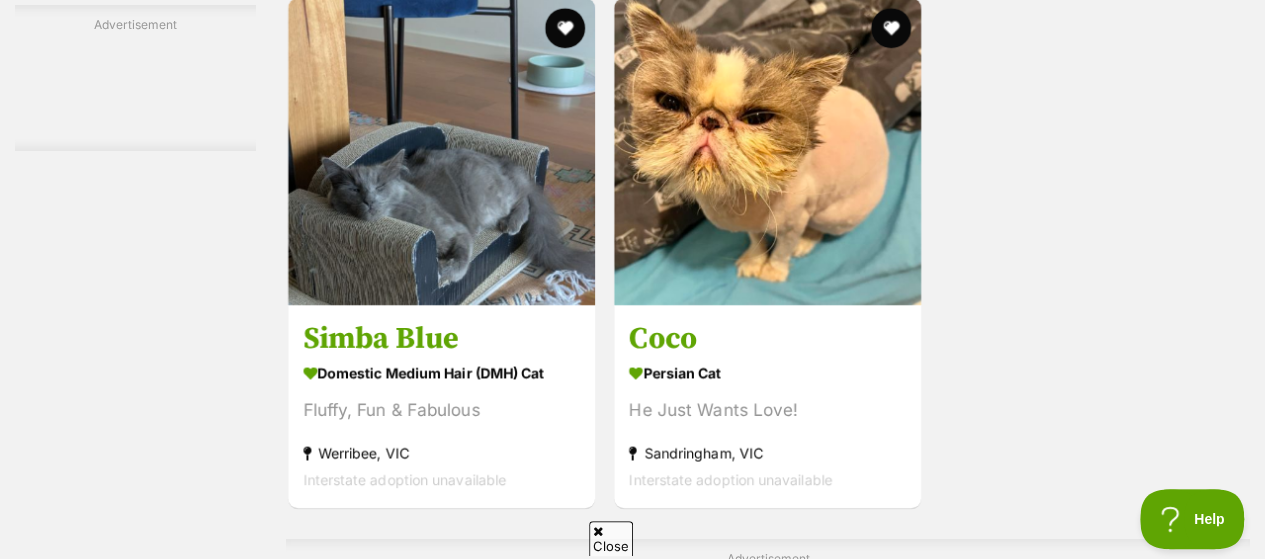 click at bounding box center [767, 151] 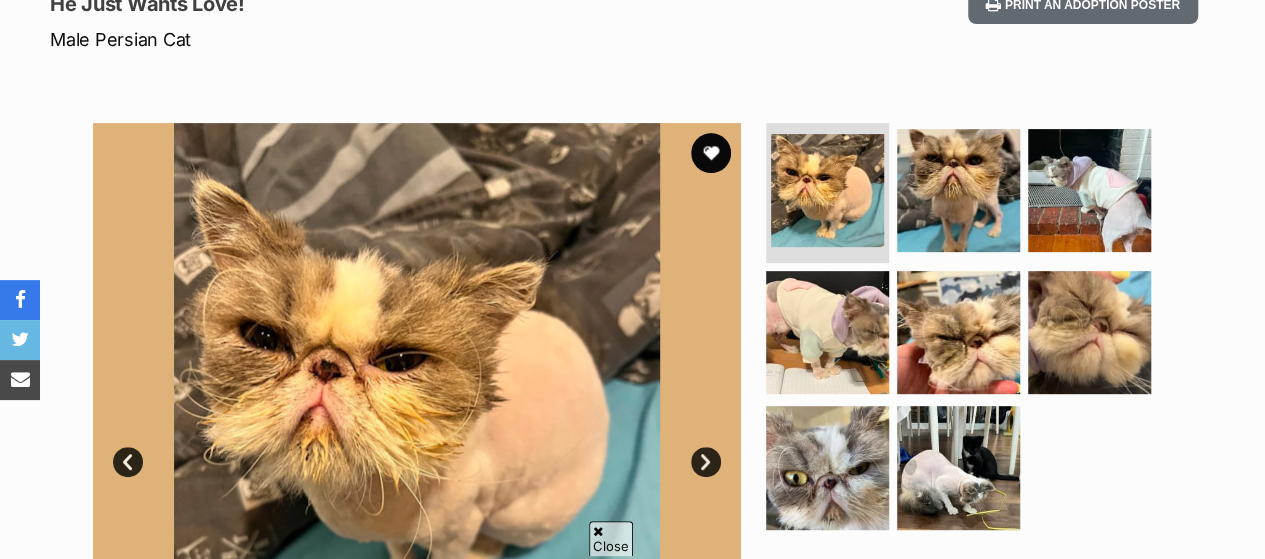 scroll, scrollTop: 0, scrollLeft: 0, axis: both 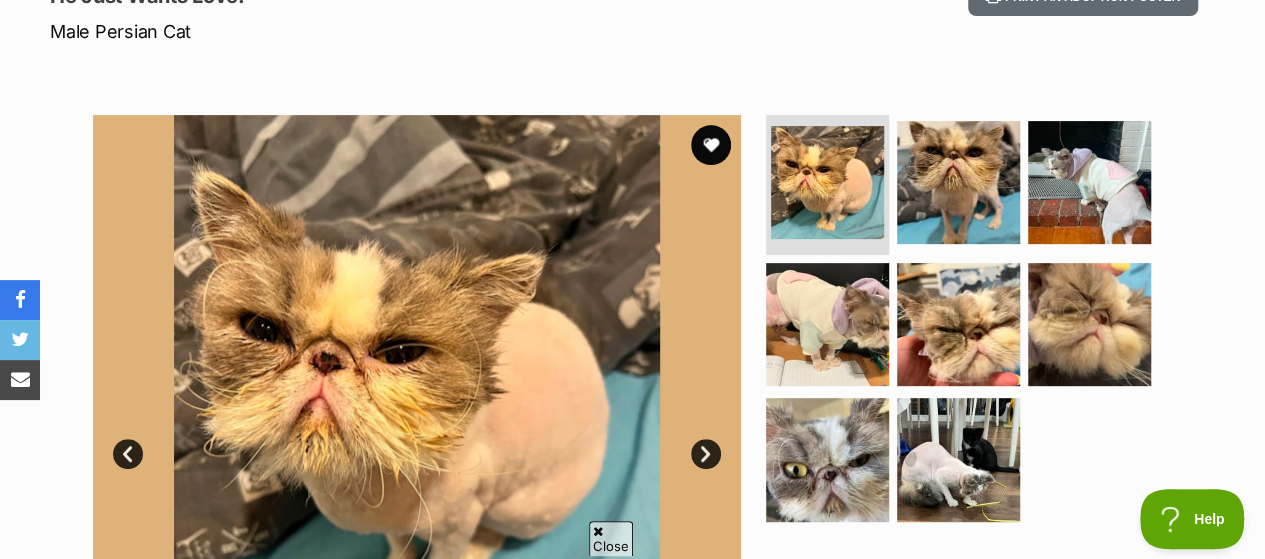 click at bounding box center [827, 324] 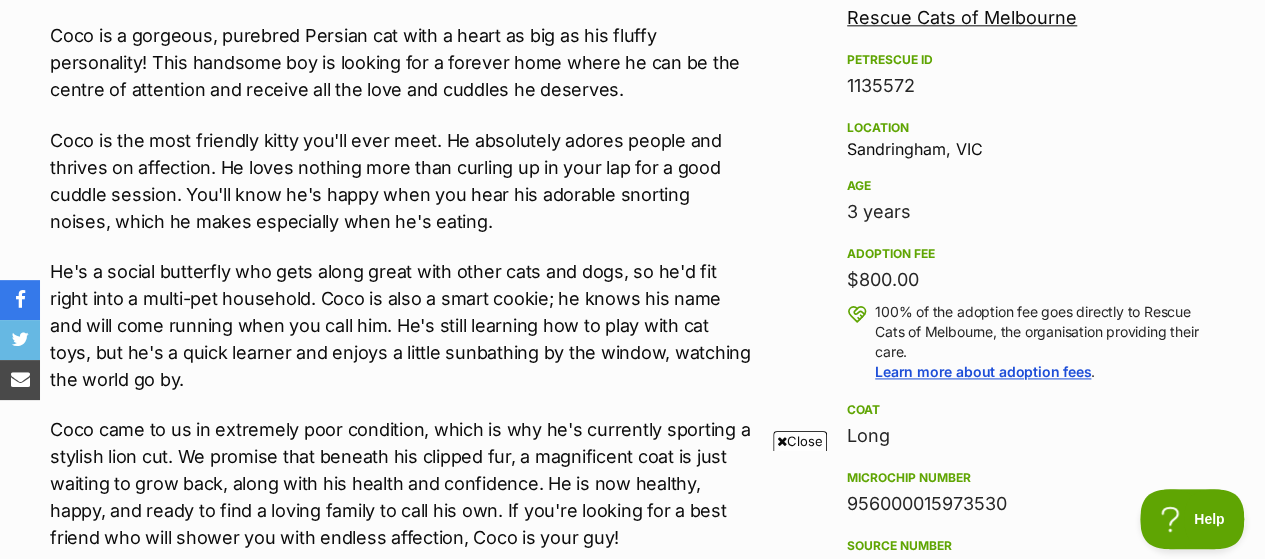 scroll, scrollTop: 1219, scrollLeft: 0, axis: vertical 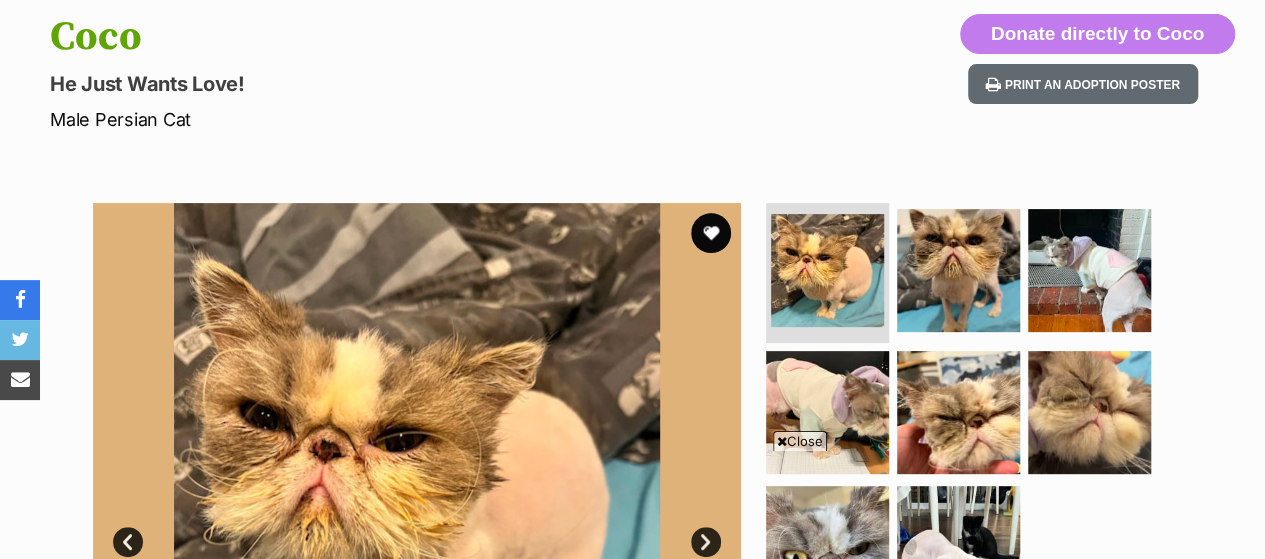 click at bounding box center (711, 233) 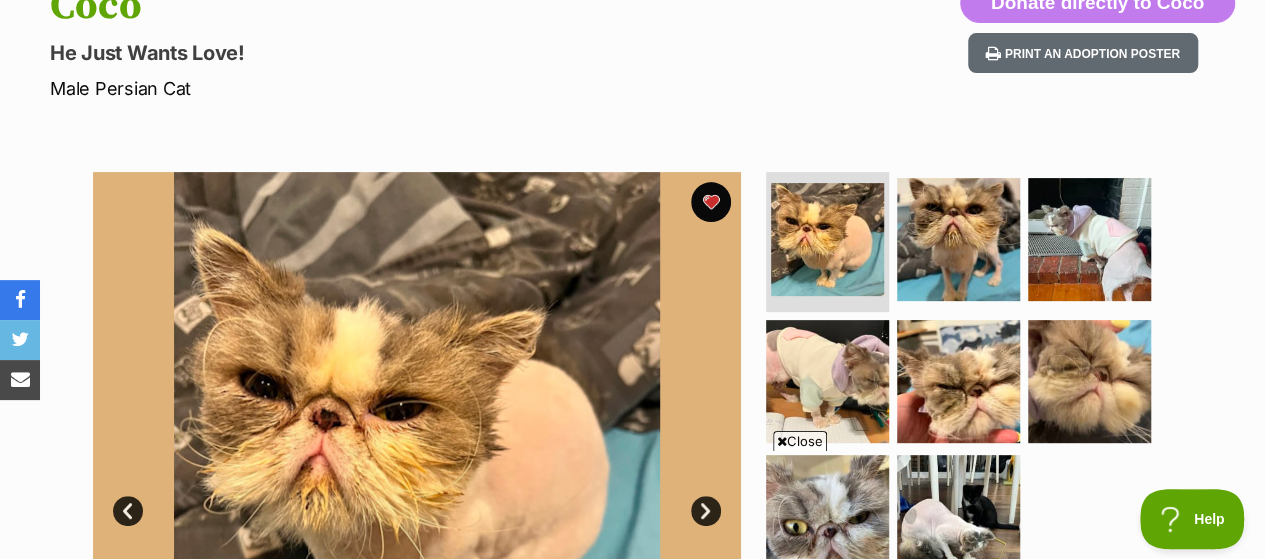 scroll, scrollTop: 0, scrollLeft: 0, axis: both 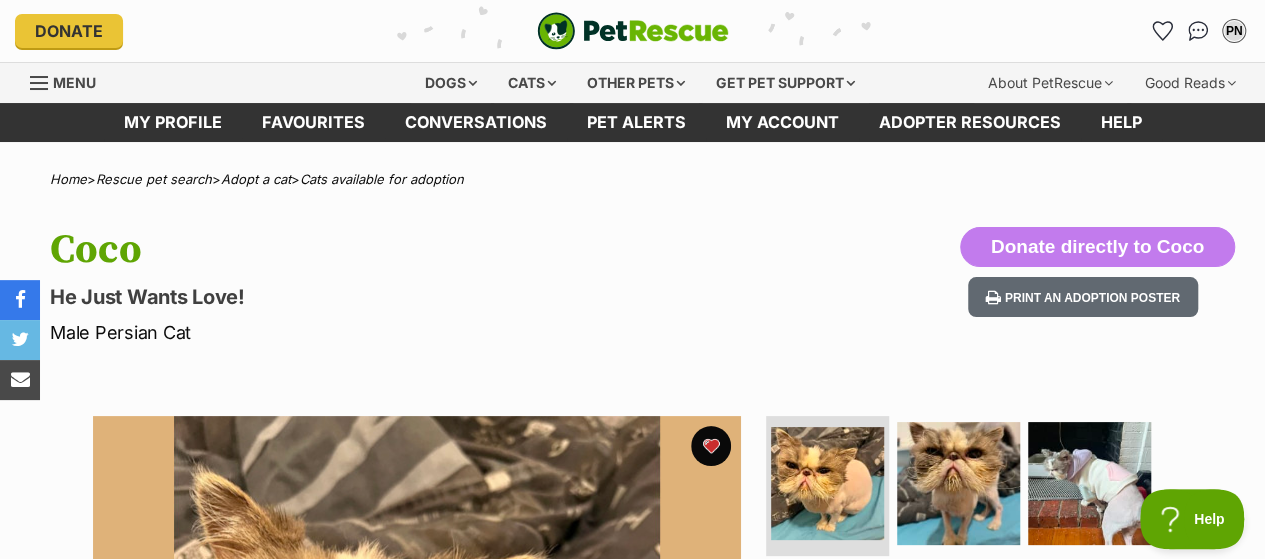 click on "Adopt a cat" at bounding box center (256, 179) 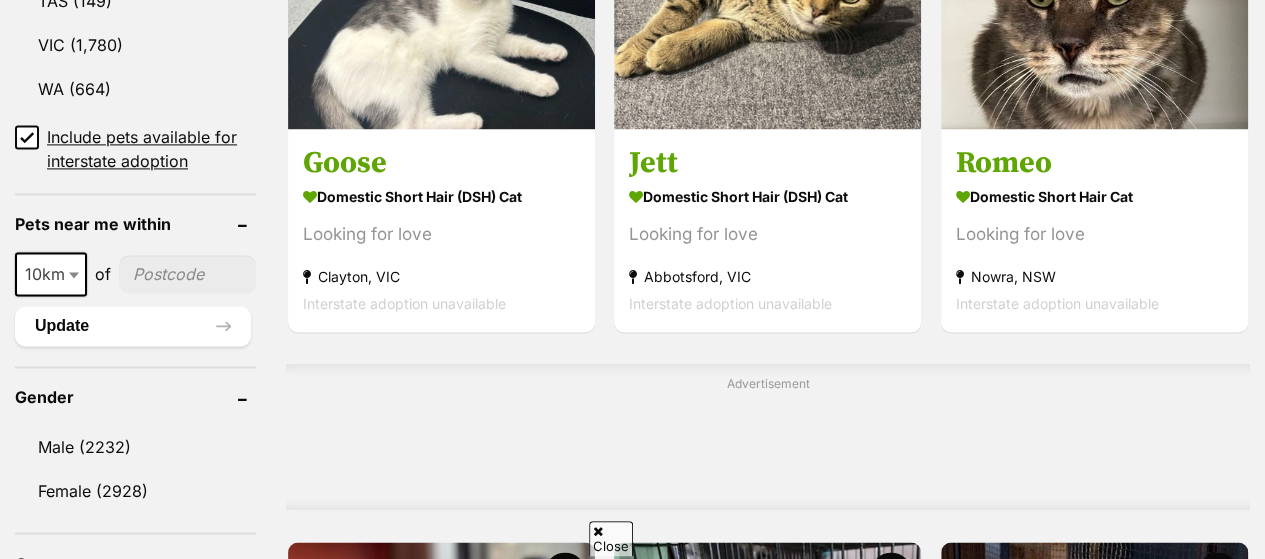 scroll, scrollTop: 1135, scrollLeft: 0, axis: vertical 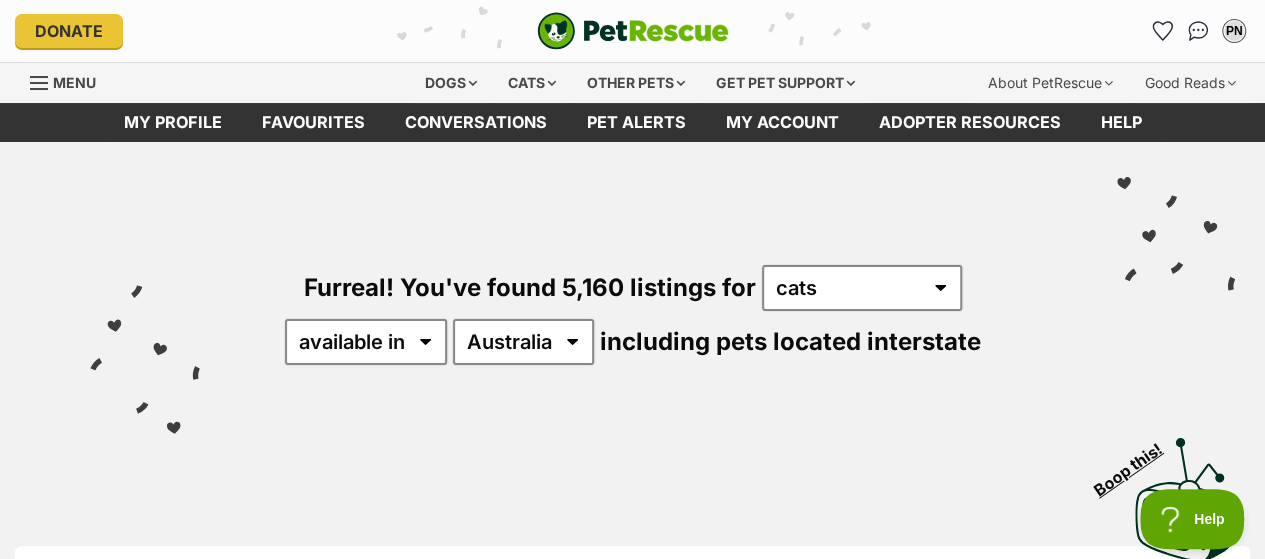 click 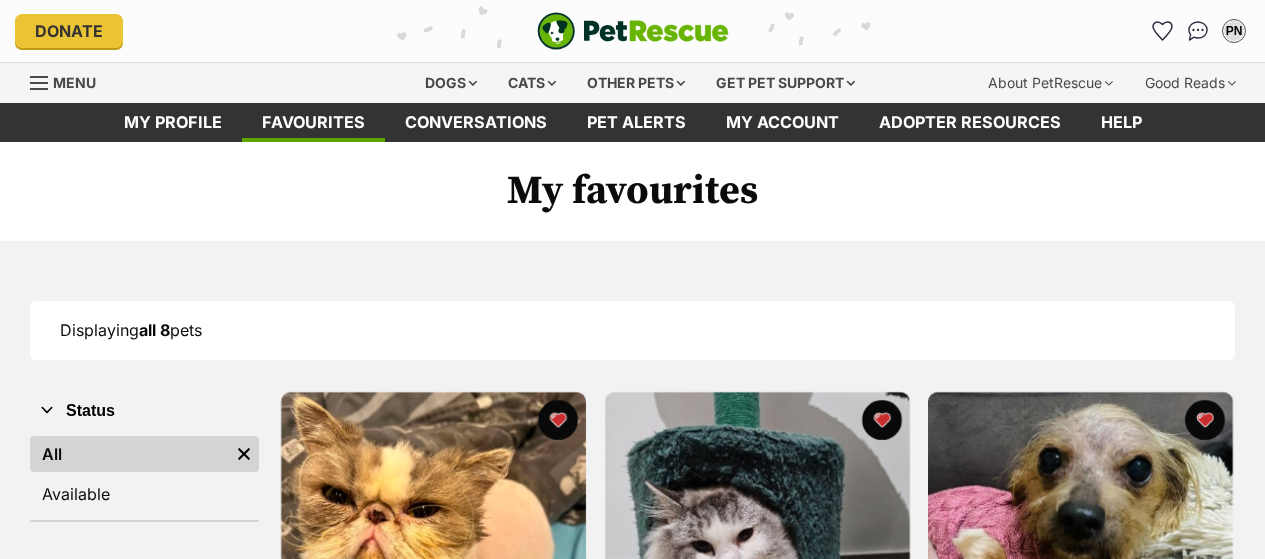 scroll, scrollTop: 0, scrollLeft: 0, axis: both 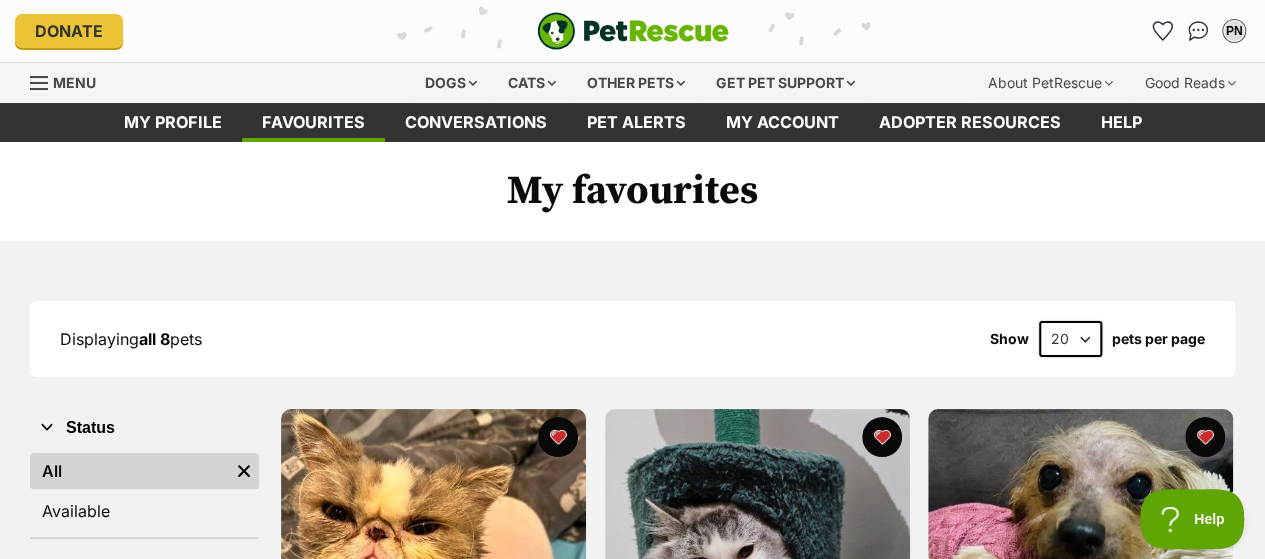 click on "Menu" at bounding box center [70, 81] 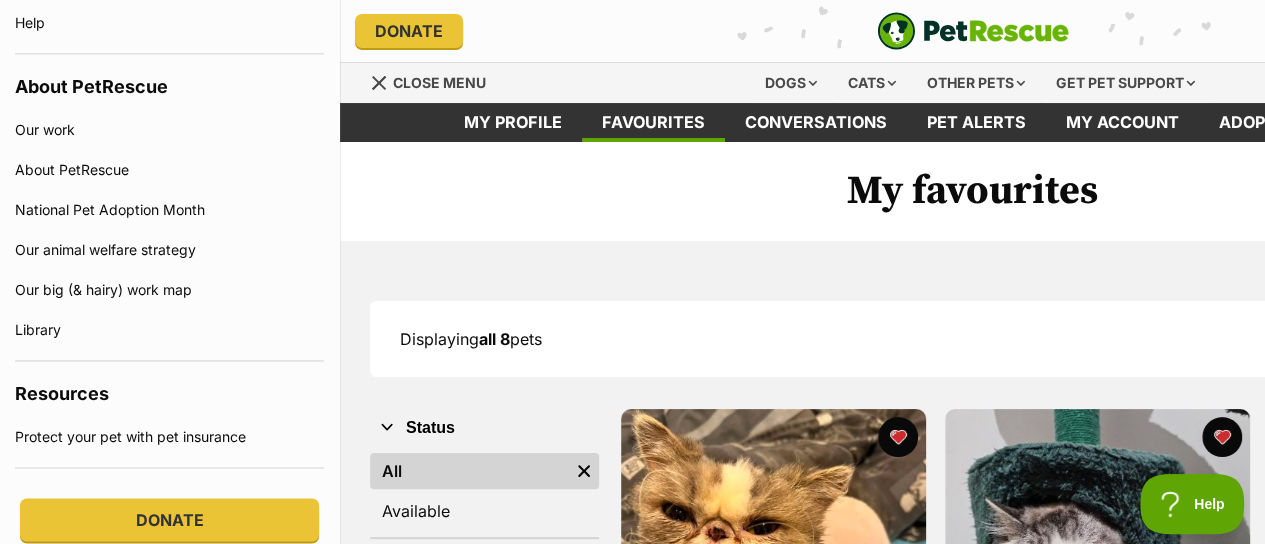 scroll, scrollTop: 1414, scrollLeft: 0, axis: vertical 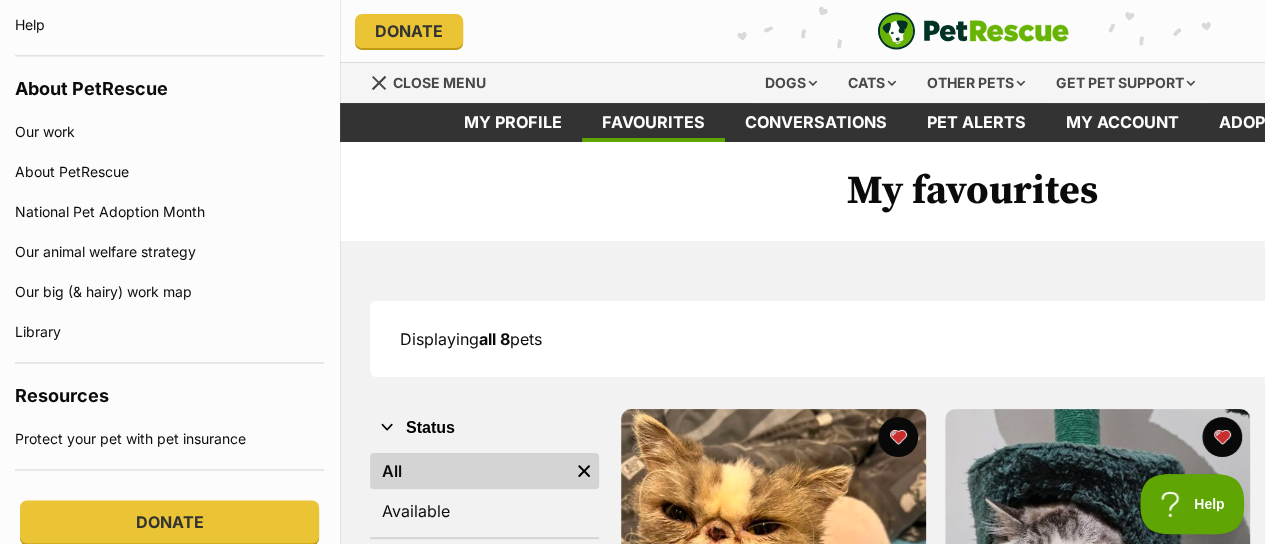 click on "About PetRescue" at bounding box center [169, 172] 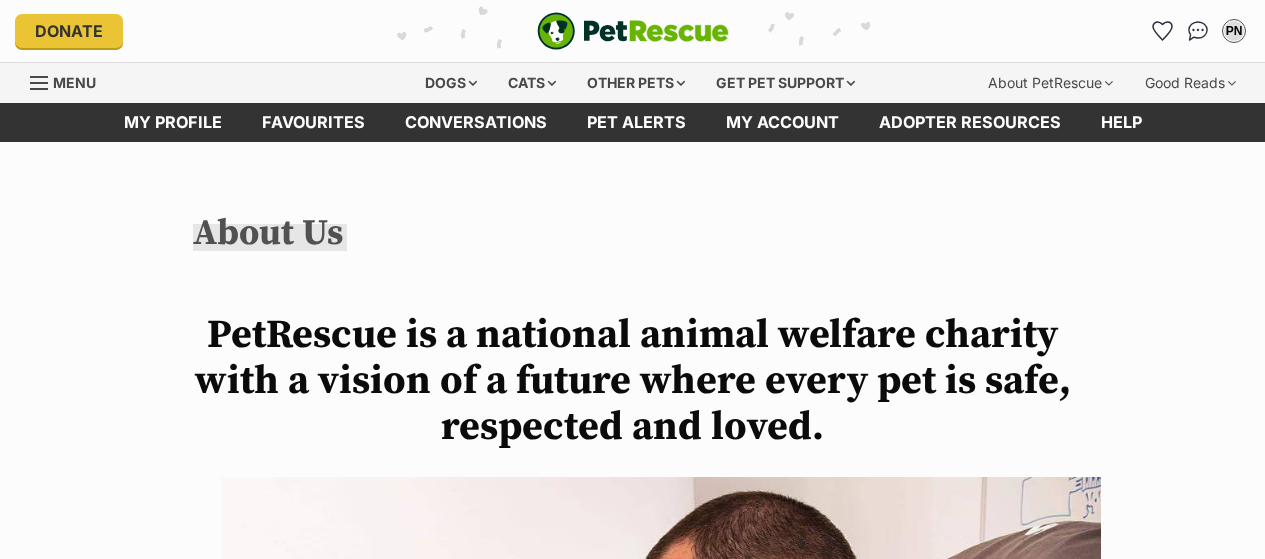 scroll, scrollTop: 0, scrollLeft: 0, axis: both 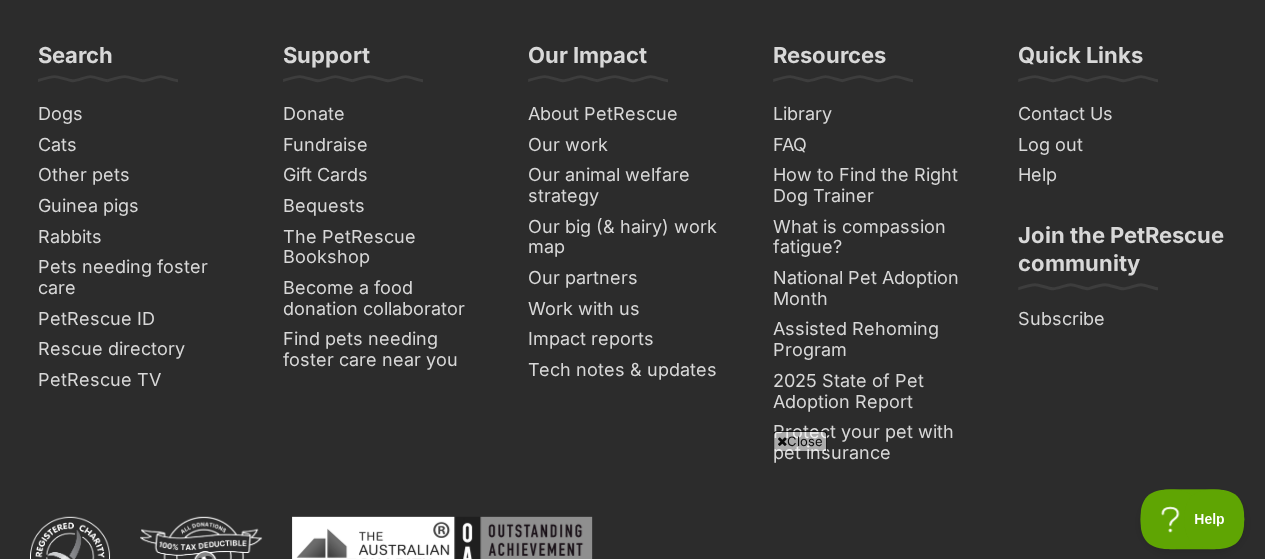 click on "Find pets needing foster care near you" at bounding box center [387, 349] 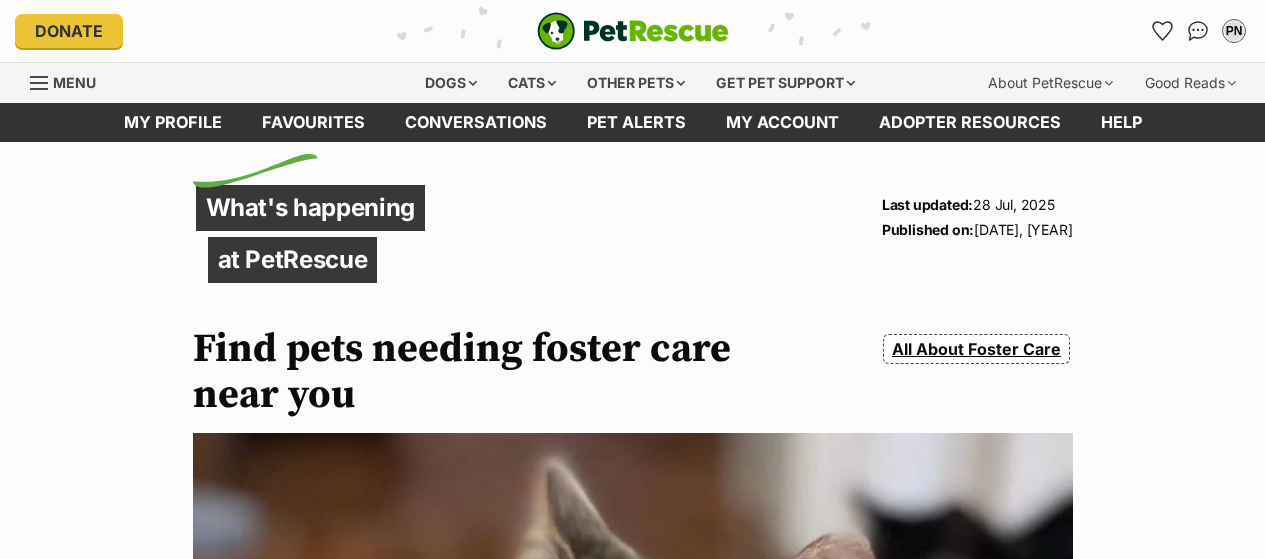 scroll, scrollTop: 291, scrollLeft: 0, axis: vertical 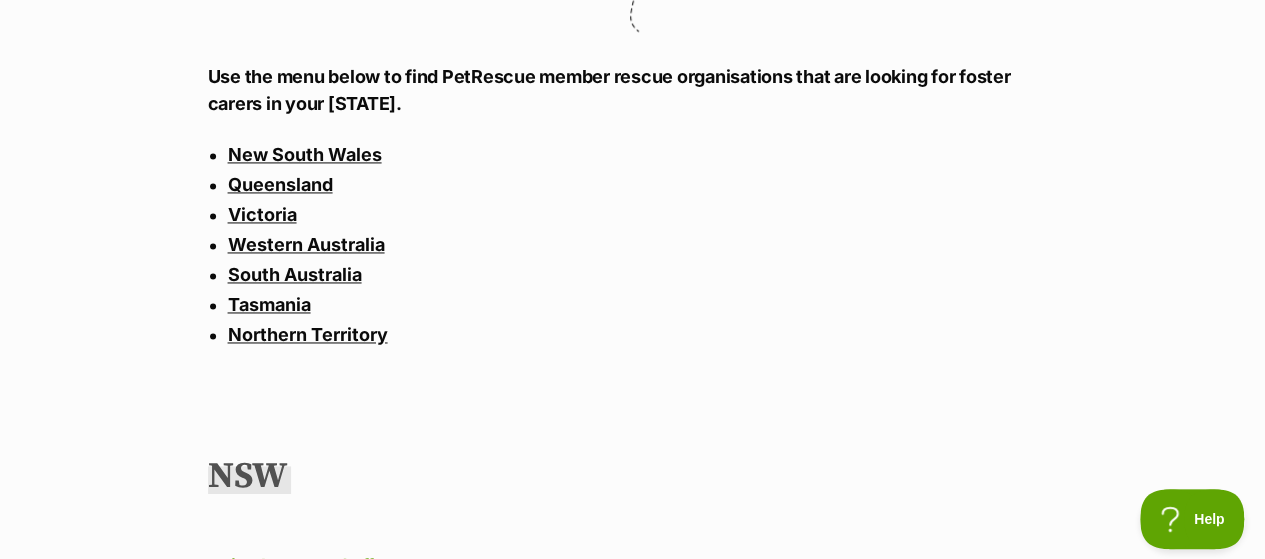 click on "Victoria" at bounding box center [262, 214] 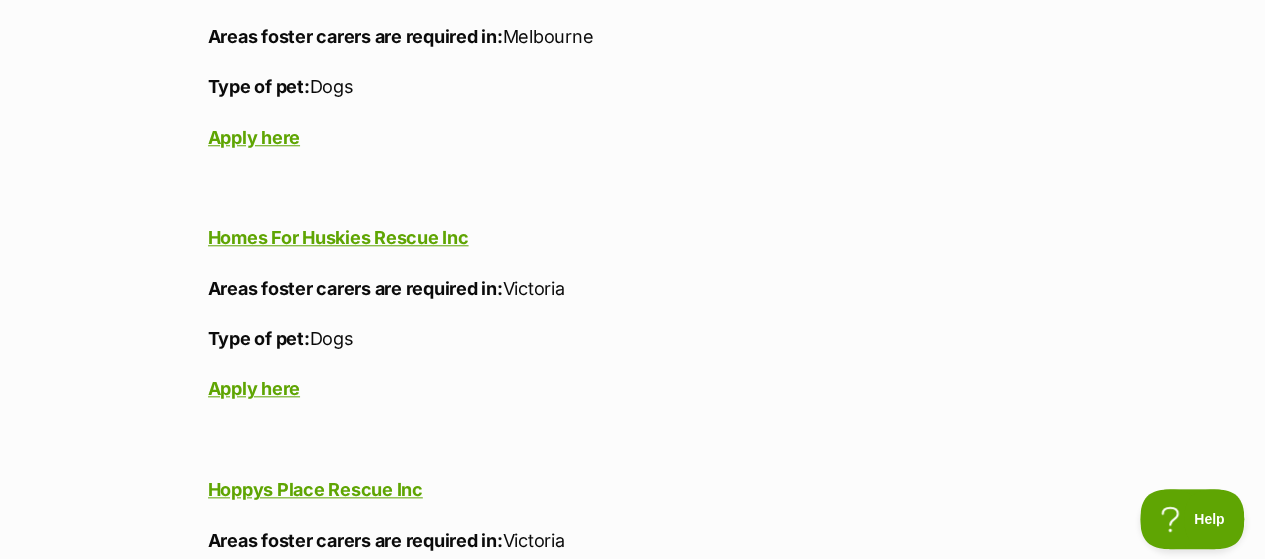 scroll, scrollTop: 16021, scrollLeft: 0, axis: vertical 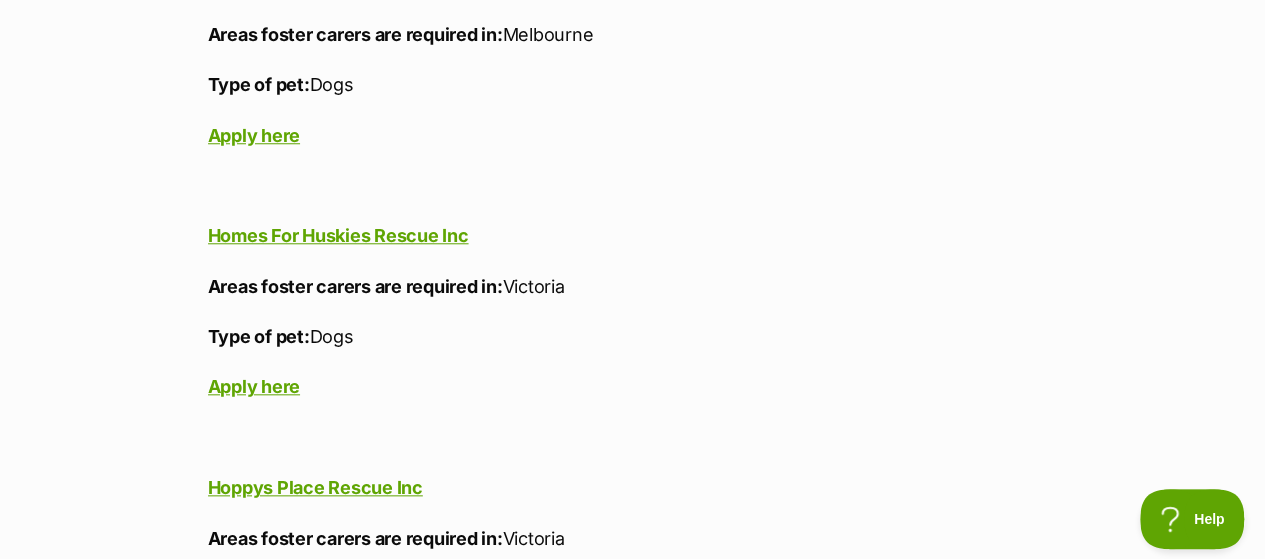 click on "Gumtree Greys" at bounding box center (273, -17) 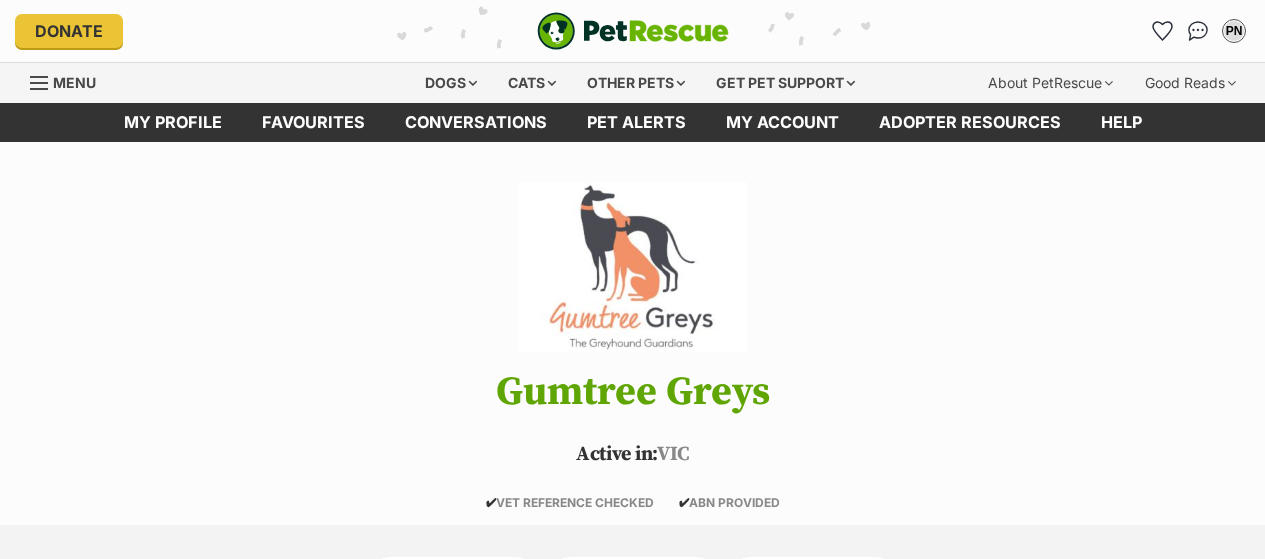 scroll, scrollTop: 0, scrollLeft: 0, axis: both 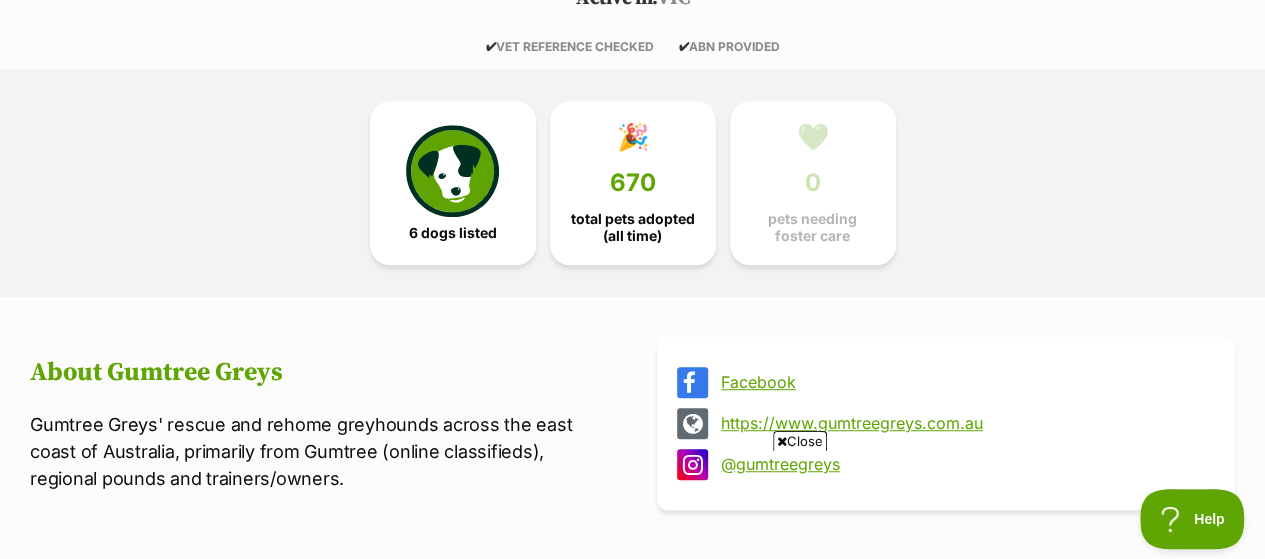 click at bounding box center [452, 171] 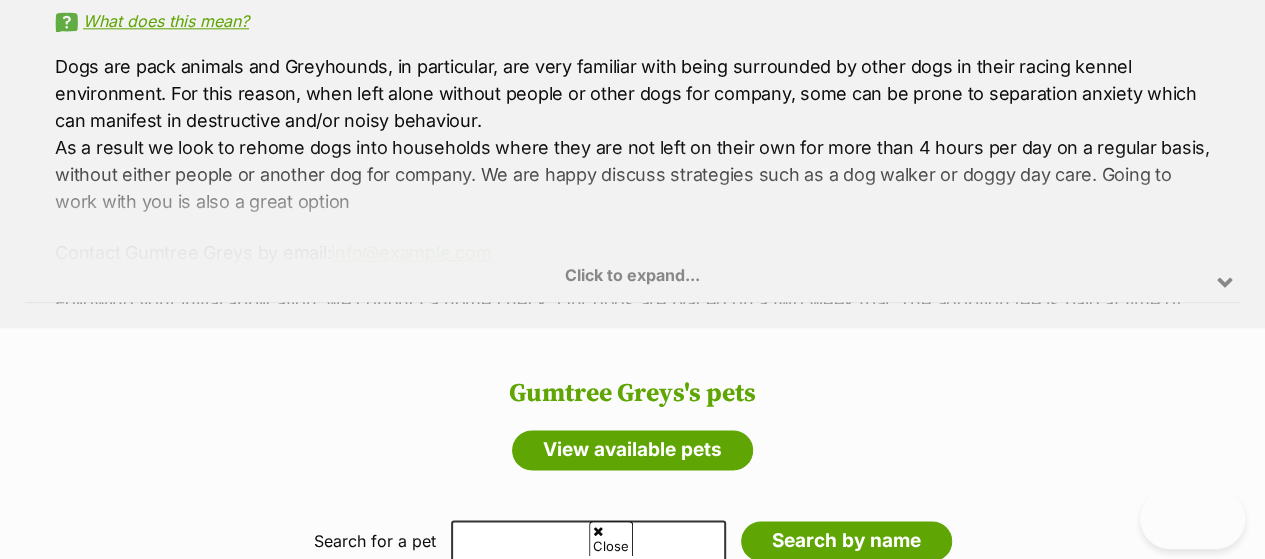 scroll, scrollTop: 0, scrollLeft: 0, axis: both 